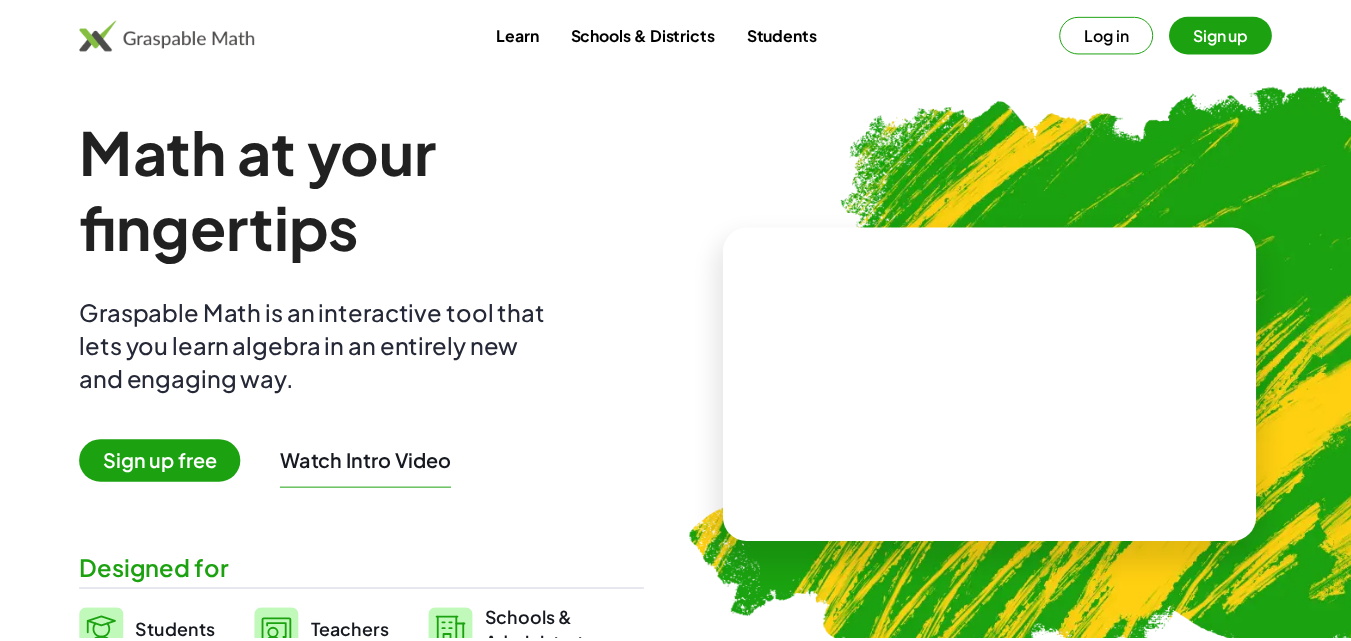 scroll, scrollTop: 0, scrollLeft: 0, axis: both 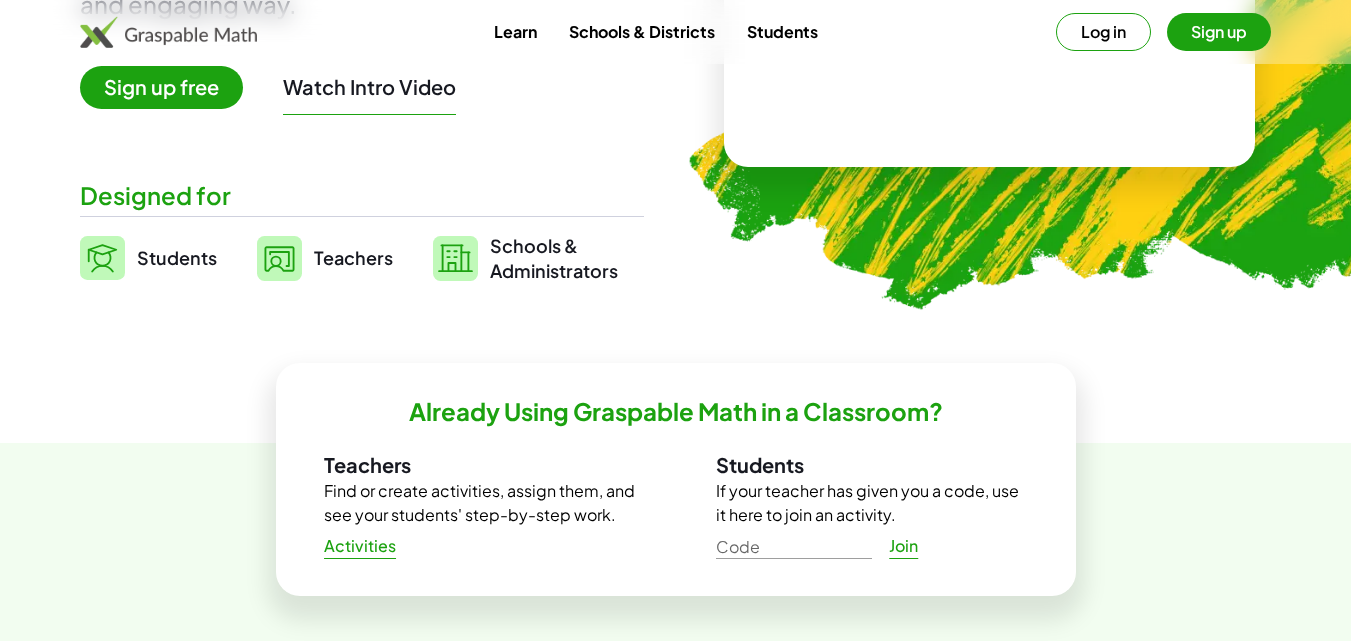 click 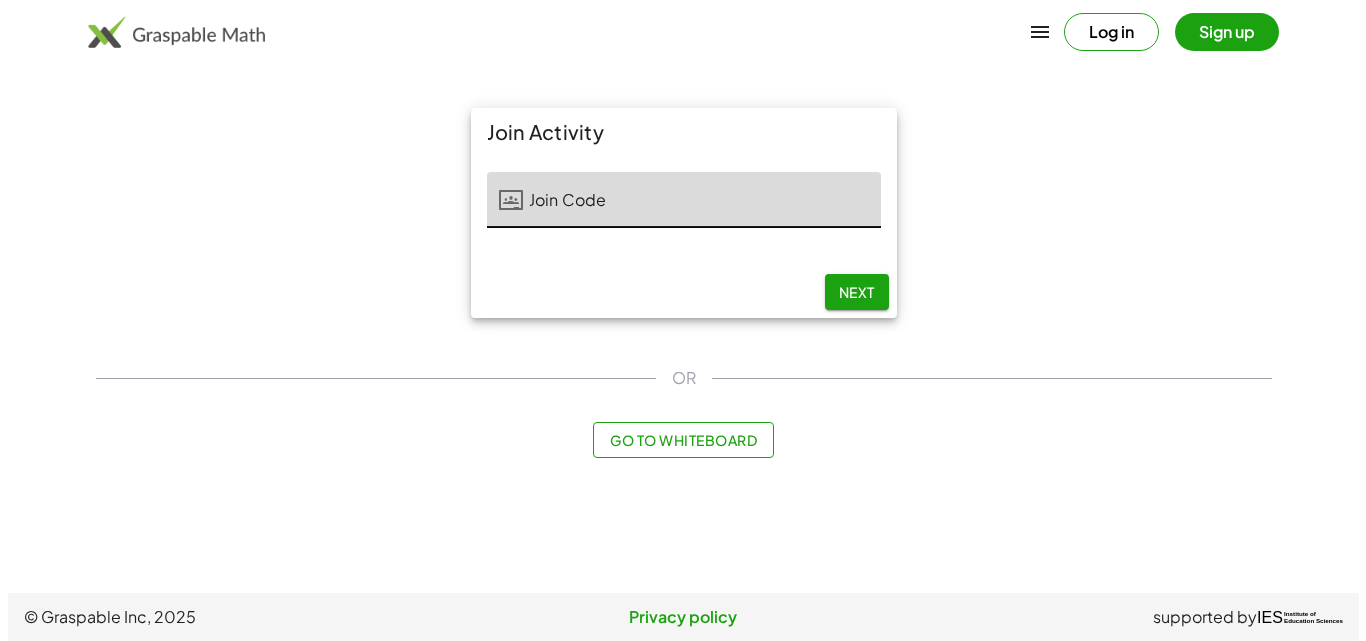scroll, scrollTop: 0, scrollLeft: 0, axis: both 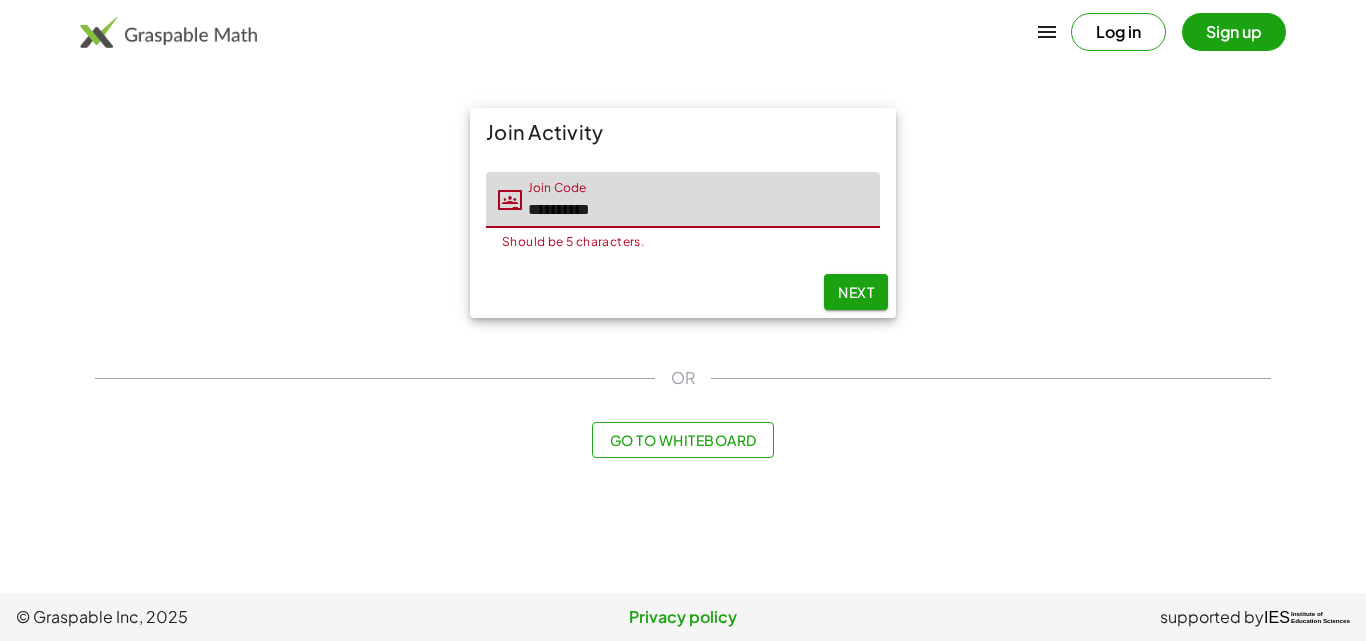 click on "*********" 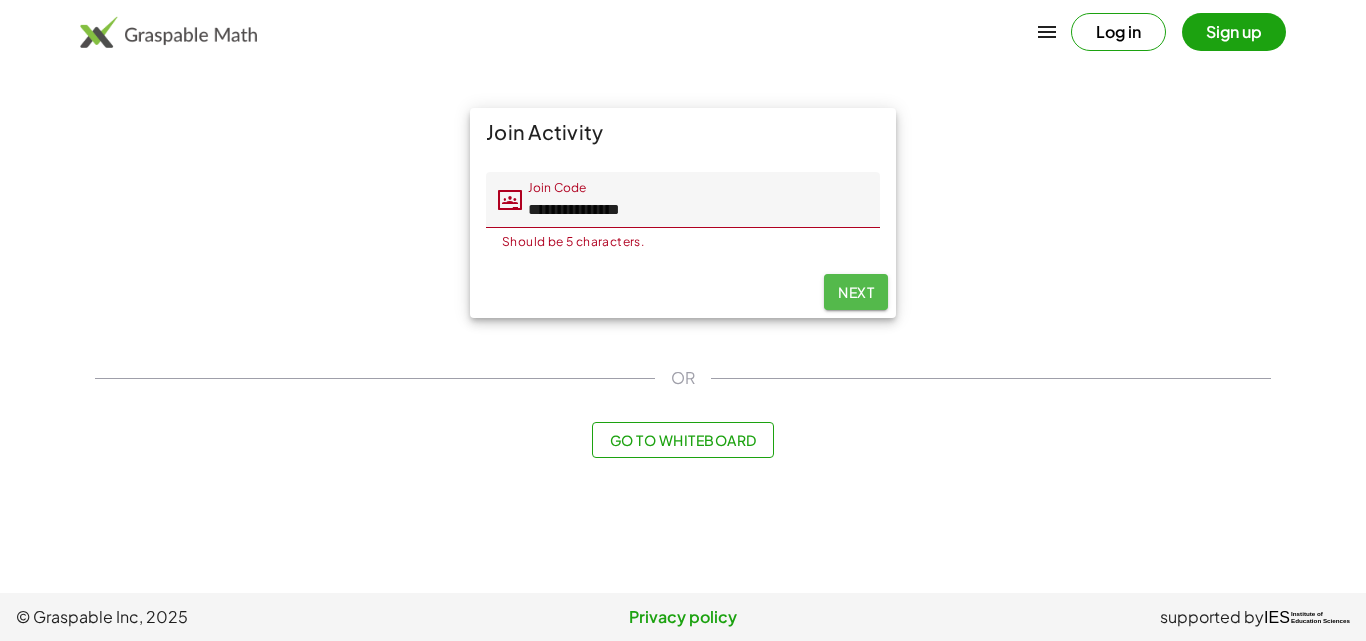 click on "Next" 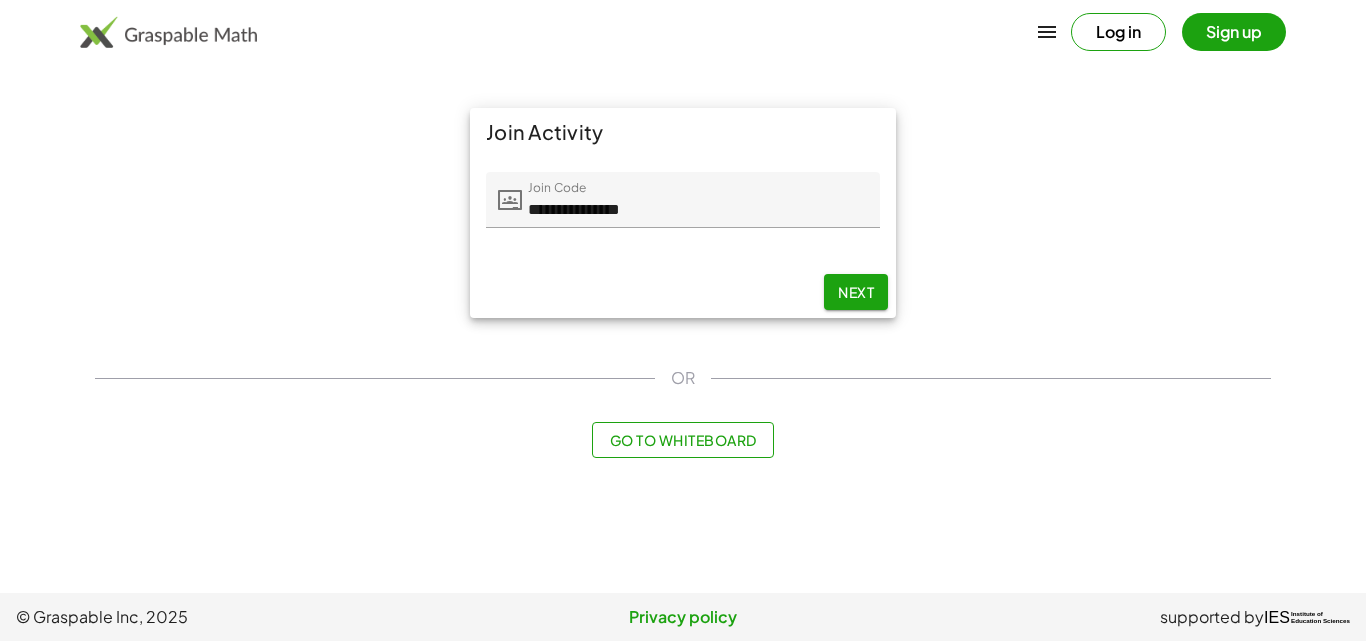 click on "Next" 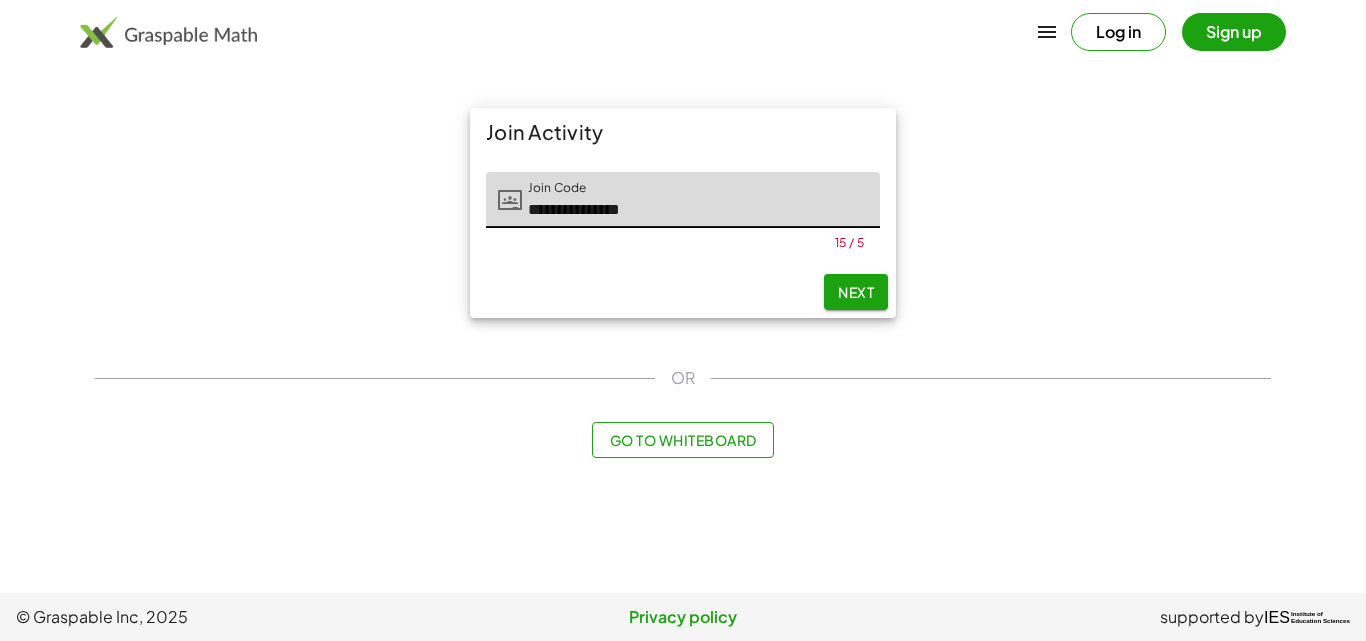 click on "**********" 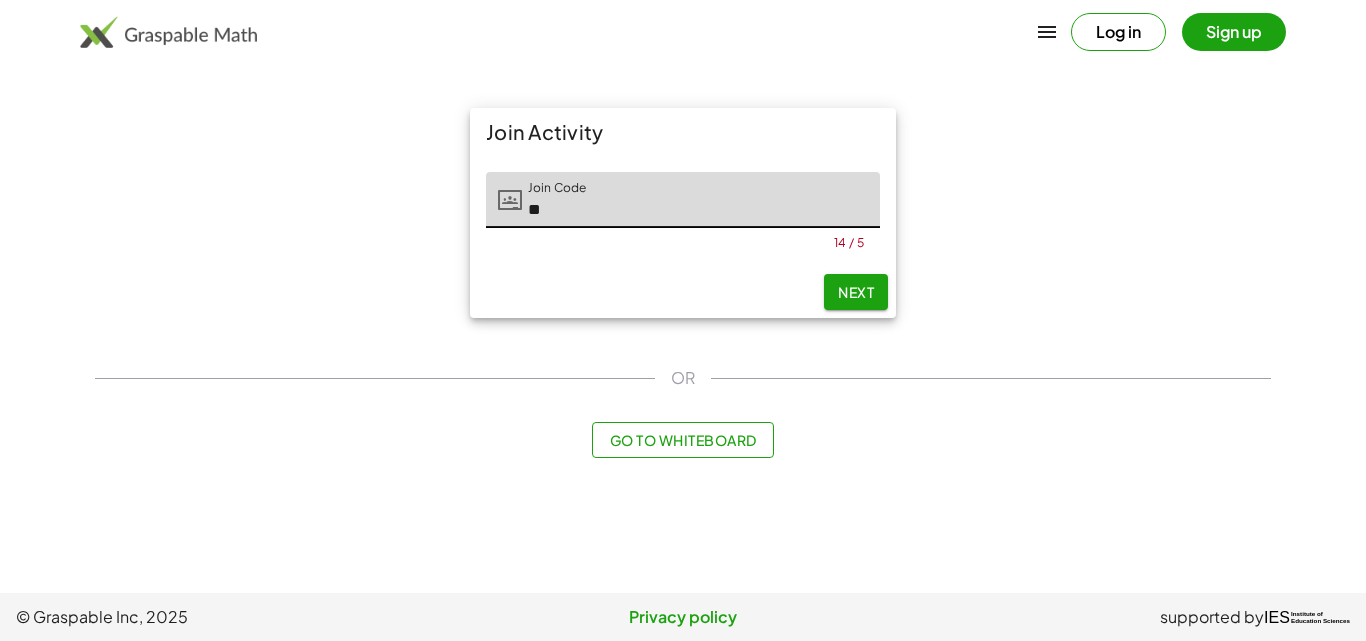 type on "*" 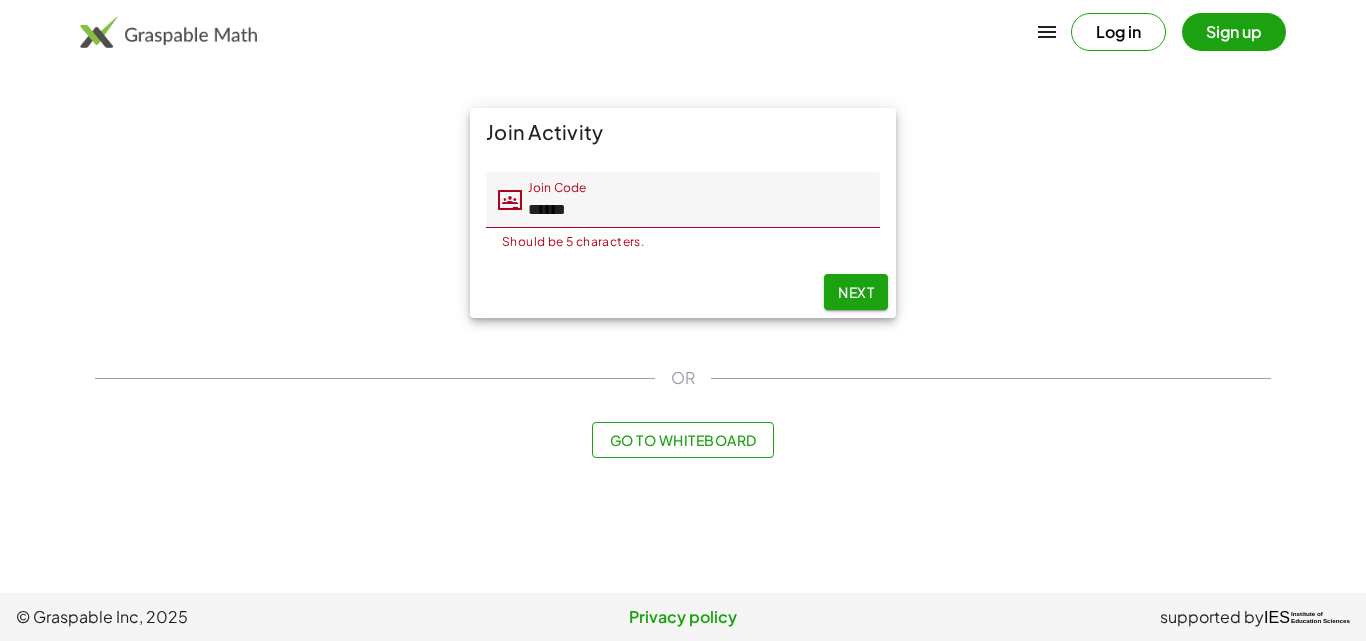click on "******" 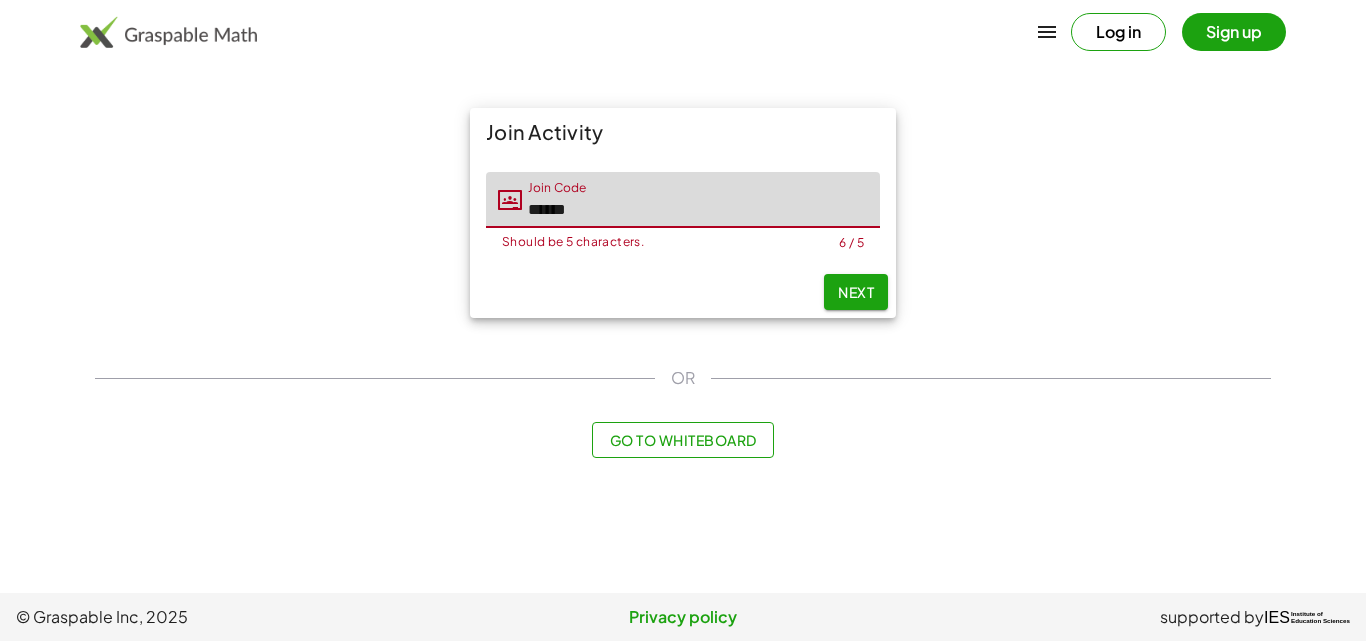 click on "******" 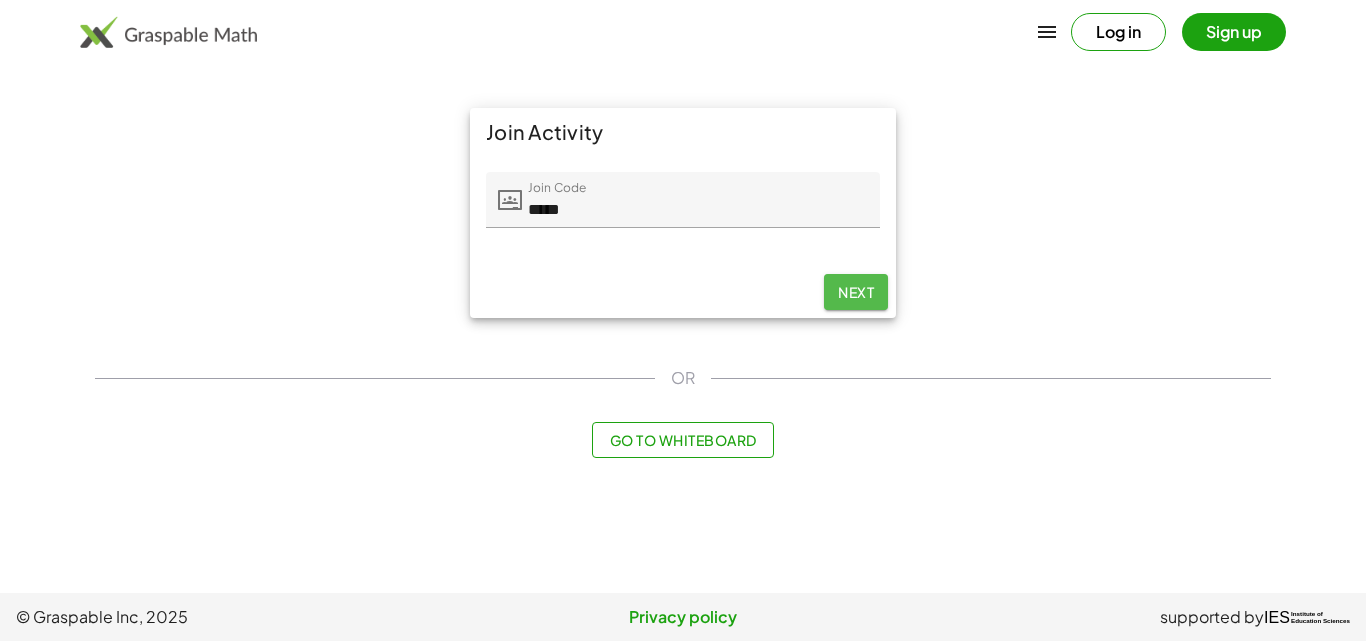click on "Next" 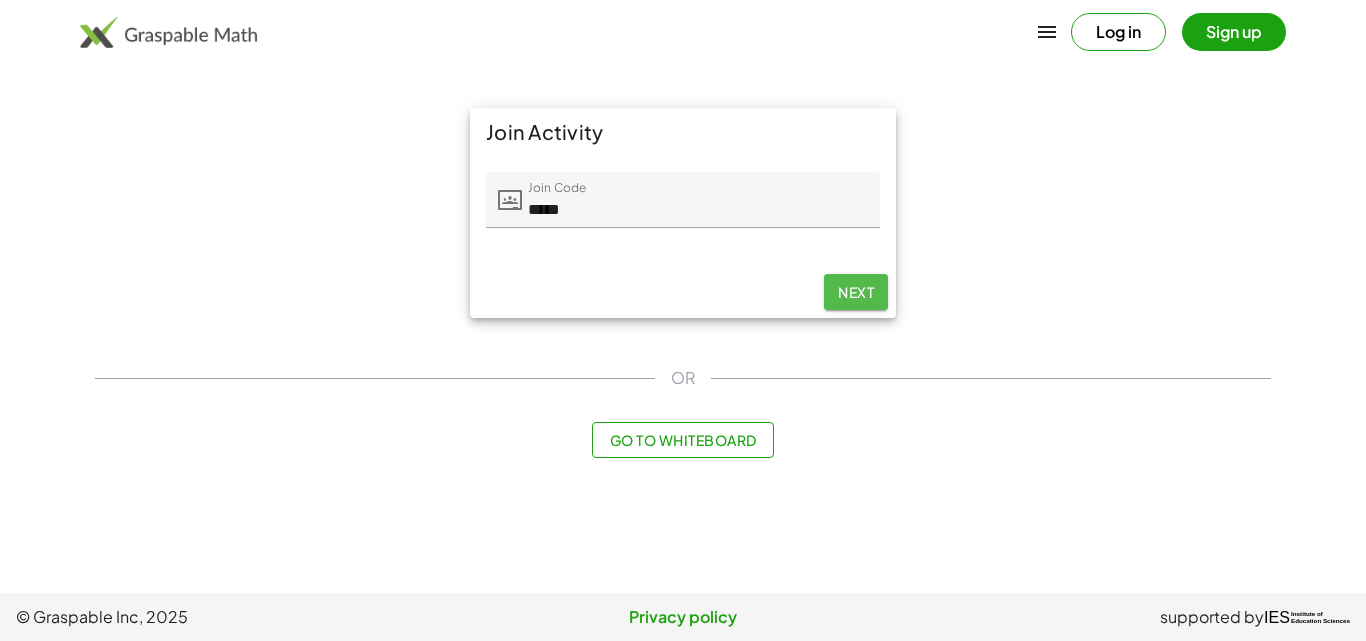 click on "Next" 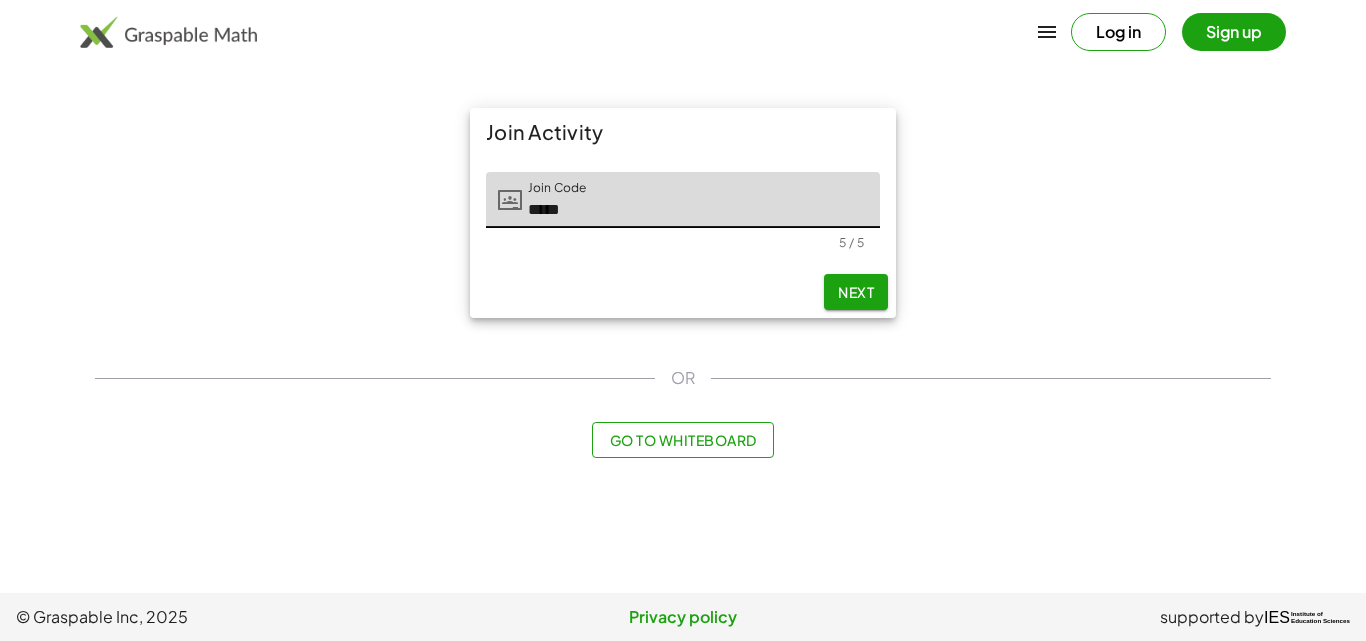 click on "*****" 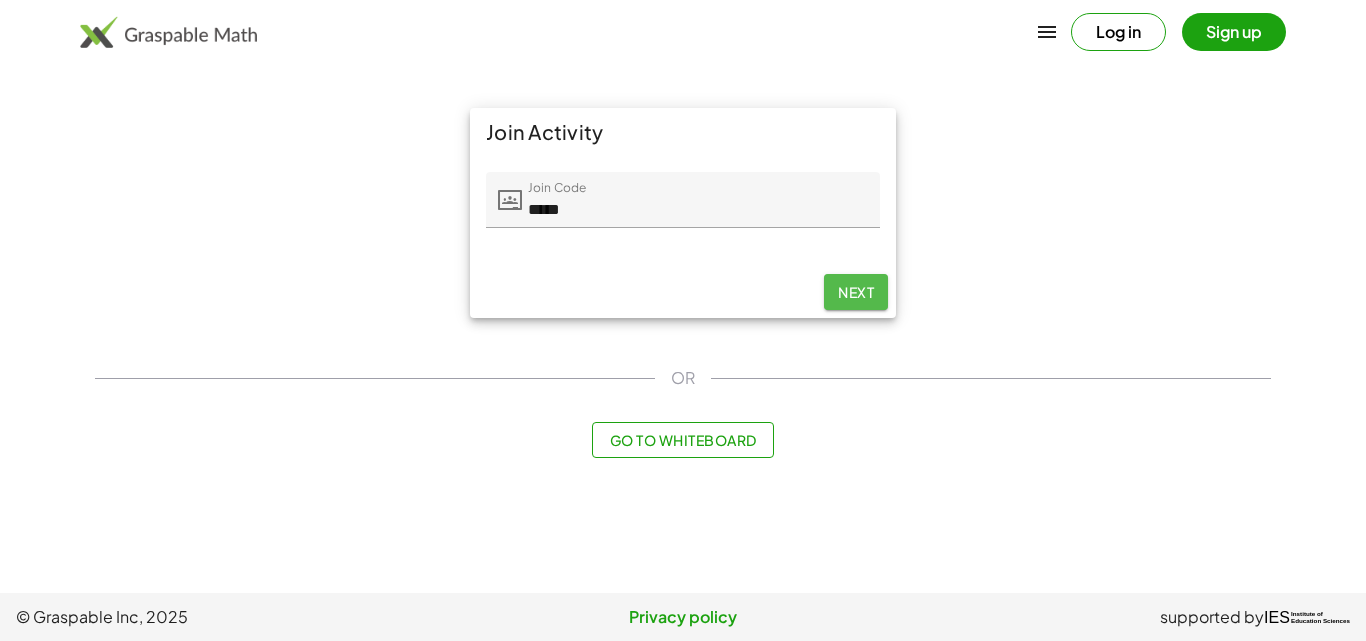 click on "Next" 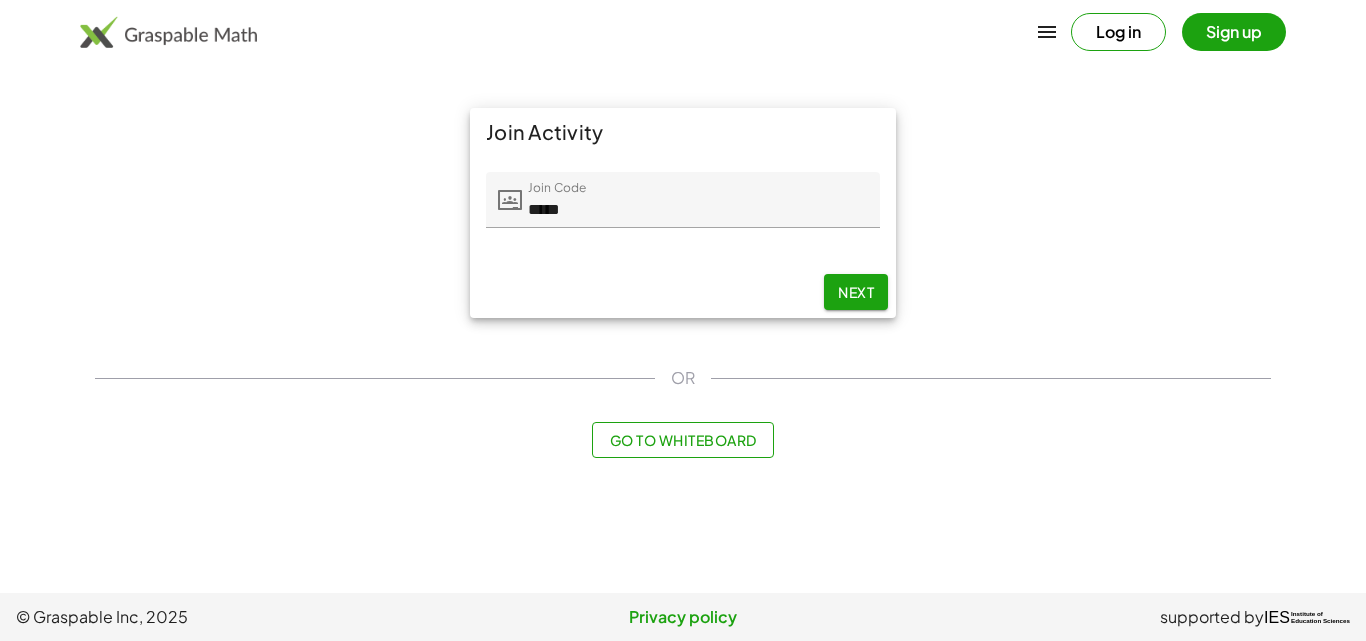 click on "Join Activity Join Code Join Code ***** 5 / 5 Next" at bounding box center [683, 213] 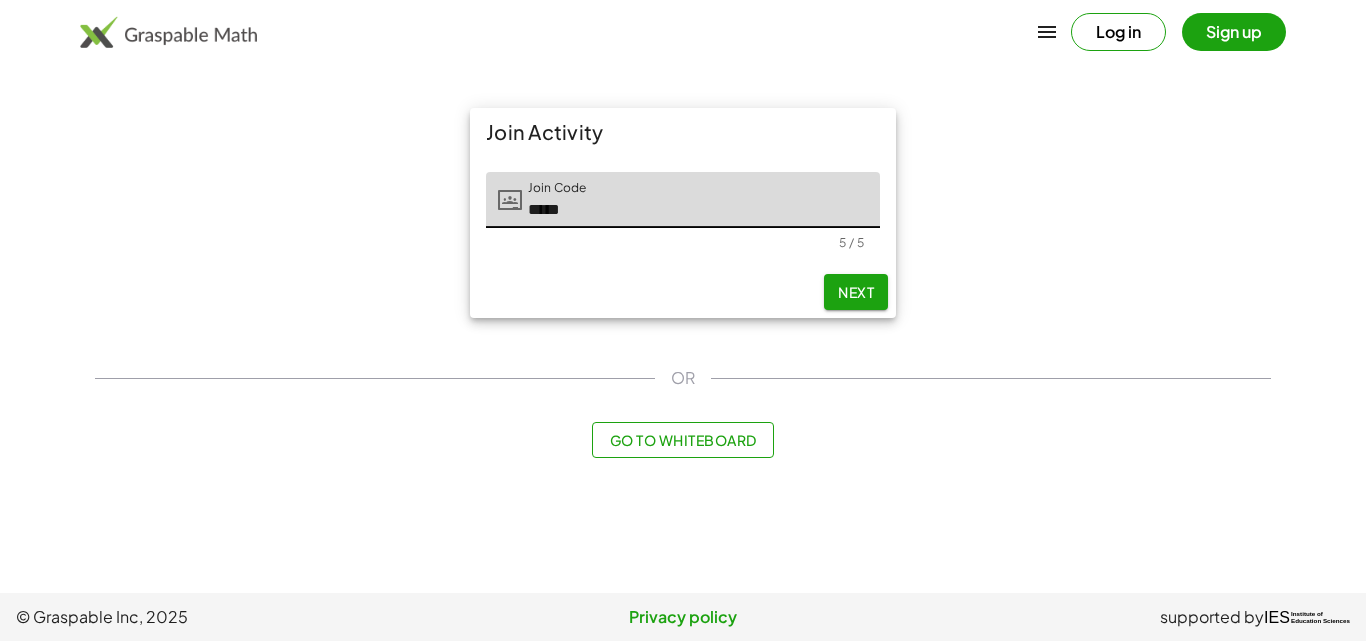 click on "*****" 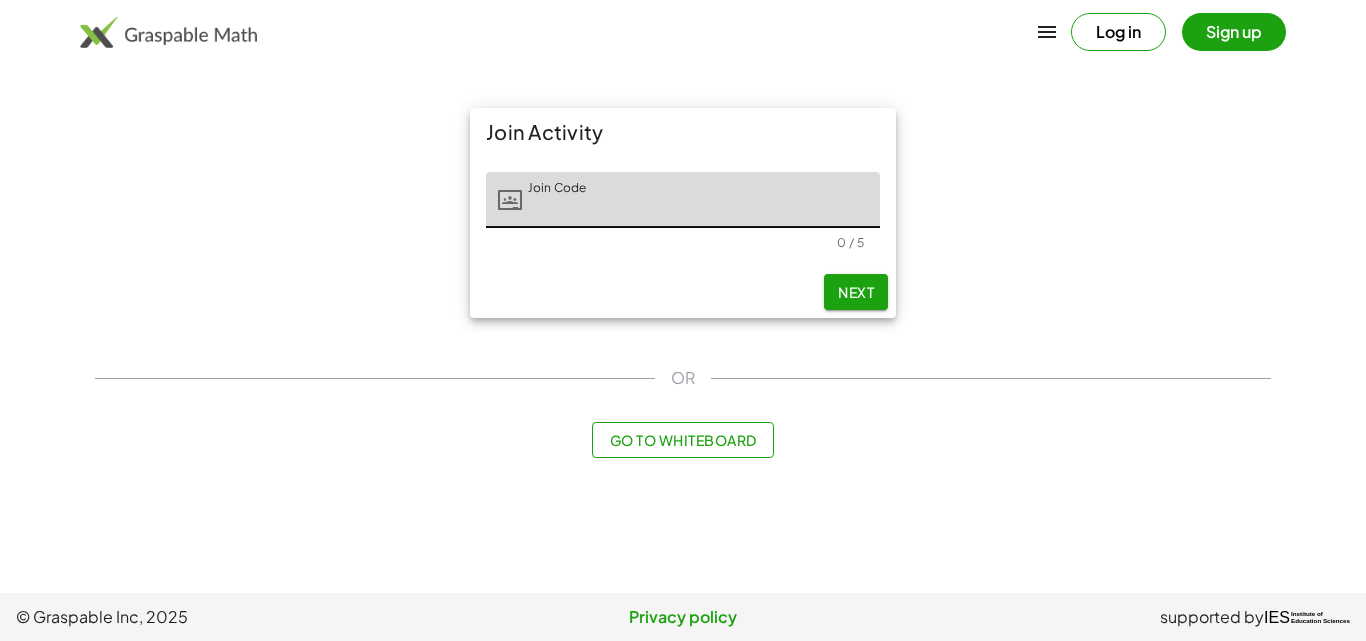 type 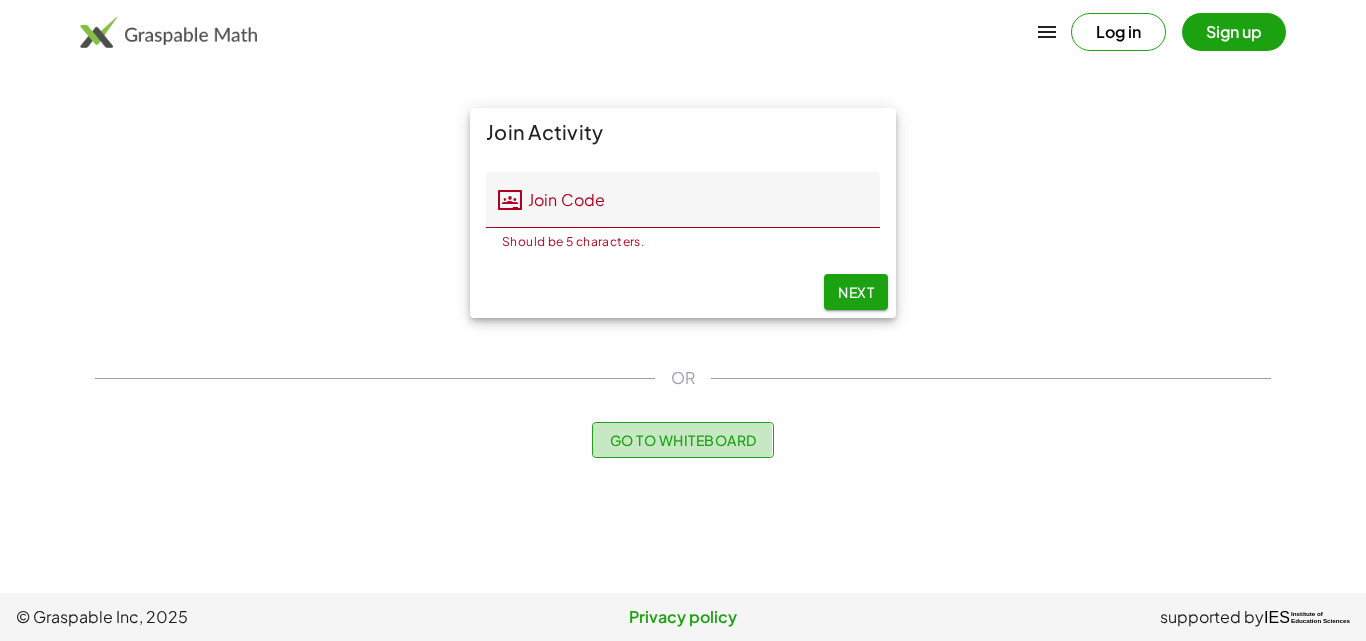 click on "Go to Whiteboard" at bounding box center [682, 440] 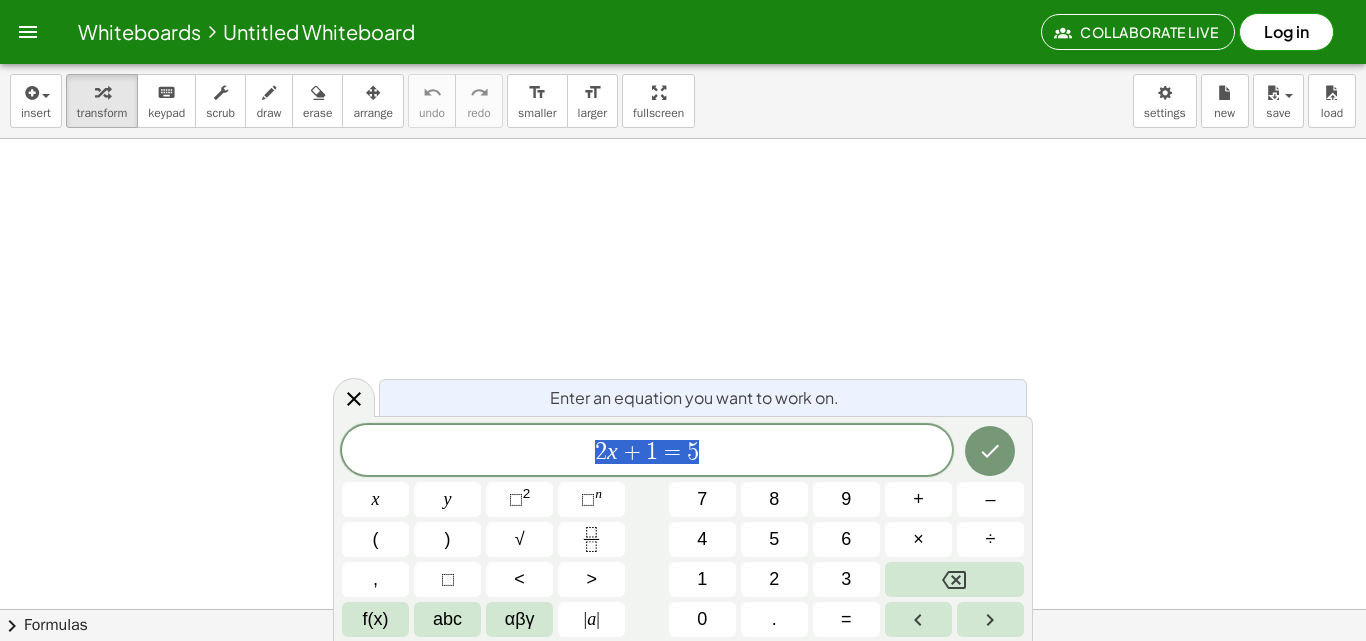 scroll, scrollTop: 0, scrollLeft: 0, axis: both 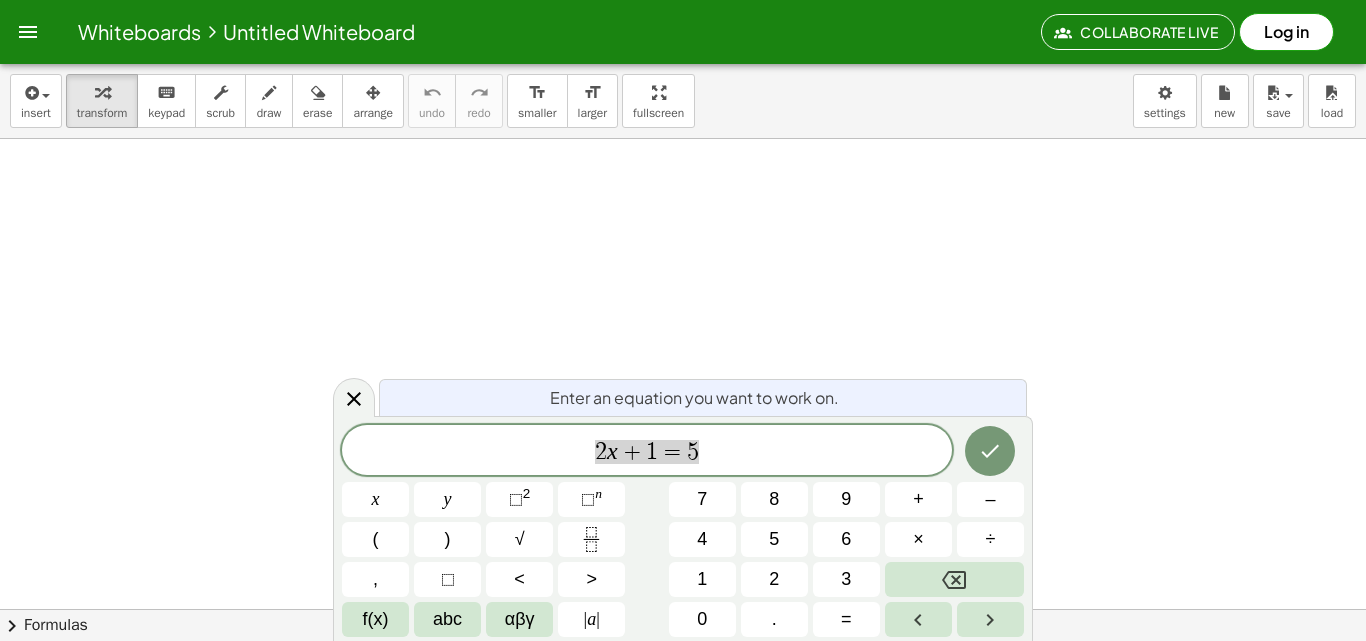 click on "2 x + 1 = 5" at bounding box center [647, 452] 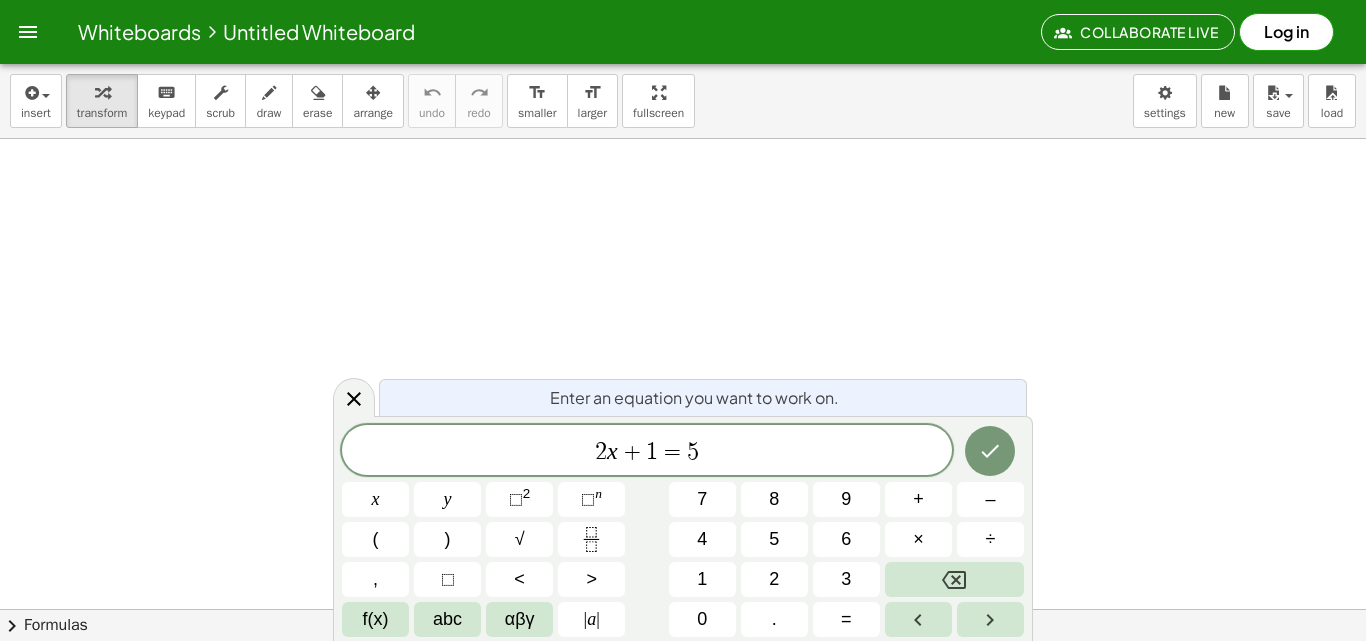 click on "2 x + 1 = 5 ​" at bounding box center [647, 452] 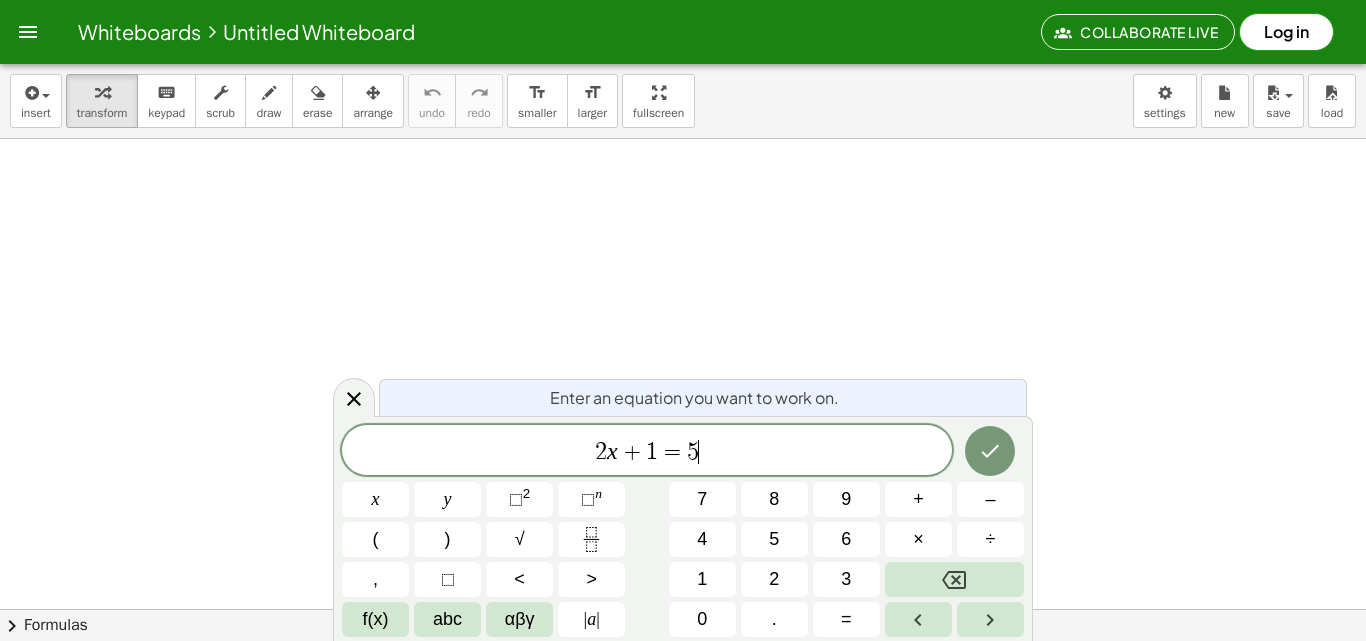 click on "2 x + 1 = 5 ​" at bounding box center (647, 452) 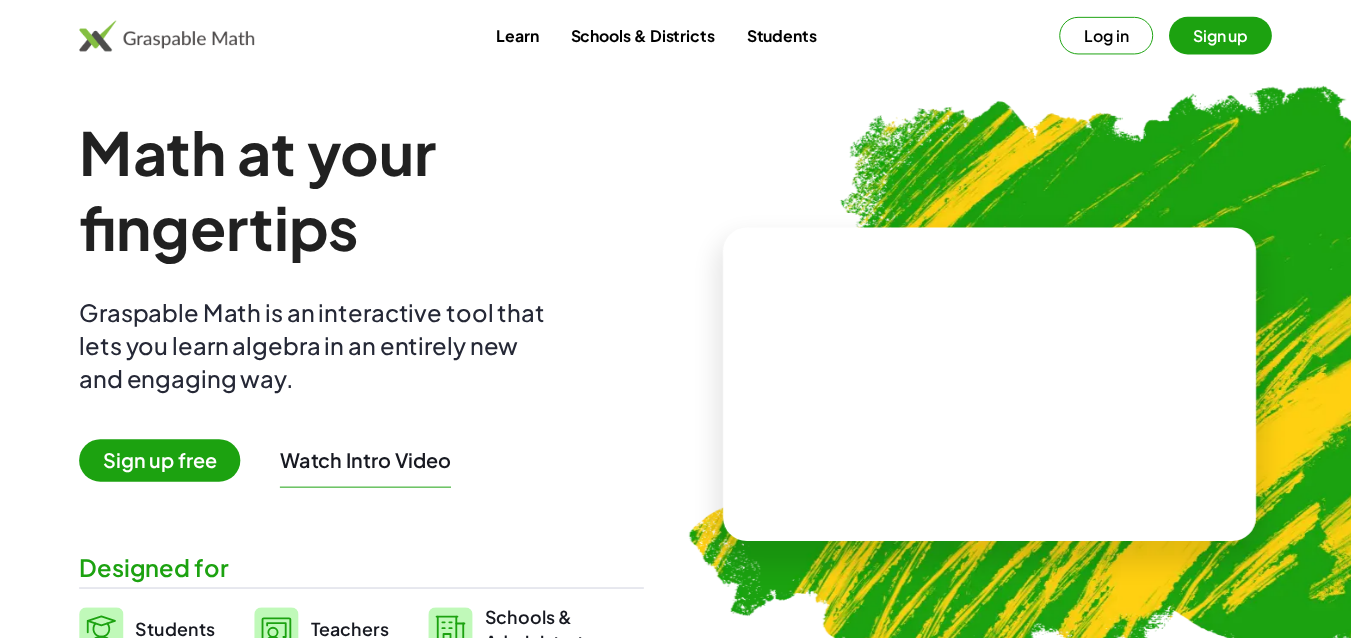 scroll, scrollTop: 374, scrollLeft: 0, axis: vertical 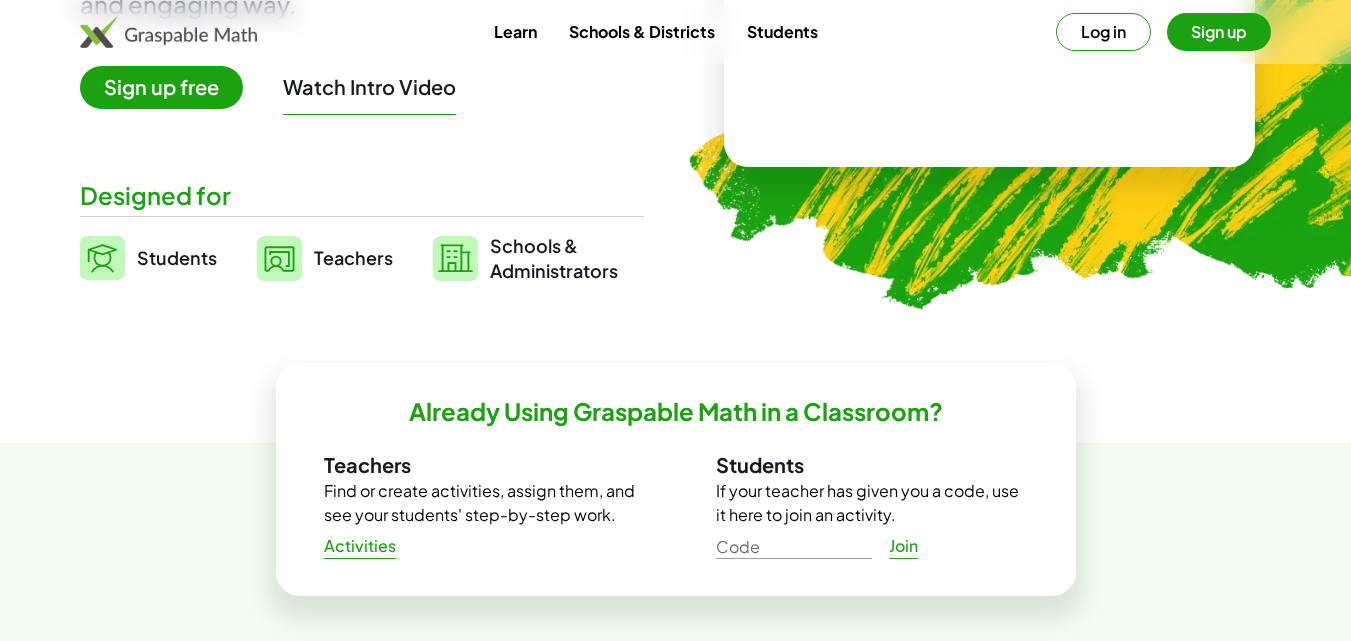 click on "Sign up free" at bounding box center (161, 87) 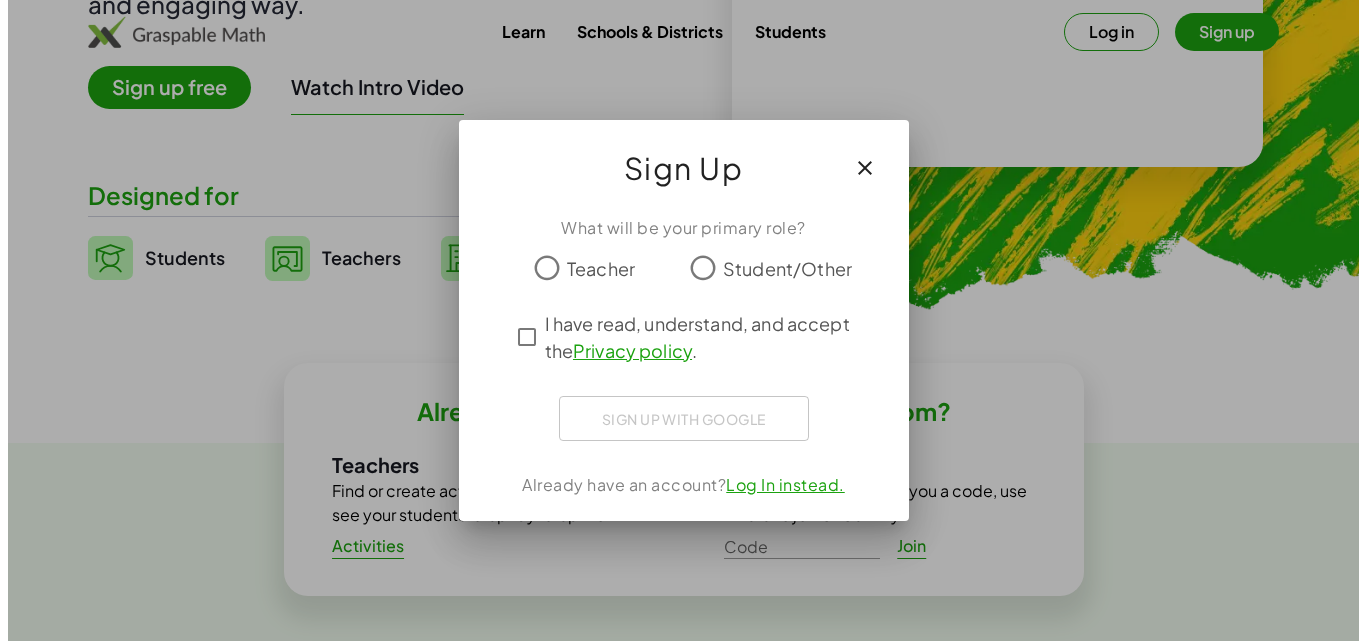 scroll, scrollTop: 0, scrollLeft: 0, axis: both 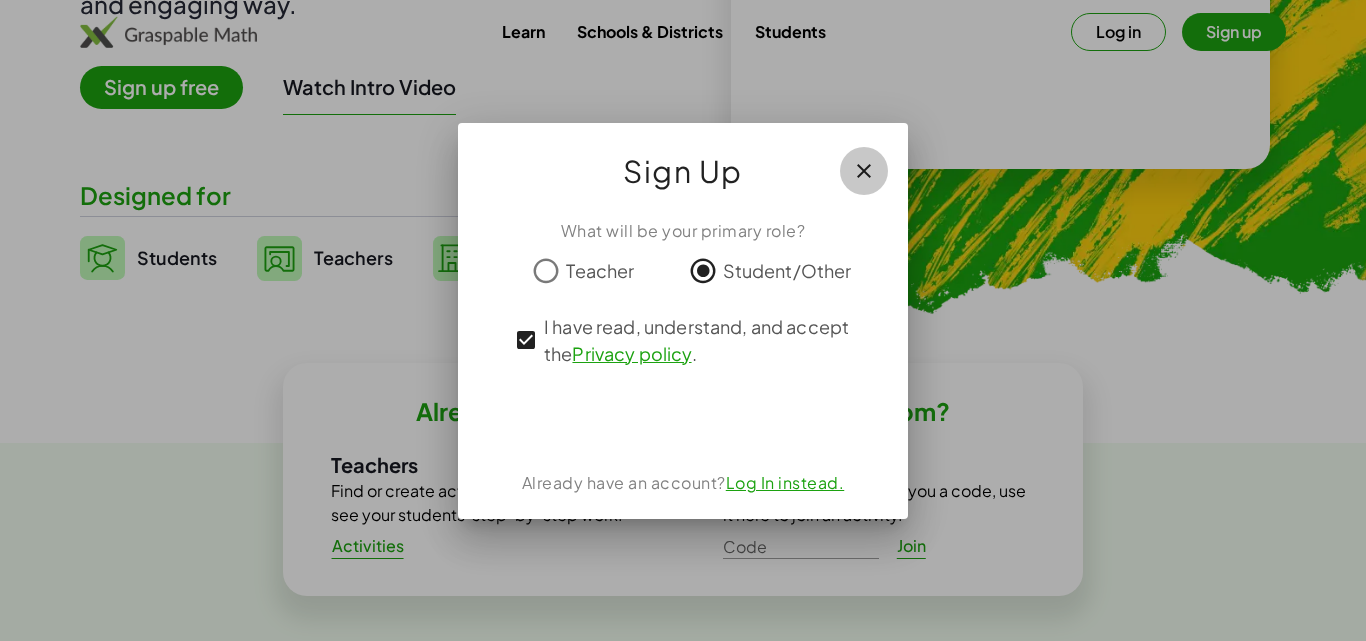 click 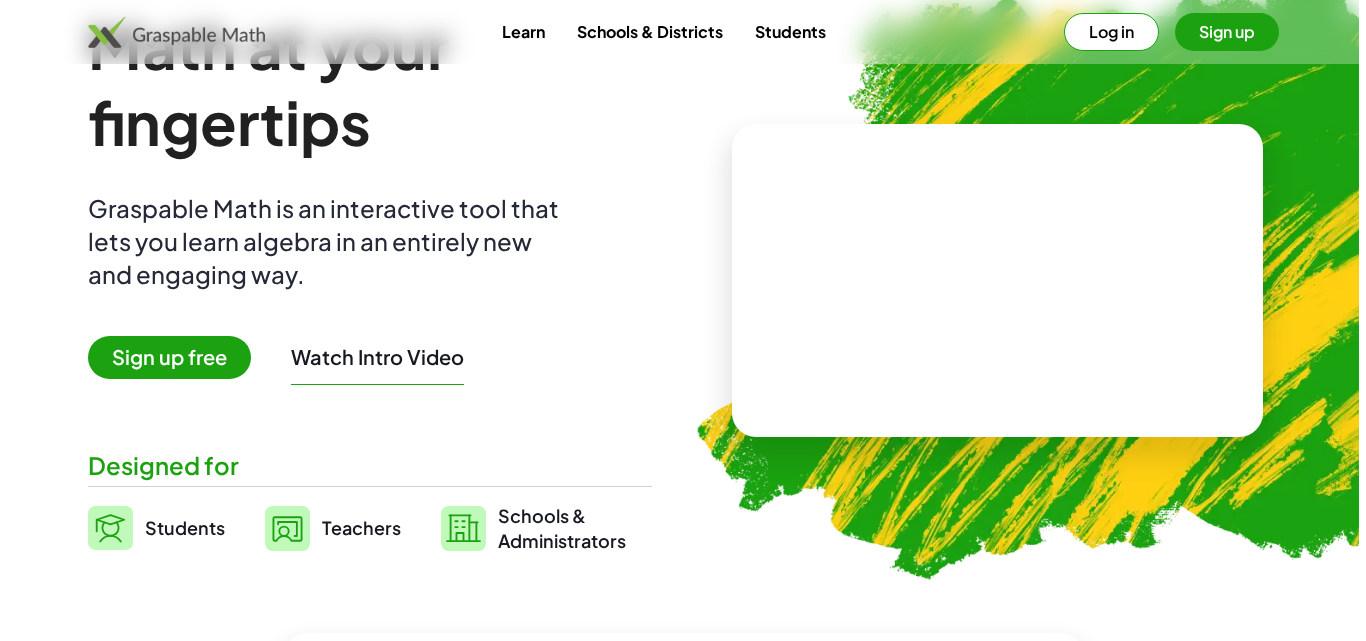 scroll, scrollTop: 0, scrollLeft: 0, axis: both 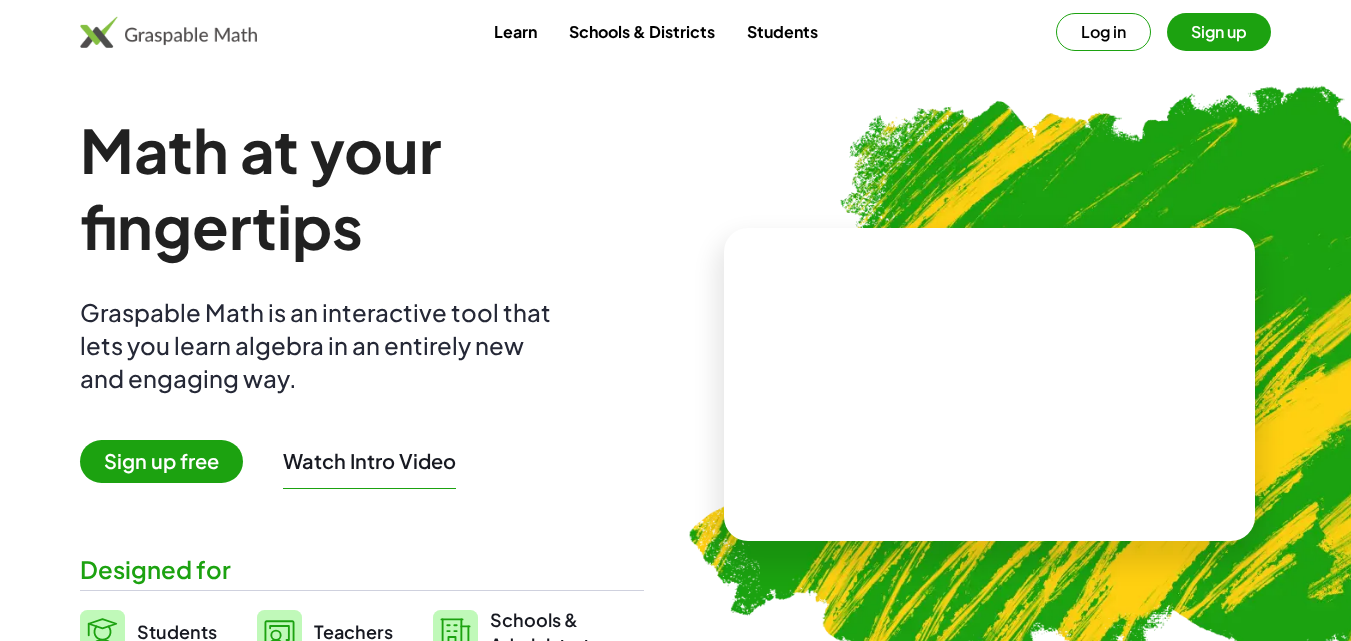 click on "Sign up" at bounding box center (1219, 32) 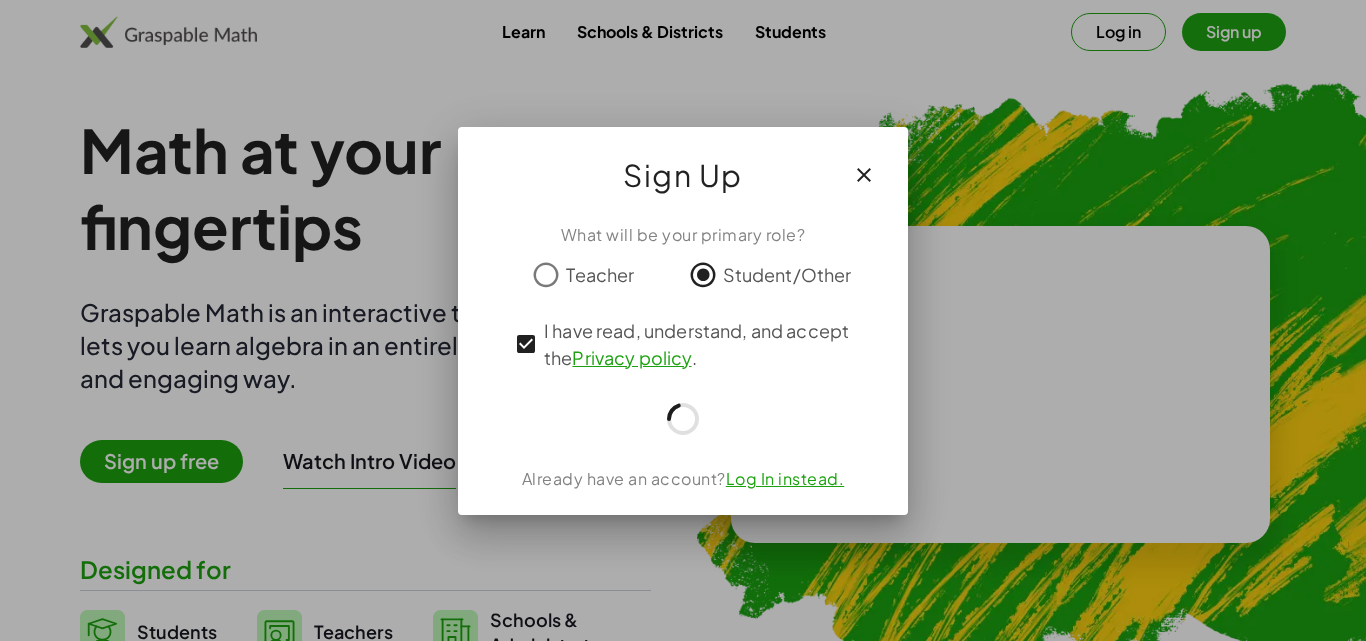 click on "8" at bounding box center (0, 0) 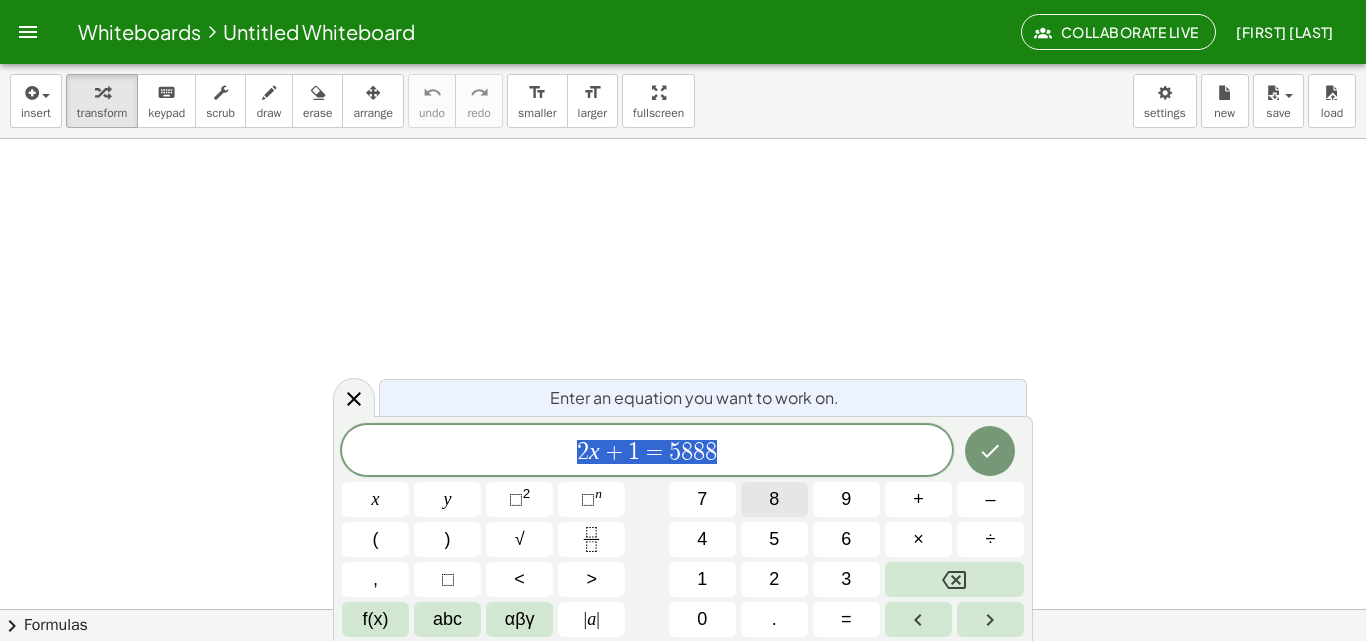 click on "********* 2 x + 1 = 5 8 8 8 x y ⬚ 2 ⬚ n 7 8 9 + – ( ) √ 4 5 6 × ÷ , ⬚ < > 1 2 3 f(x) abc αβγ | a | 0 . =" at bounding box center (683, 531) 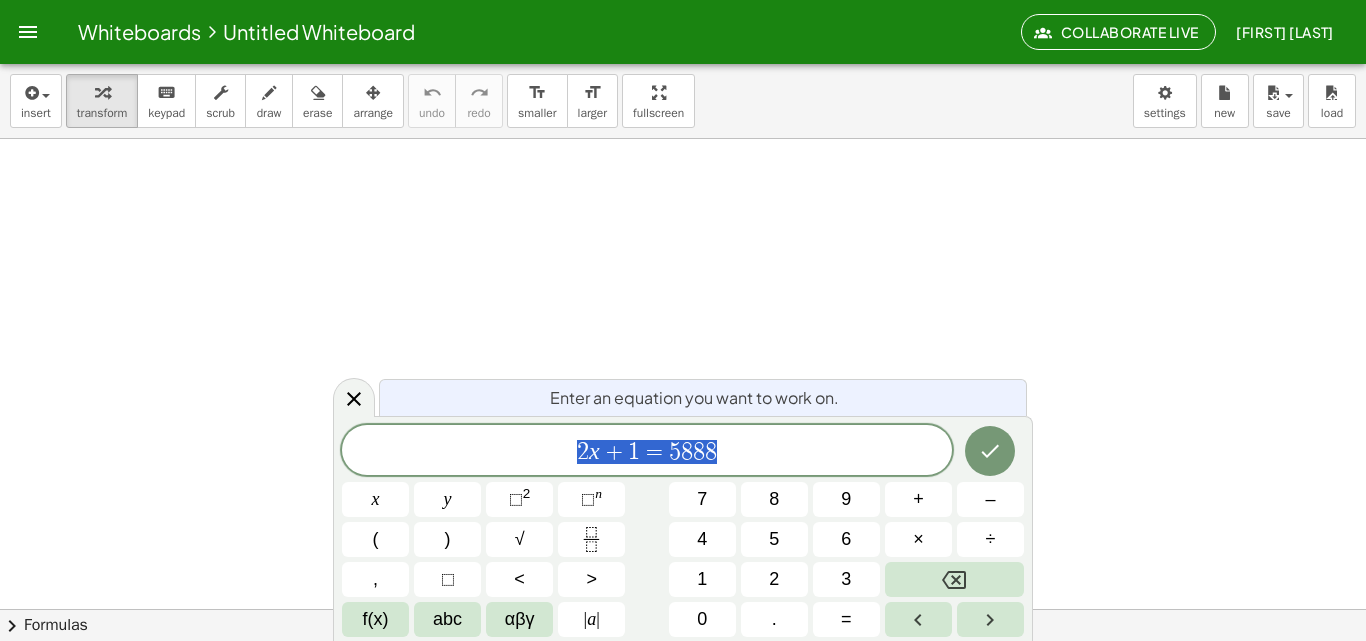 click on "2 x + 1 = 5 8 8 8" 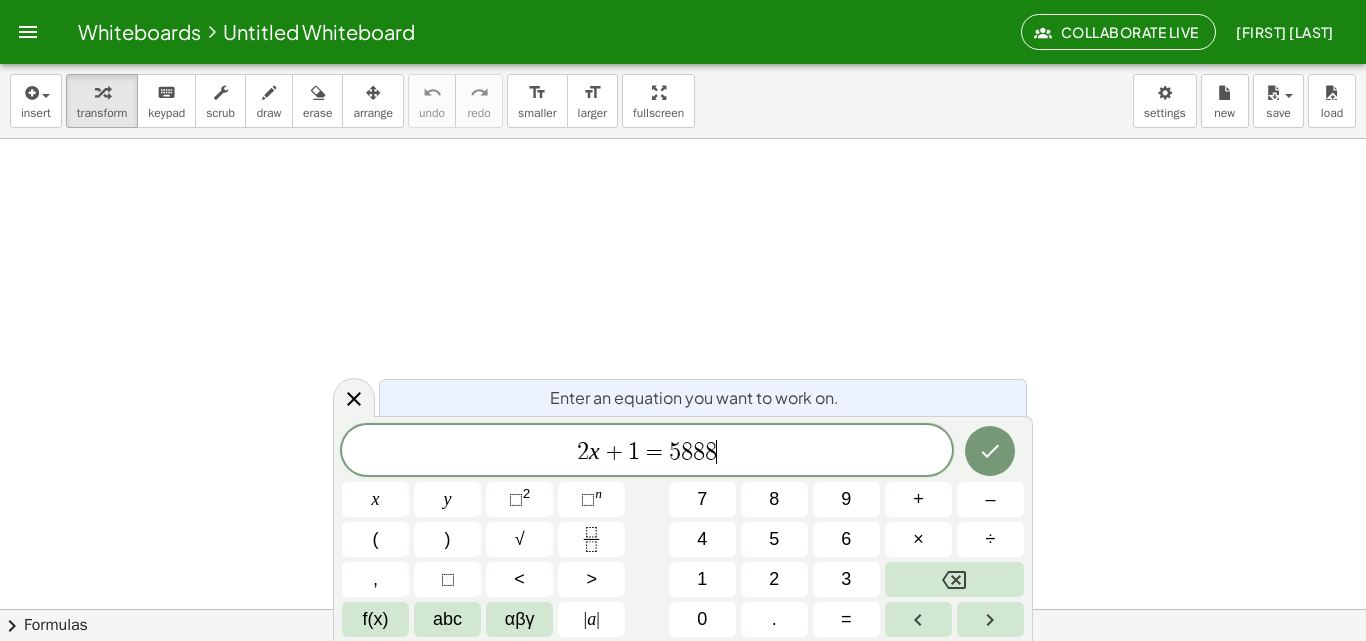 click on "2 x + 1 = 5 8 8 8 ​" 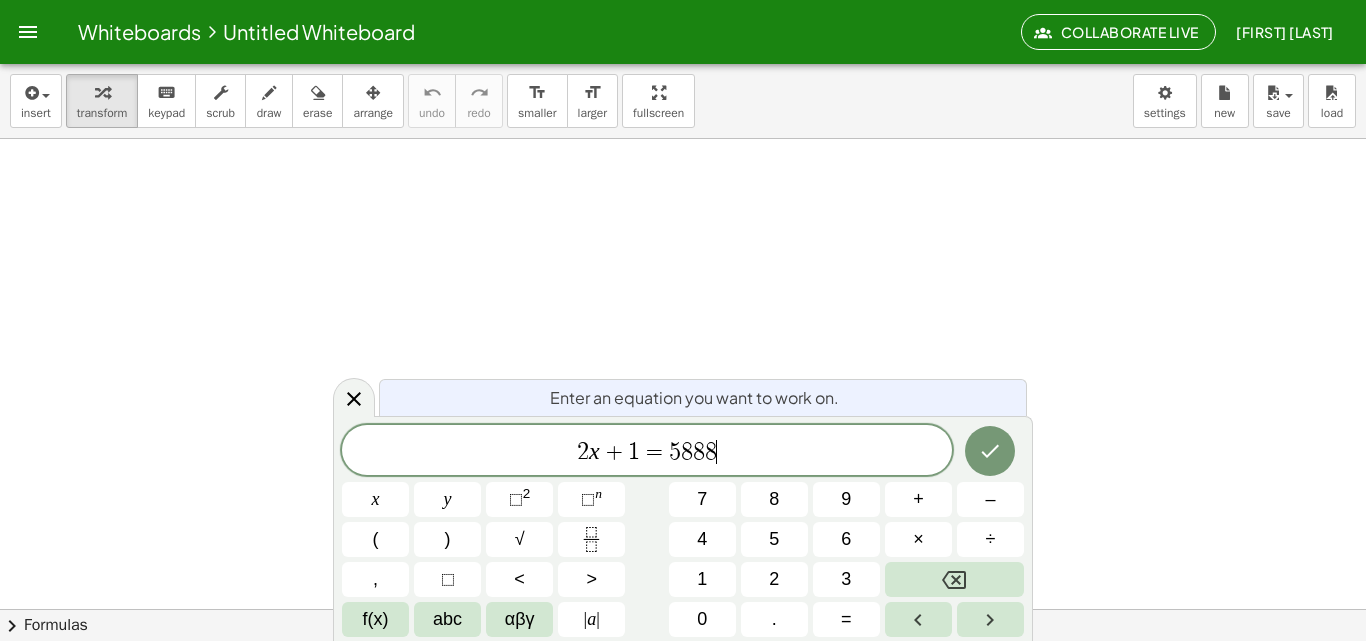 click on "2 x + 1 = 5 8 8 8 ​" 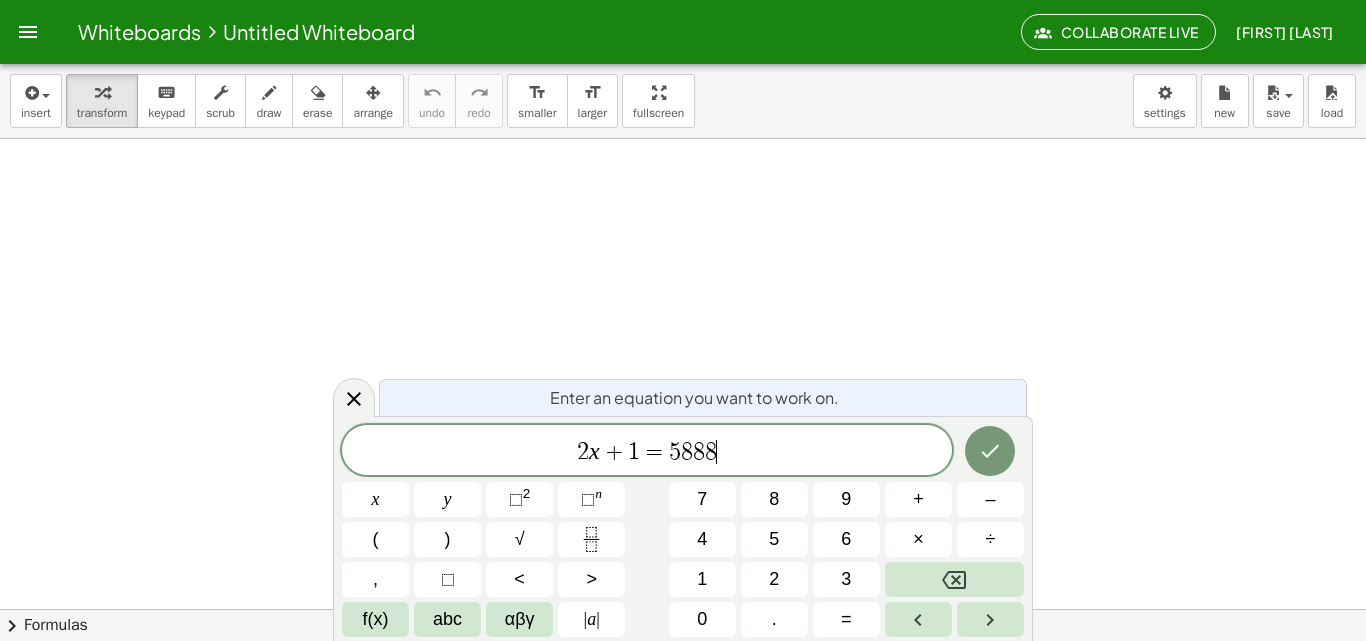 click on "2 x + 1 = 5 8 8 8 ​" 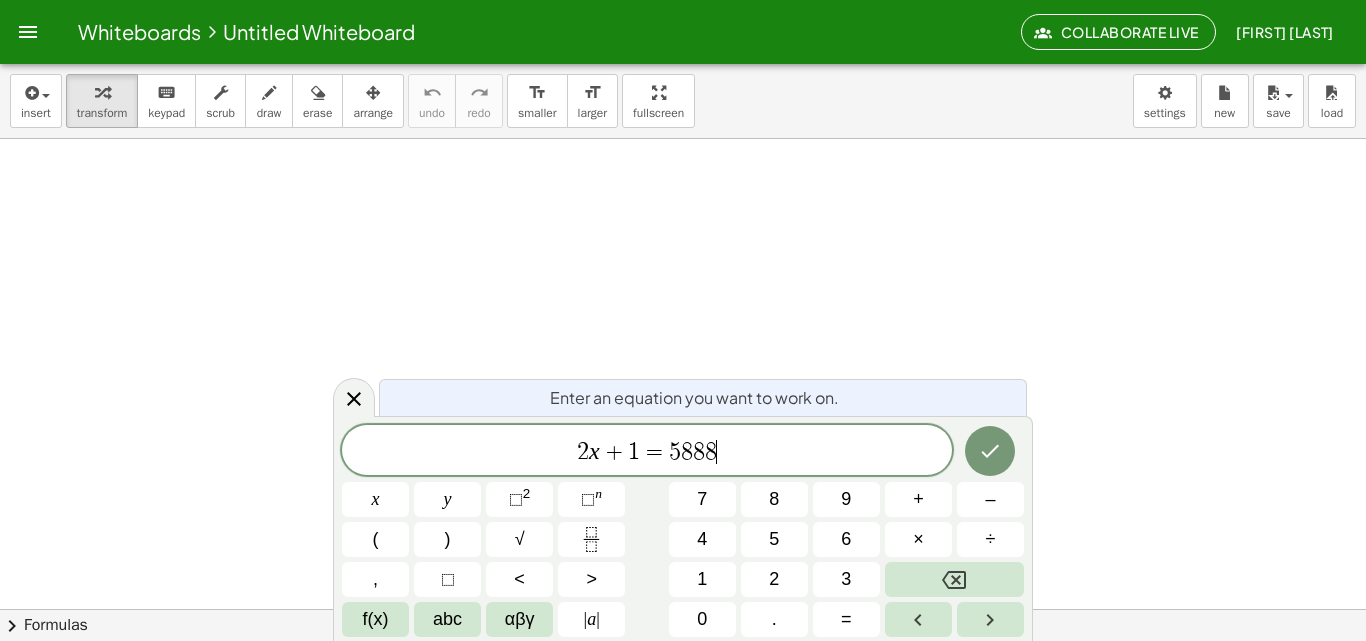 click on "2 x + 1 = 5 8 8 8 ​" 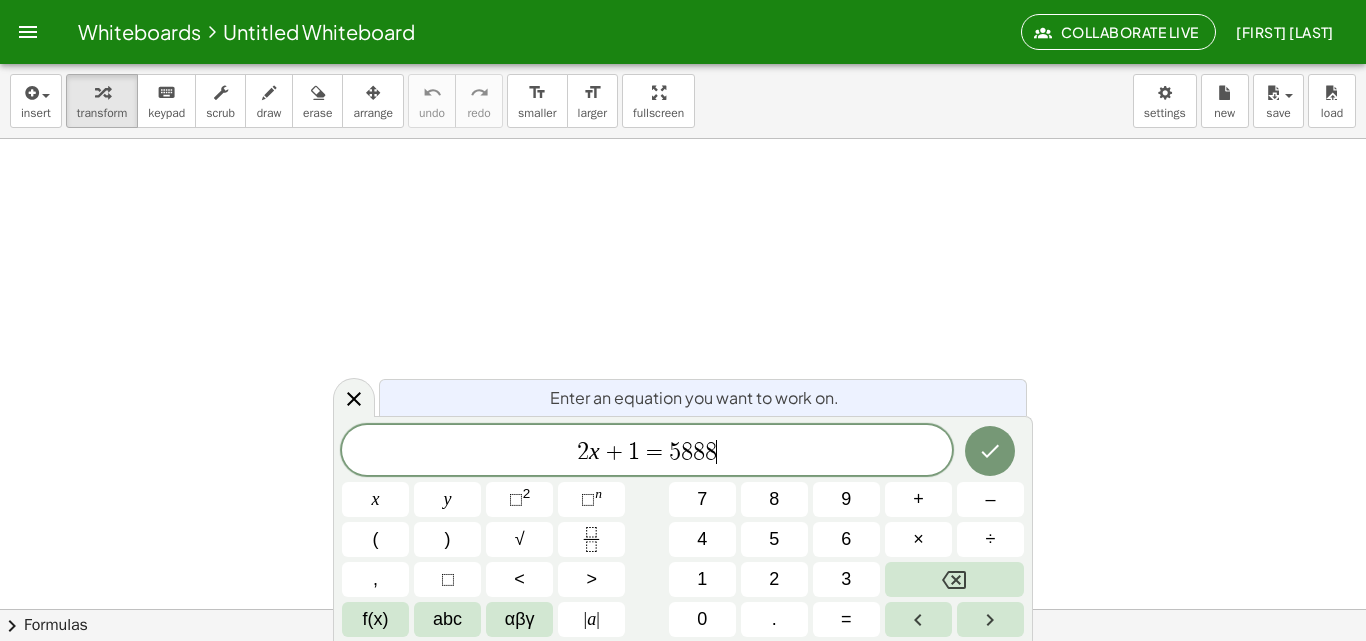 click on "2 x + 1 = 5 8 8 8 ​" 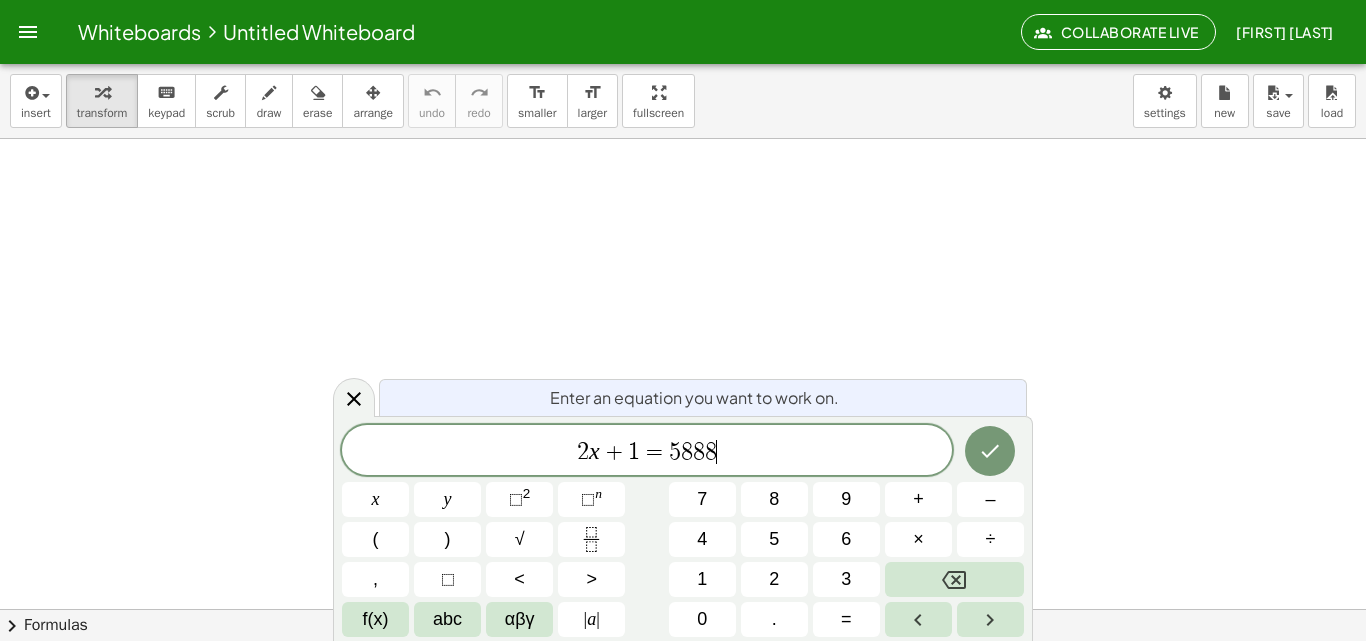 click on "2 x + 1 = 5 8 8 8 ​" 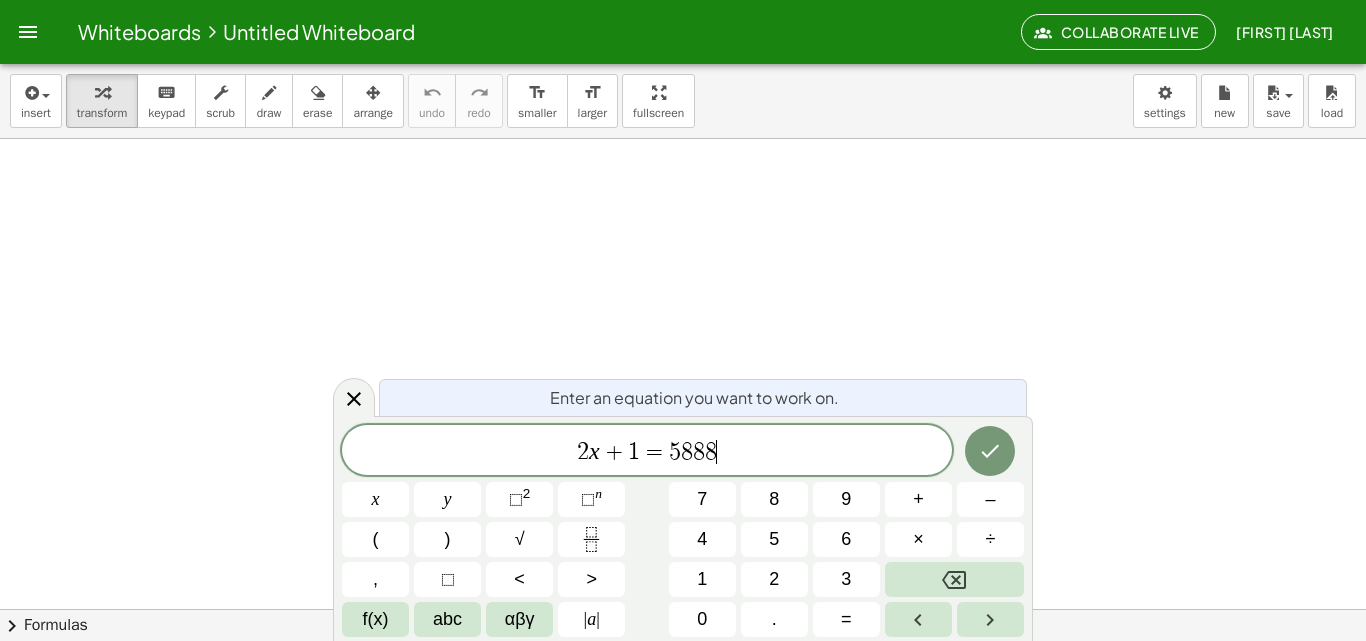 drag, startPoint x: 766, startPoint y: 466, endPoint x: 750, endPoint y: 446, distance: 25.612497 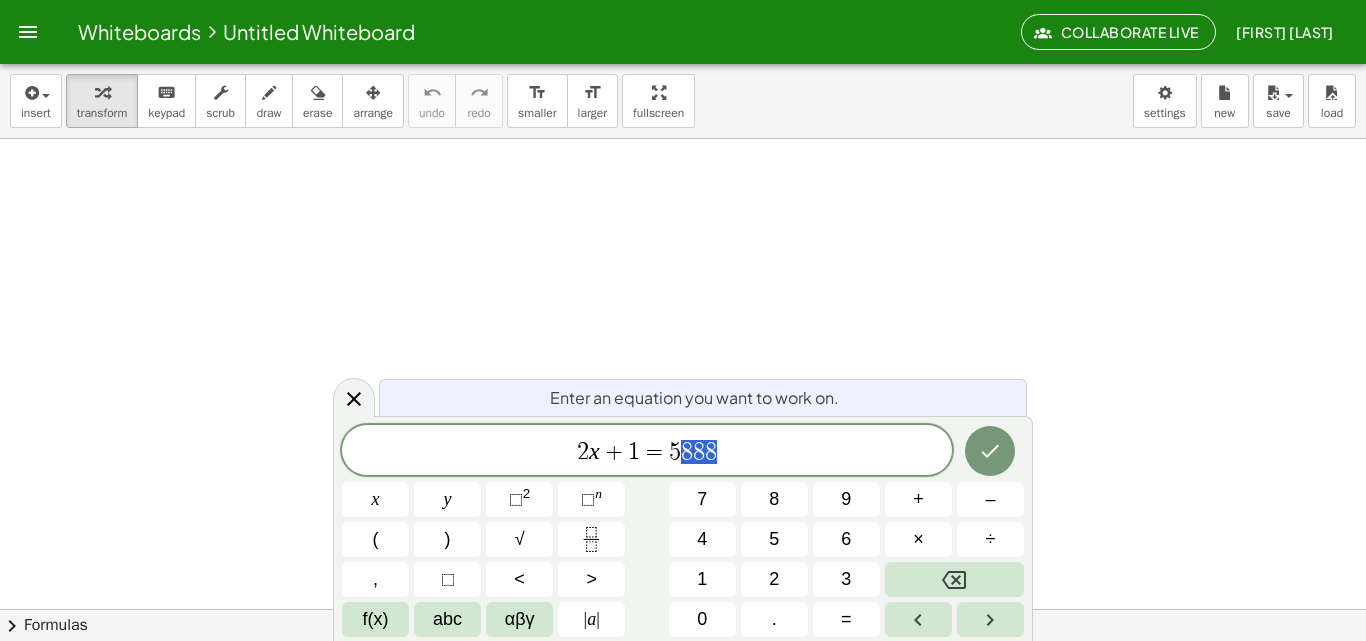 drag, startPoint x: 750, startPoint y: 446, endPoint x: 693, endPoint y: 465, distance: 60.083275 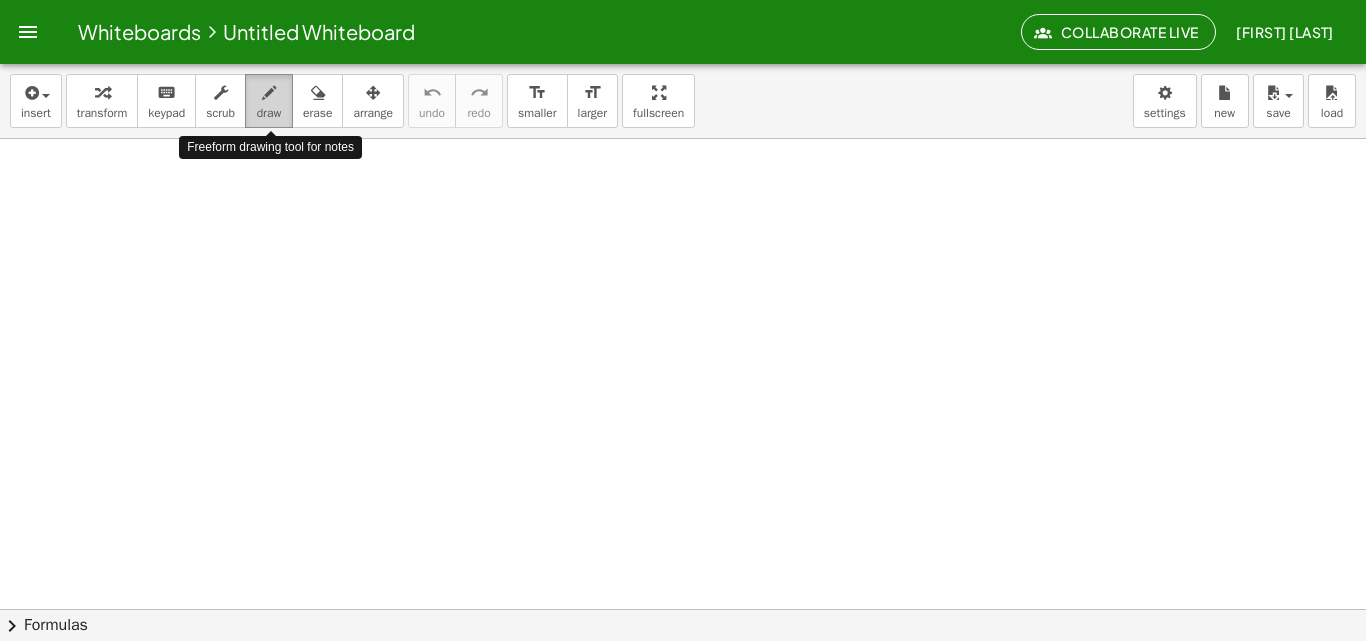 click at bounding box center (269, 93) 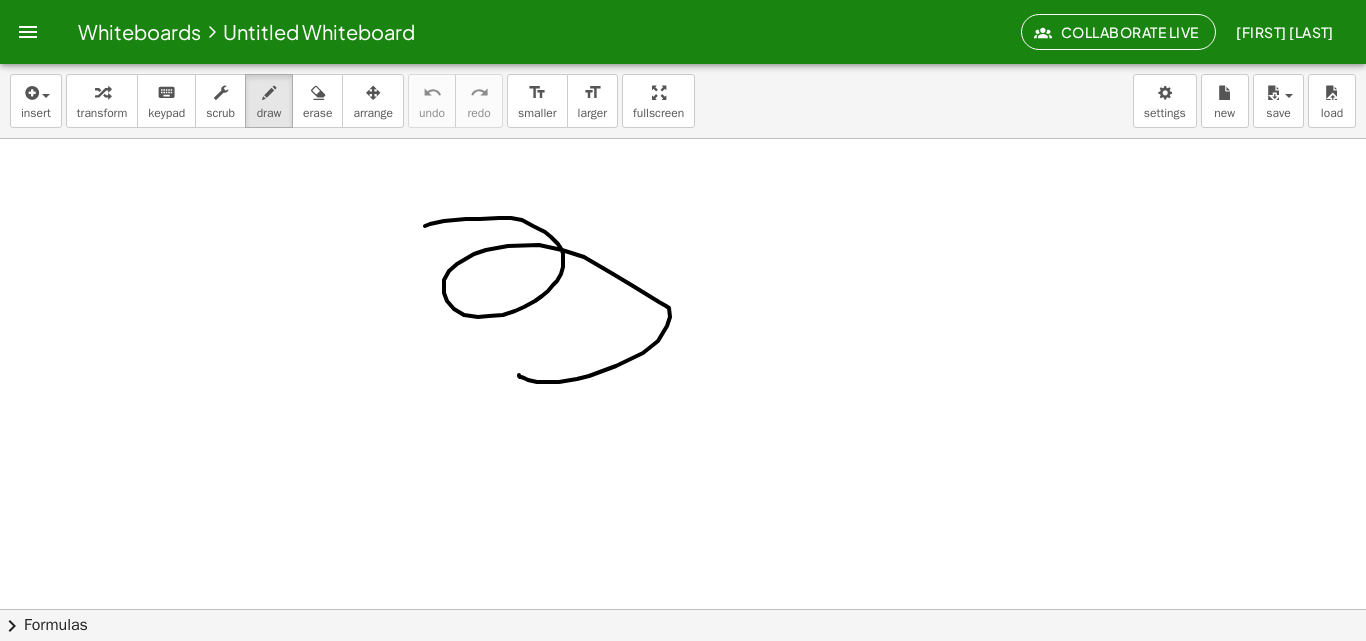 drag, startPoint x: 425, startPoint y: 226, endPoint x: 481, endPoint y: 366, distance: 150.78462 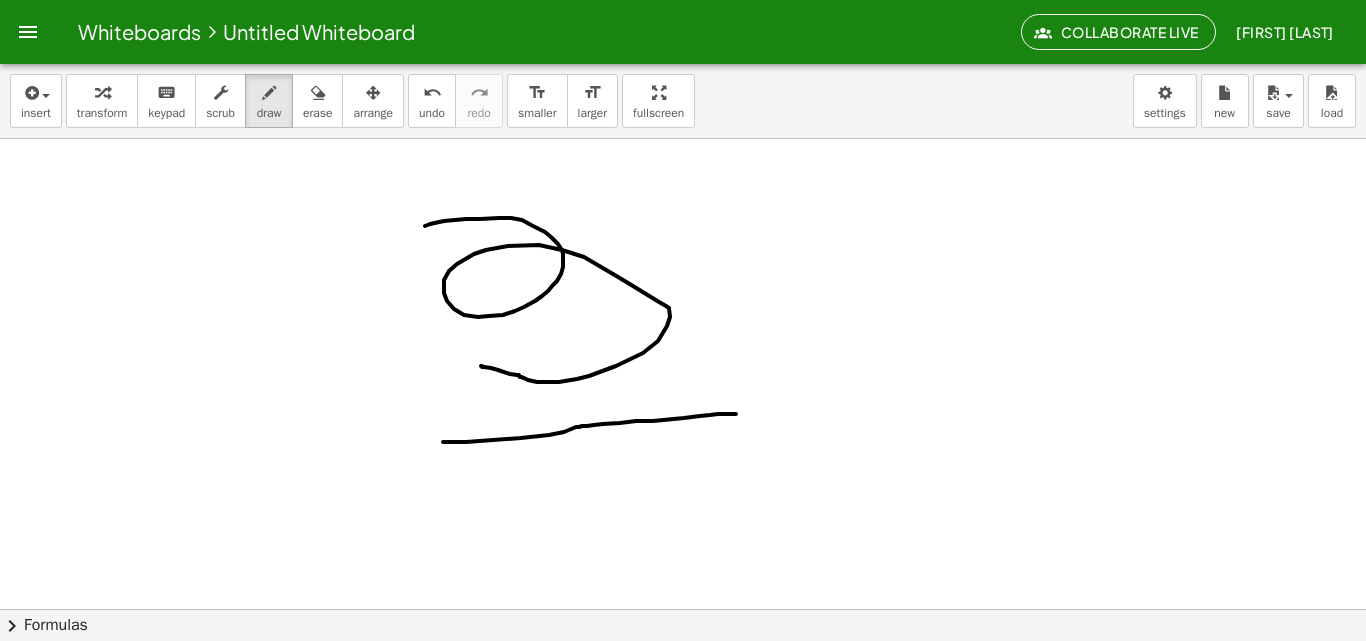 drag, startPoint x: 443, startPoint y: 442, endPoint x: 742, endPoint y: 414, distance: 300.30817 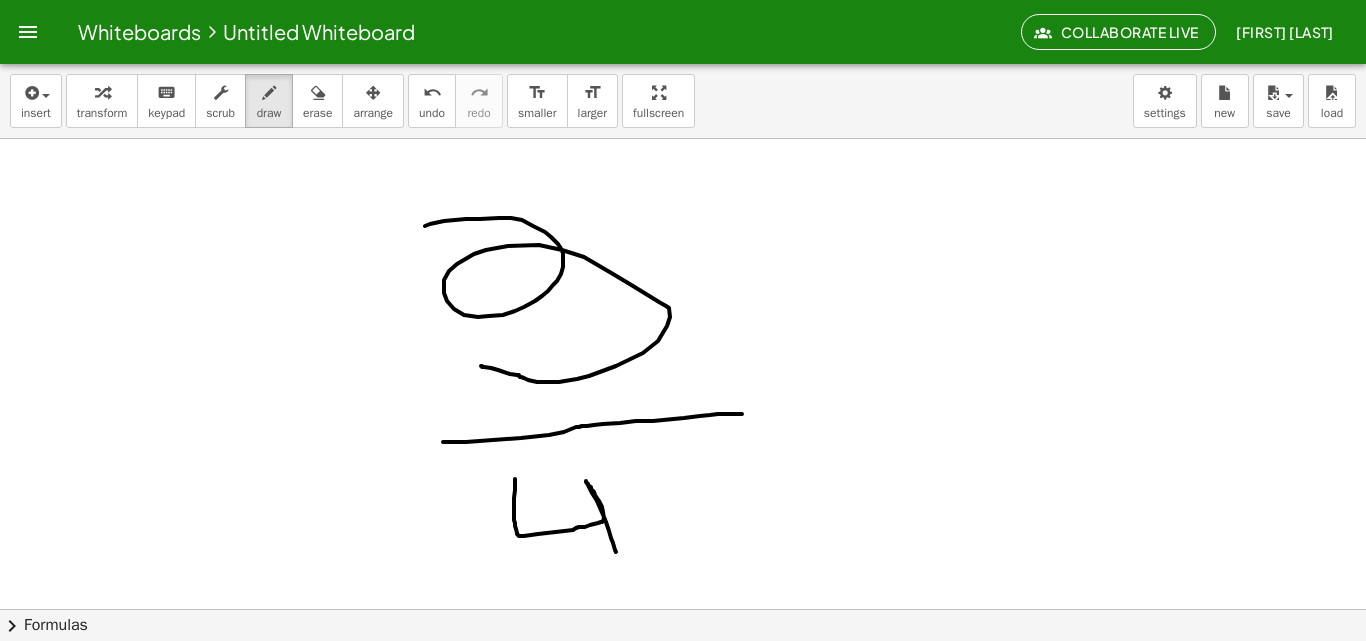 drag, startPoint x: 515, startPoint y: 479, endPoint x: 620, endPoint y: 568, distance: 137.64447 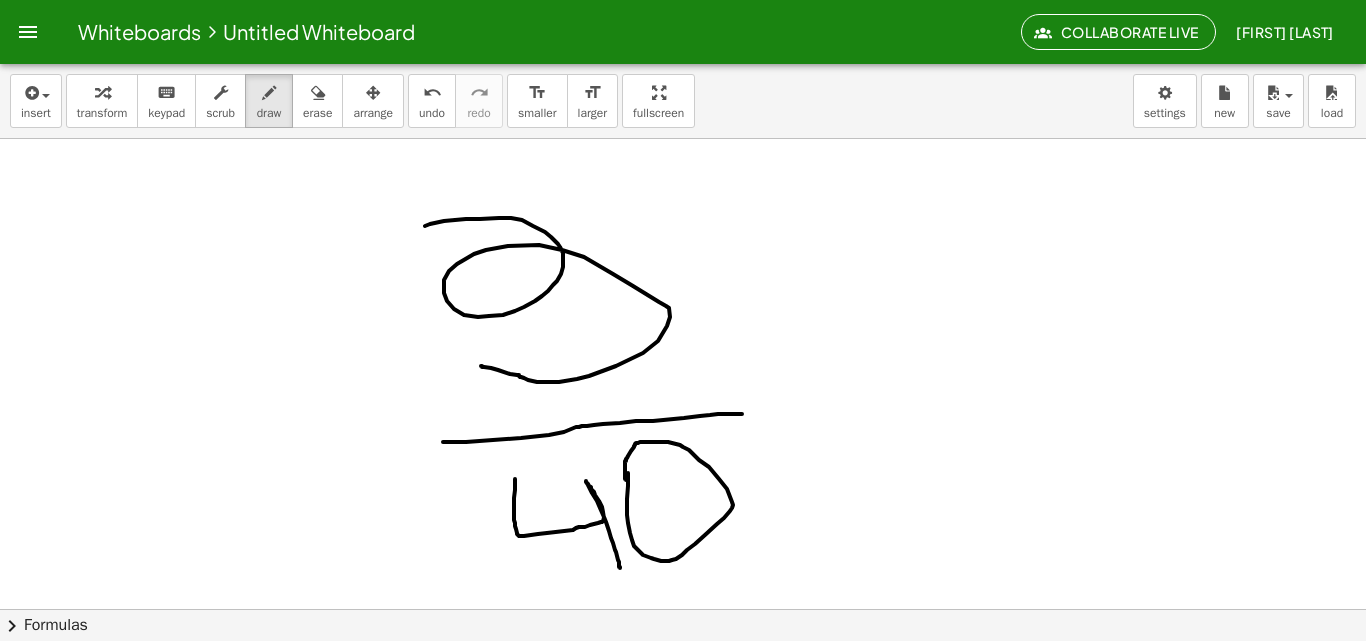 click at bounding box center [683, 673] 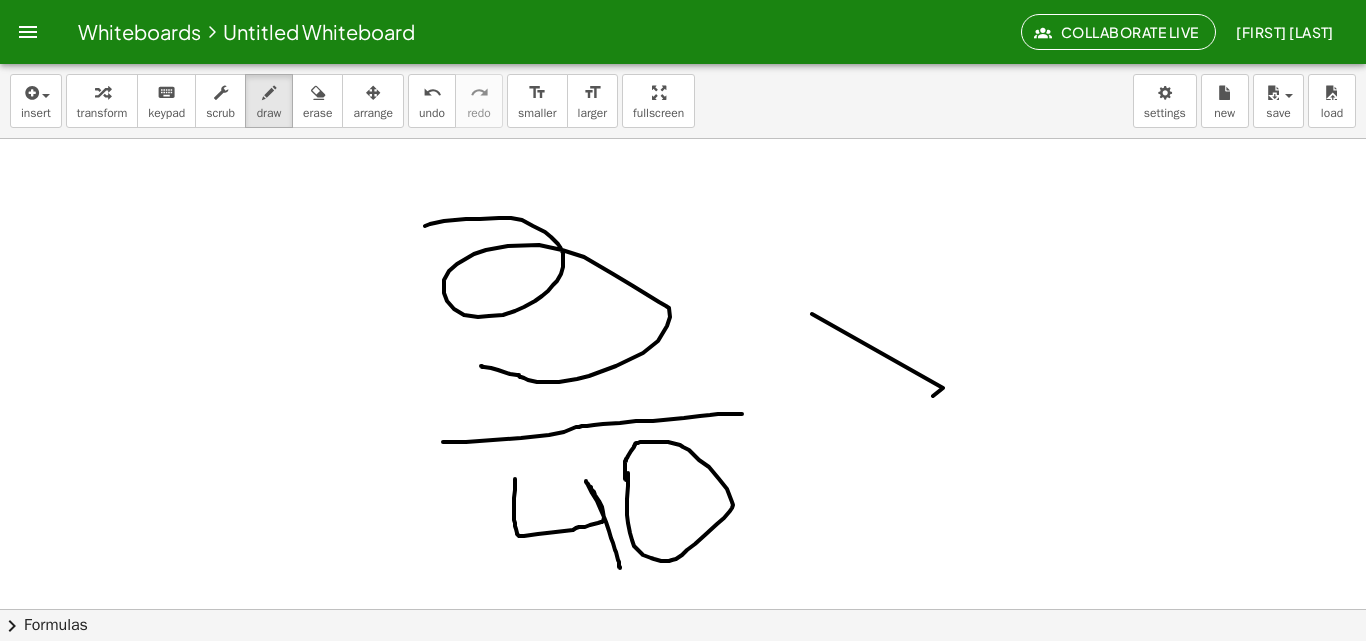 drag, startPoint x: 943, startPoint y: 388, endPoint x: 920, endPoint y: 401, distance: 26.41969 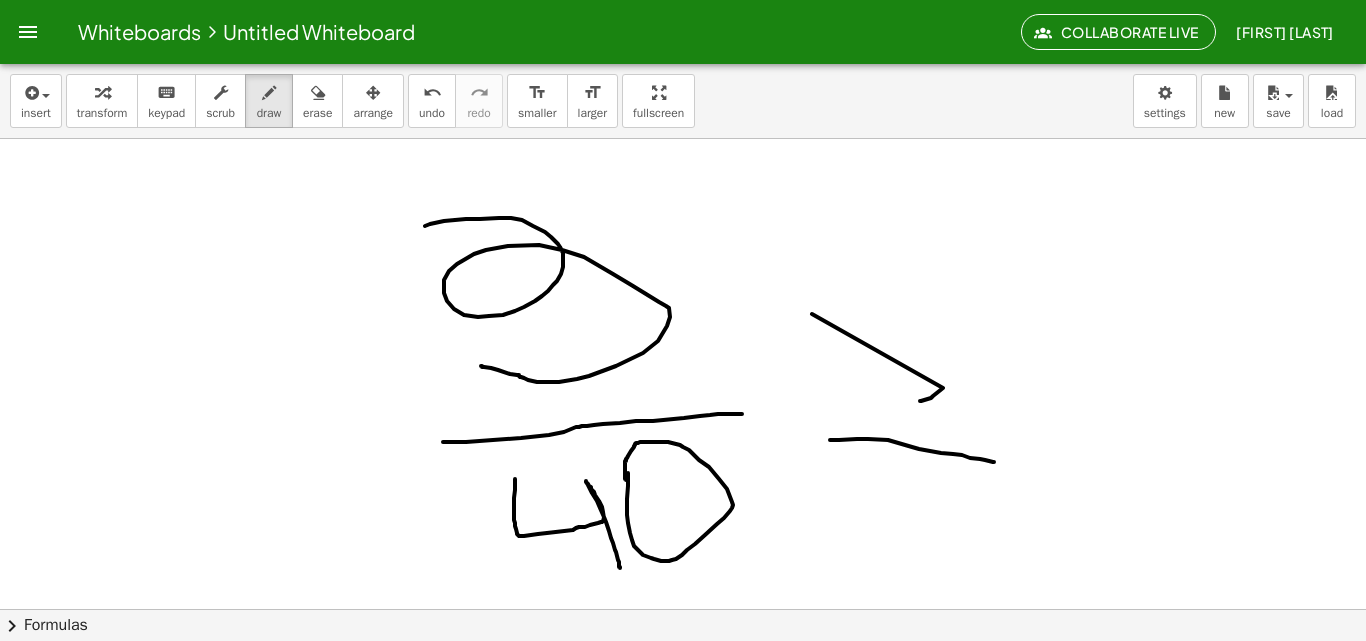 drag, startPoint x: 830, startPoint y: 440, endPoint x: 995, endPoint y: 461, distance: 166.331 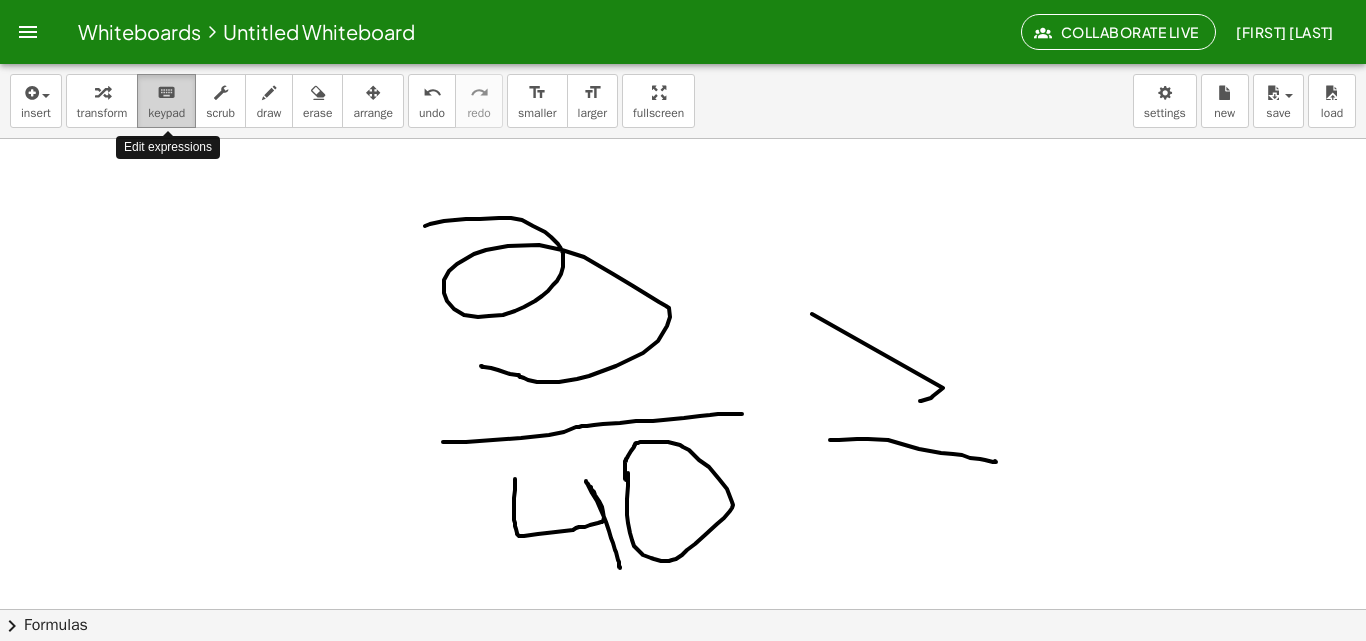 click on "keyboard" at bounding box center (166, 93) 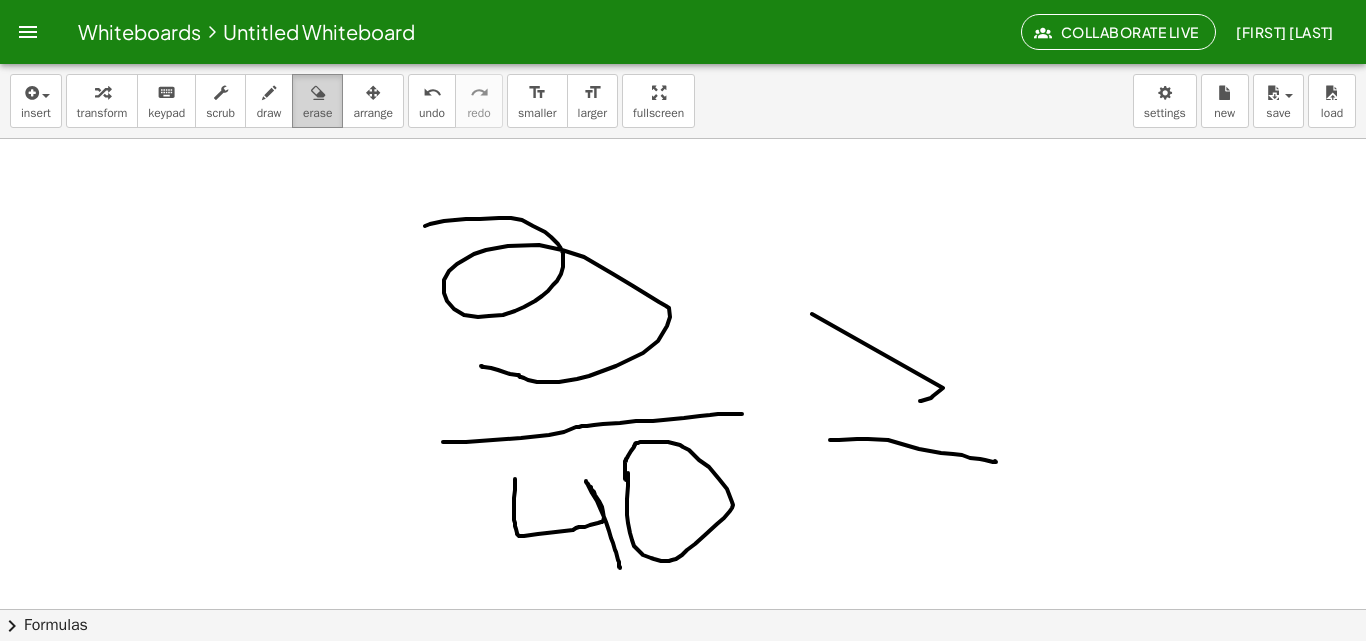 click at bounding box center [318, 93] 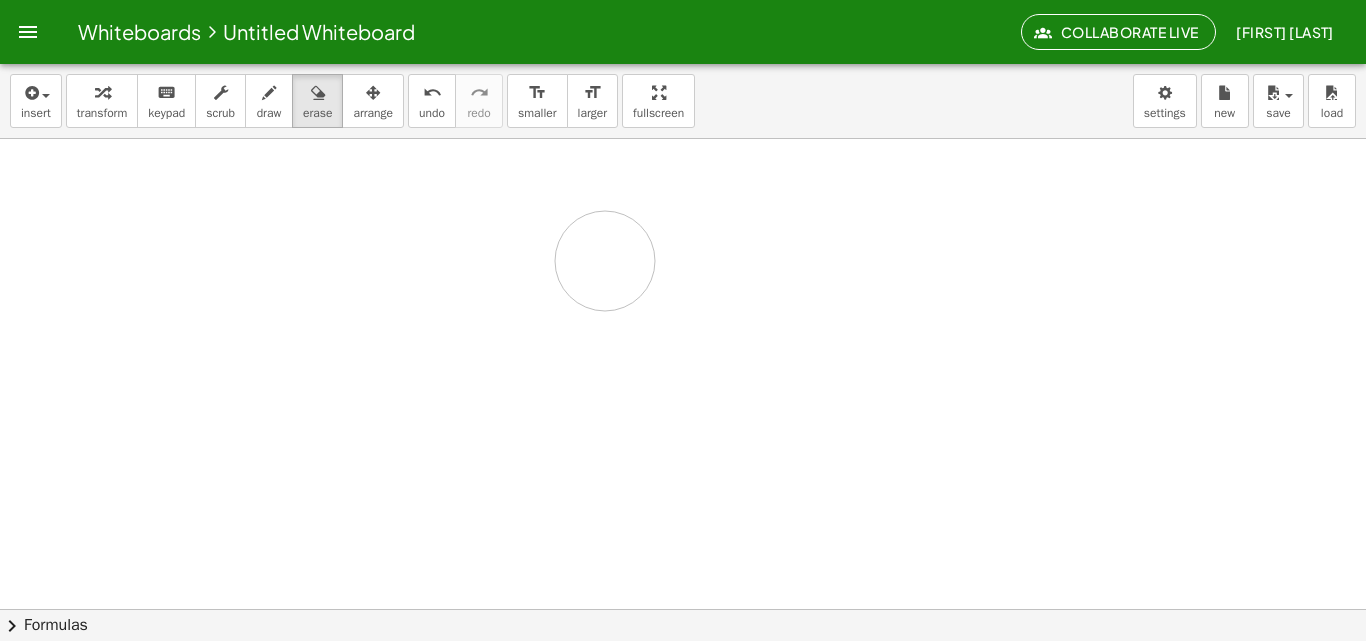 drag, startPoint x: 446, startPoint y: 212, endPoint x: 607, endPoint y: 263, distance: 168.88458 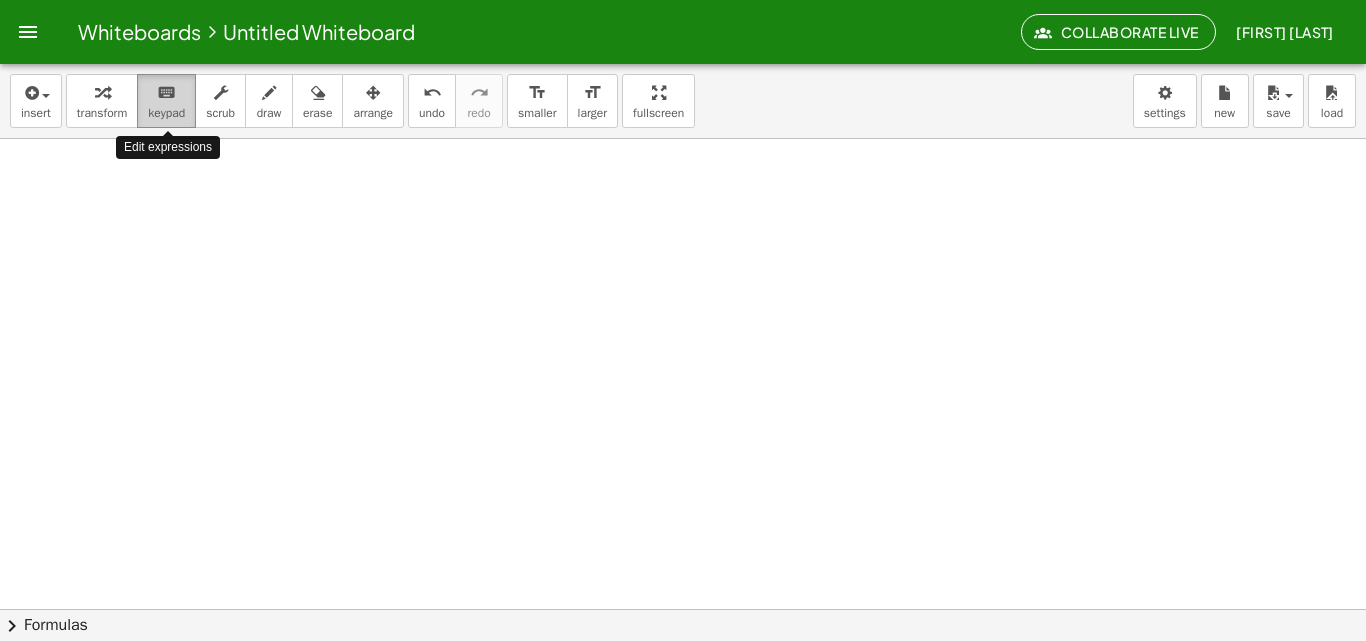 click on "keyboard" at bounding box center (166, 93) 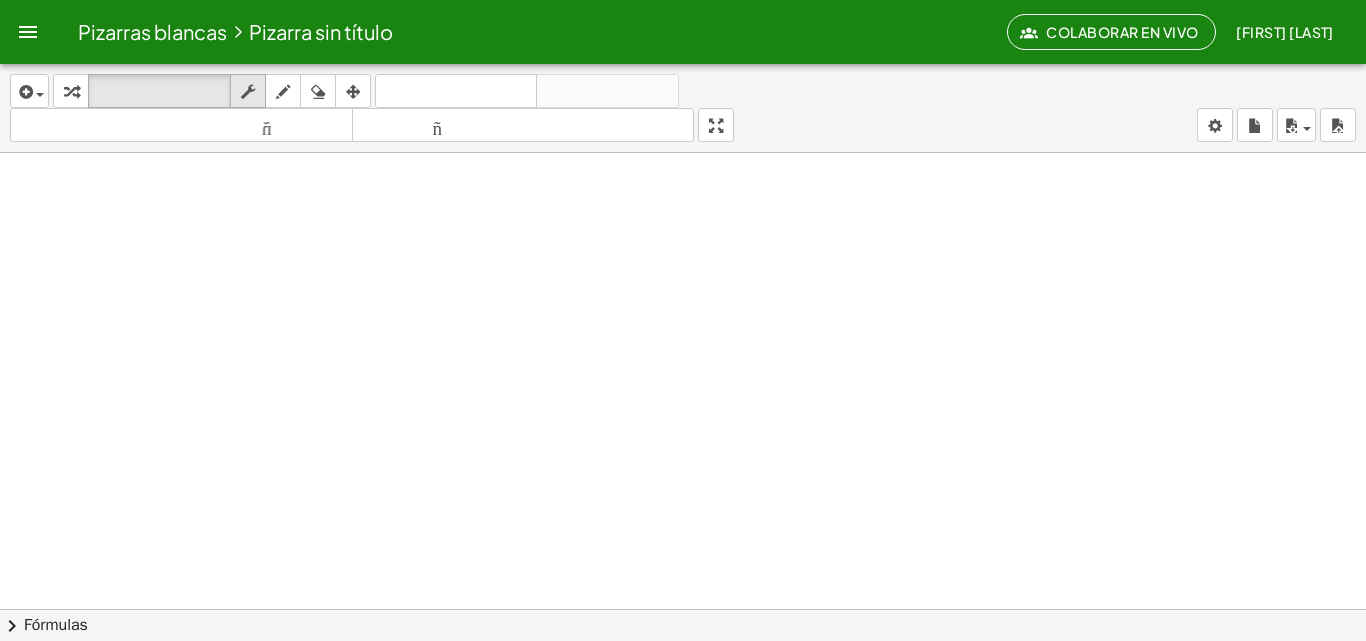 click at bounding box center (248, 92) 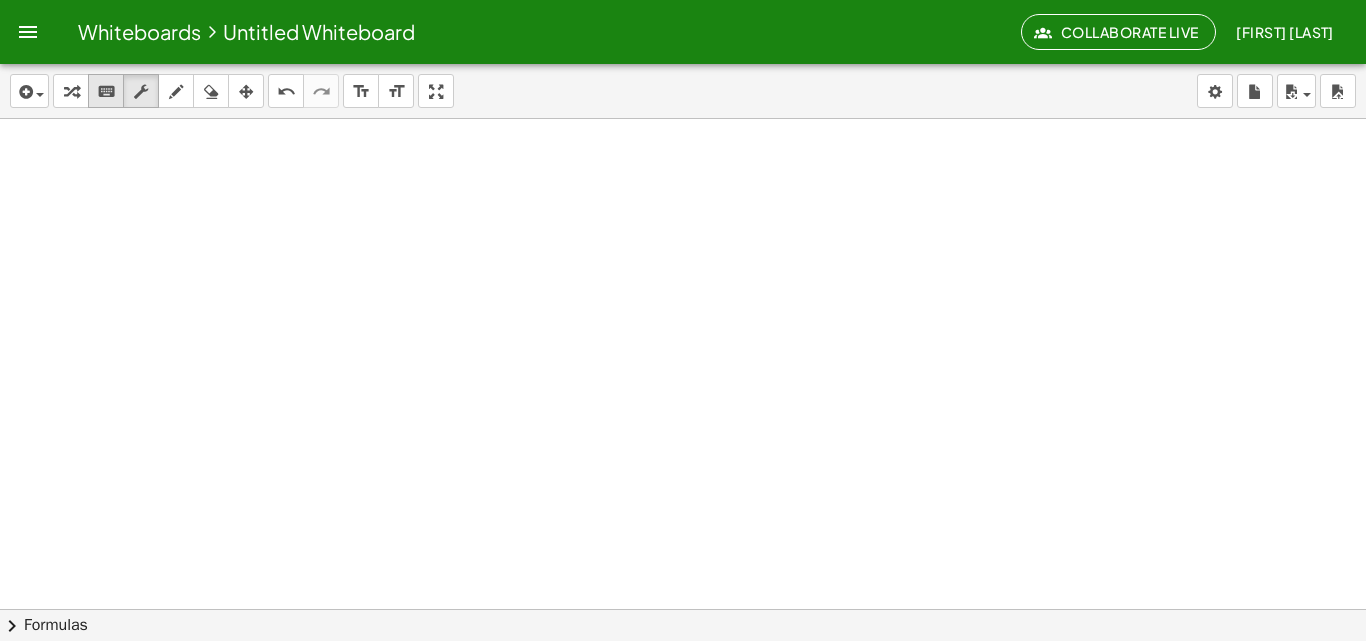 click on "keyboard" at bounding box center [106, 92] 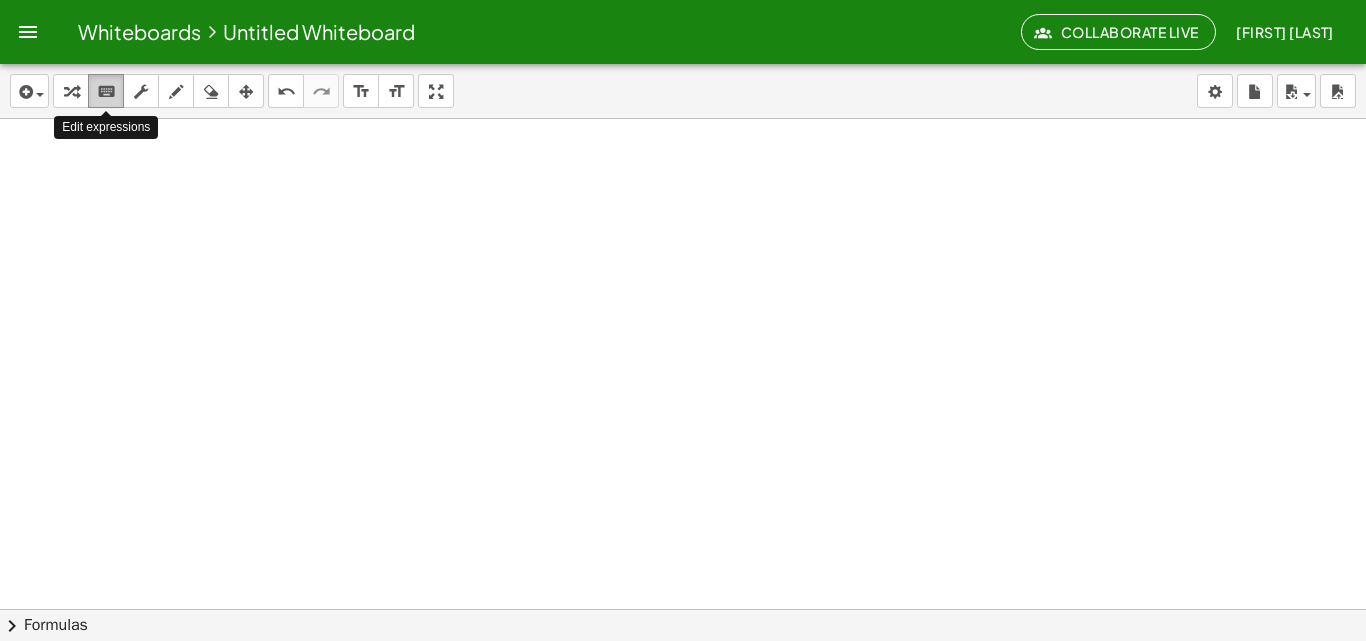 click on "keyboard" at bounding box center (106, 92) 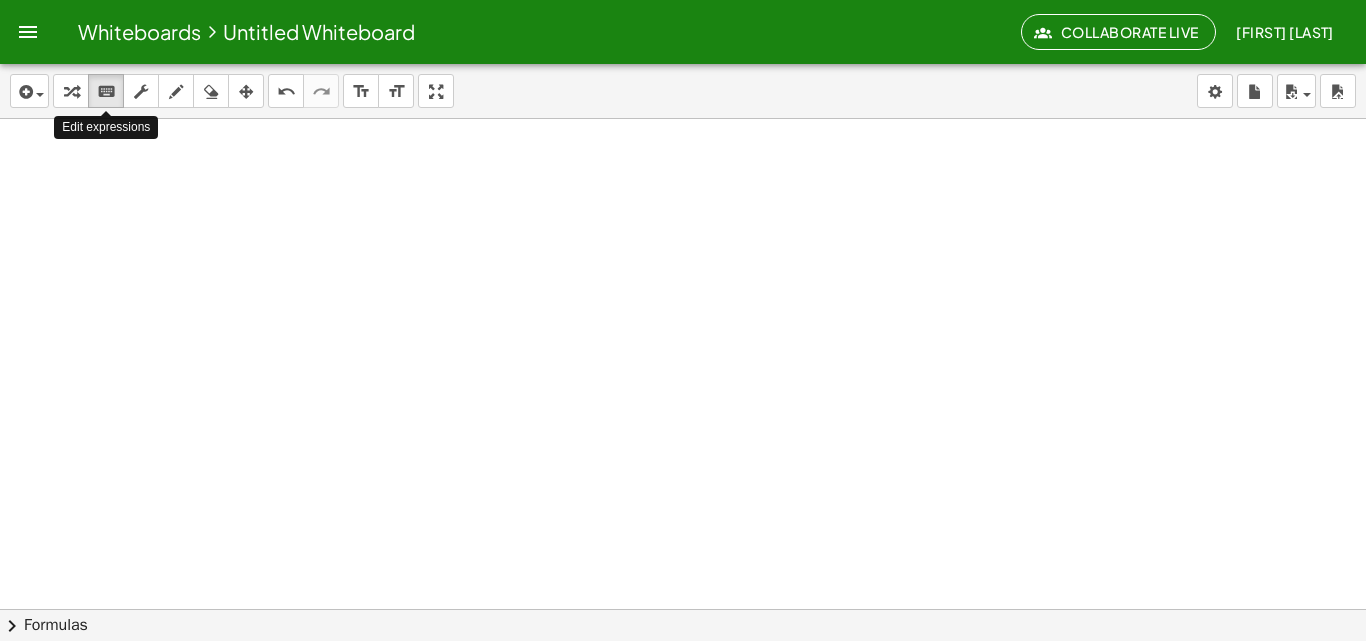 click on "Whiteboards     Untitled Whiteboard Collaborate Live  [FIRST] [LAST]" 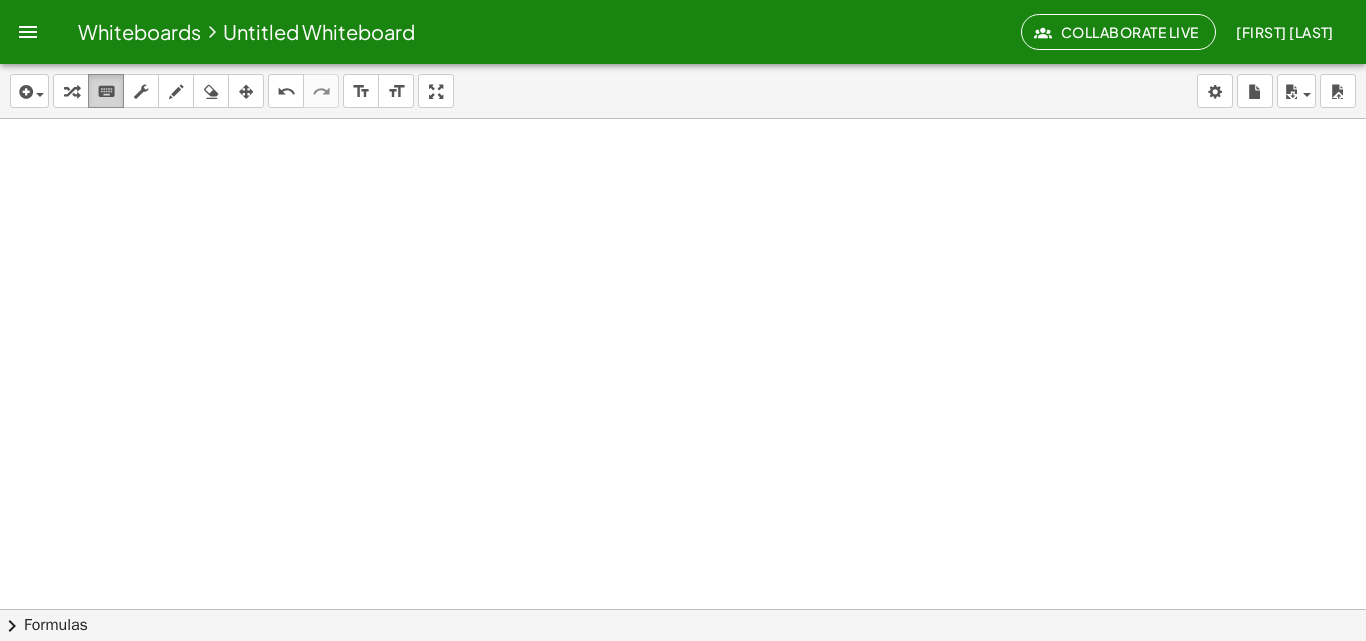 click on "keyboard" at bounding box center [106, 92] 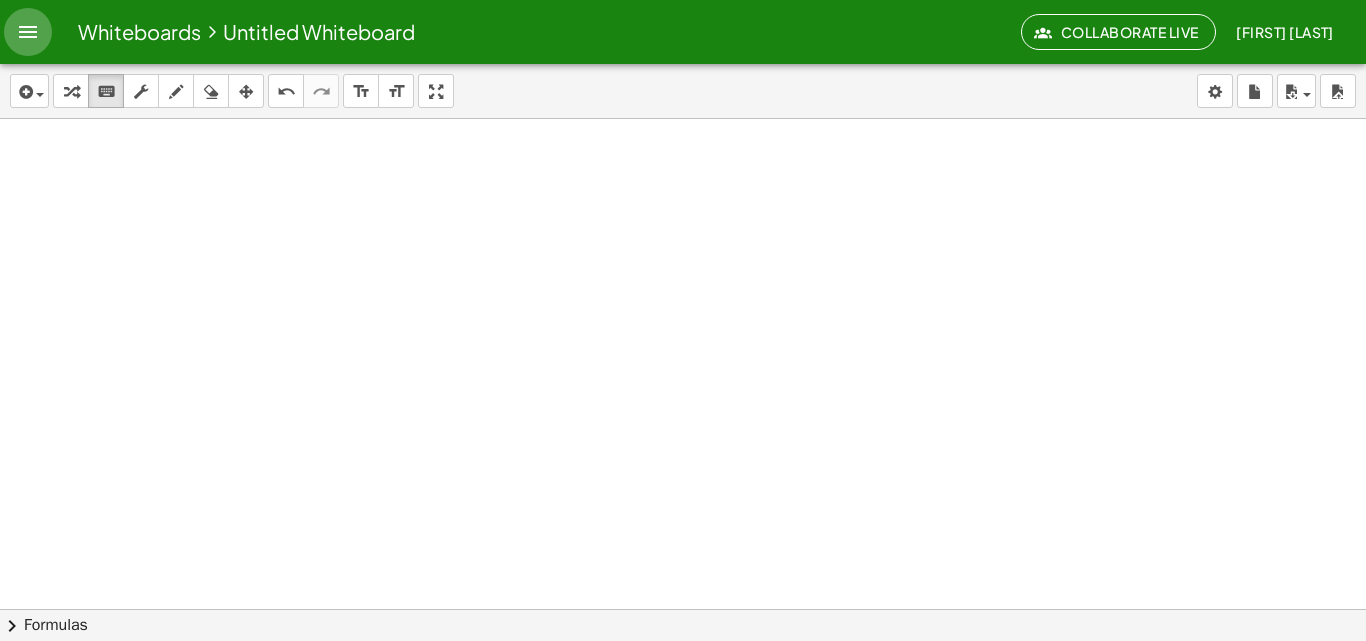 click at bounding box center [28, 32] 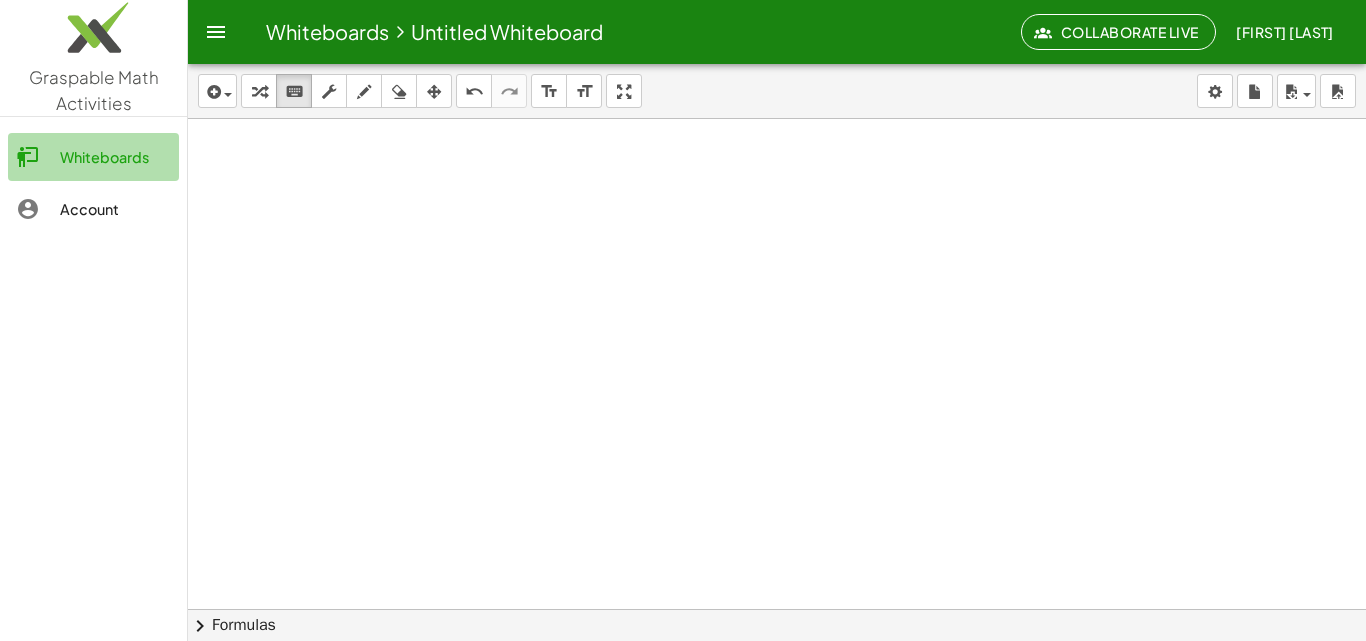 click on "Whiteboards" 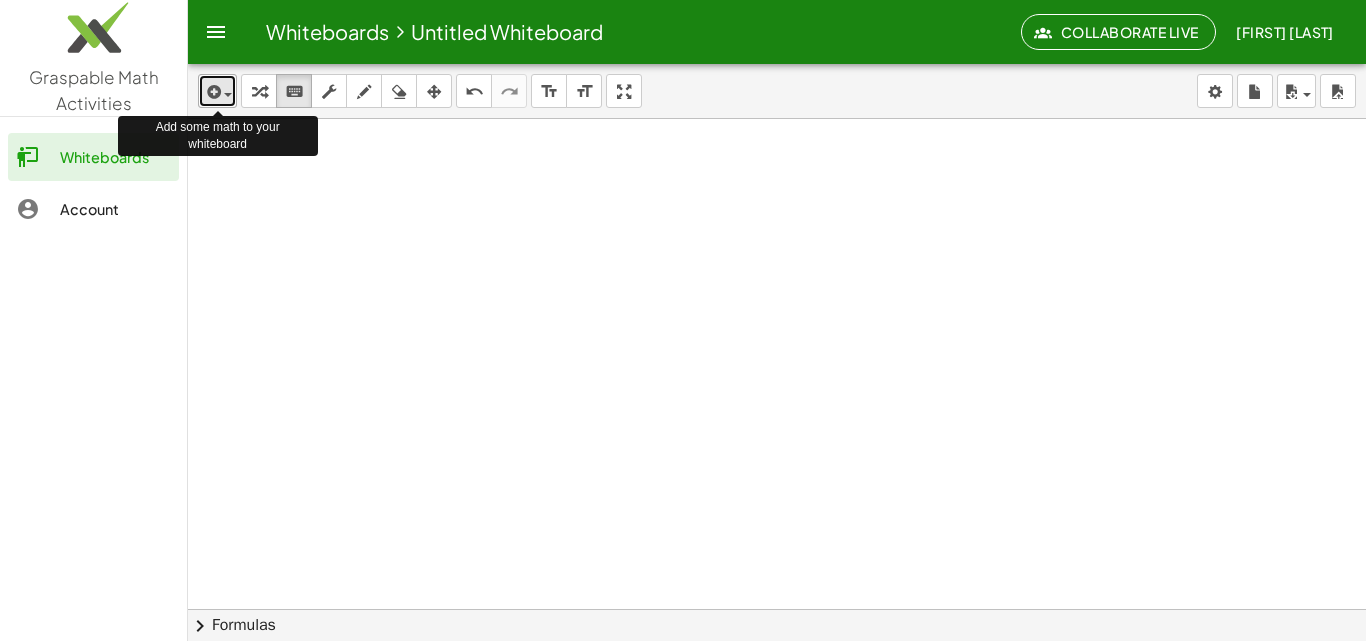 click at bounding box center (223, 94) 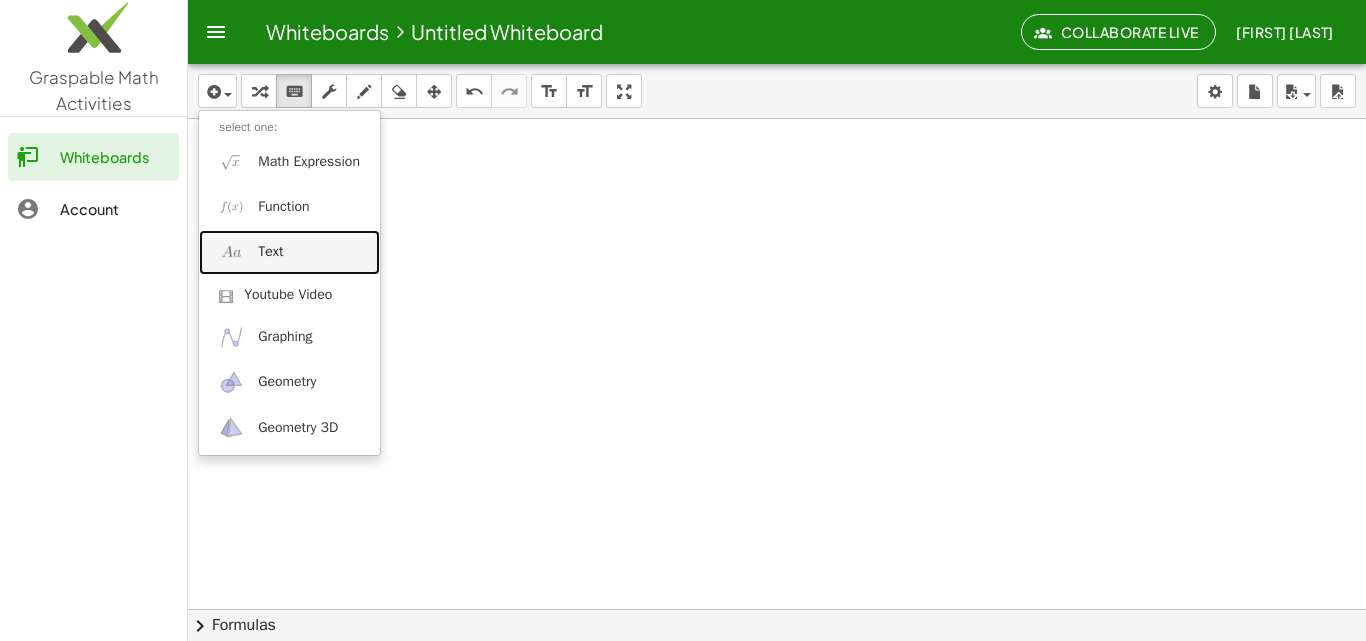 click on "Text" at bounding box center [289, 252] 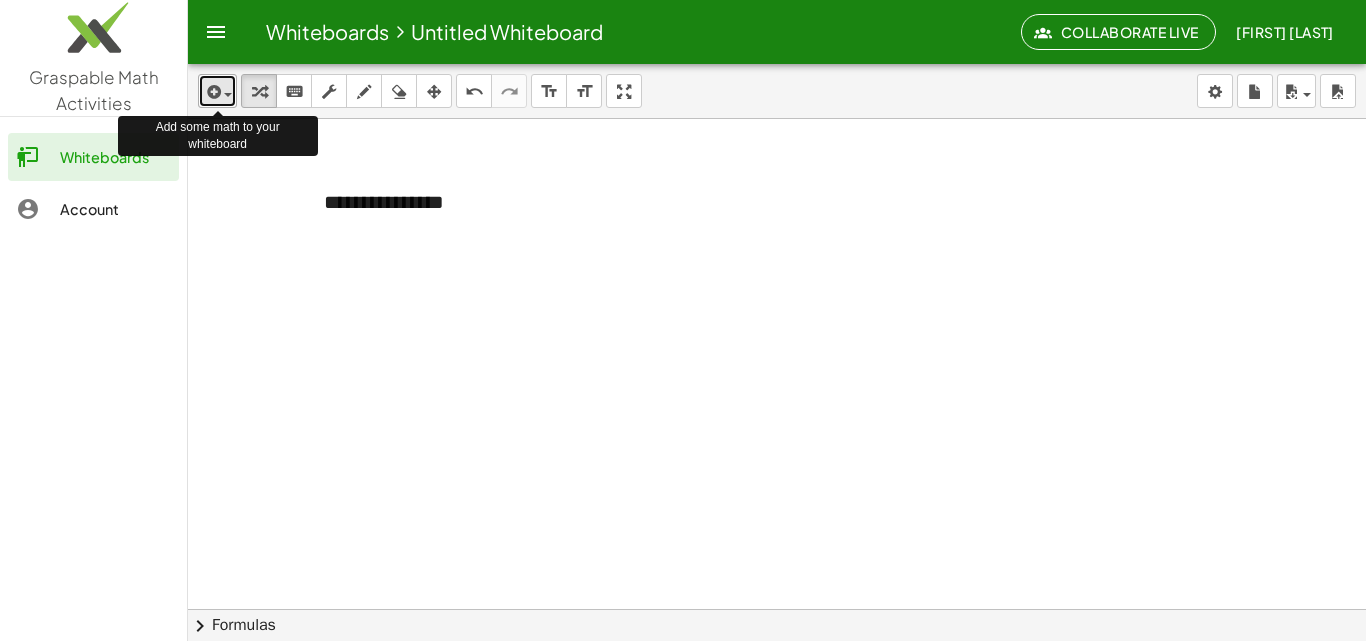 click at bounding box center [212, 92] 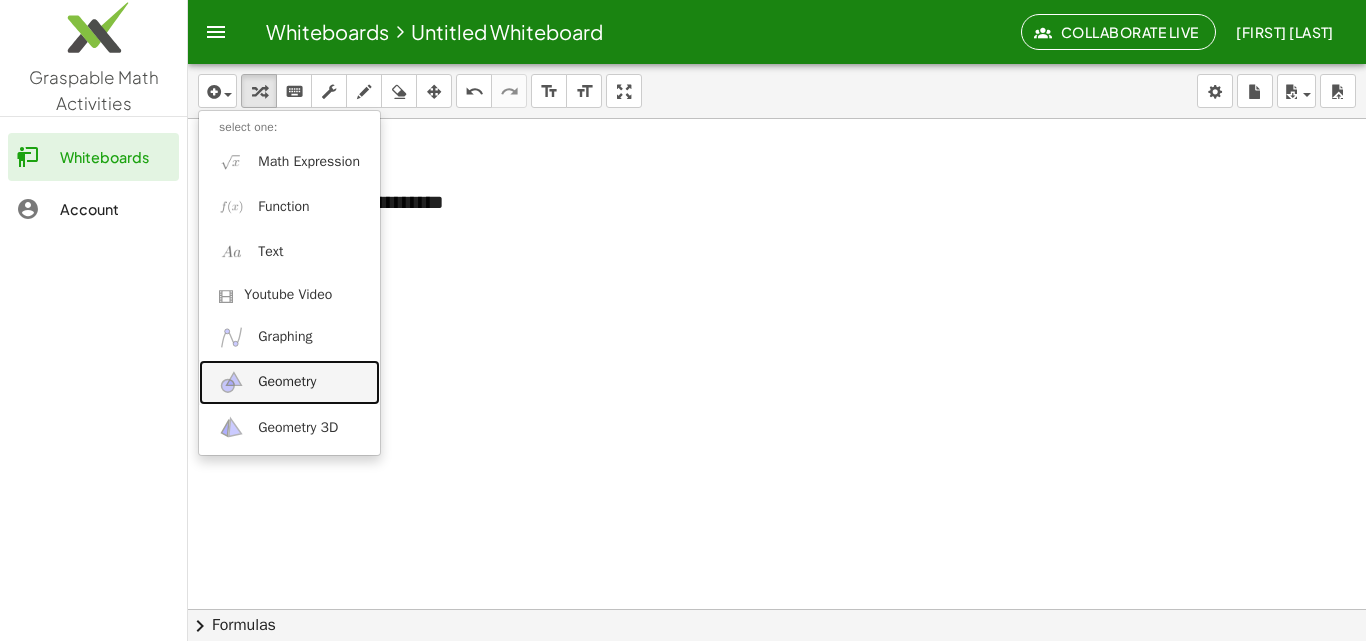 click on "Geometry" at bounding box center (289, 382) 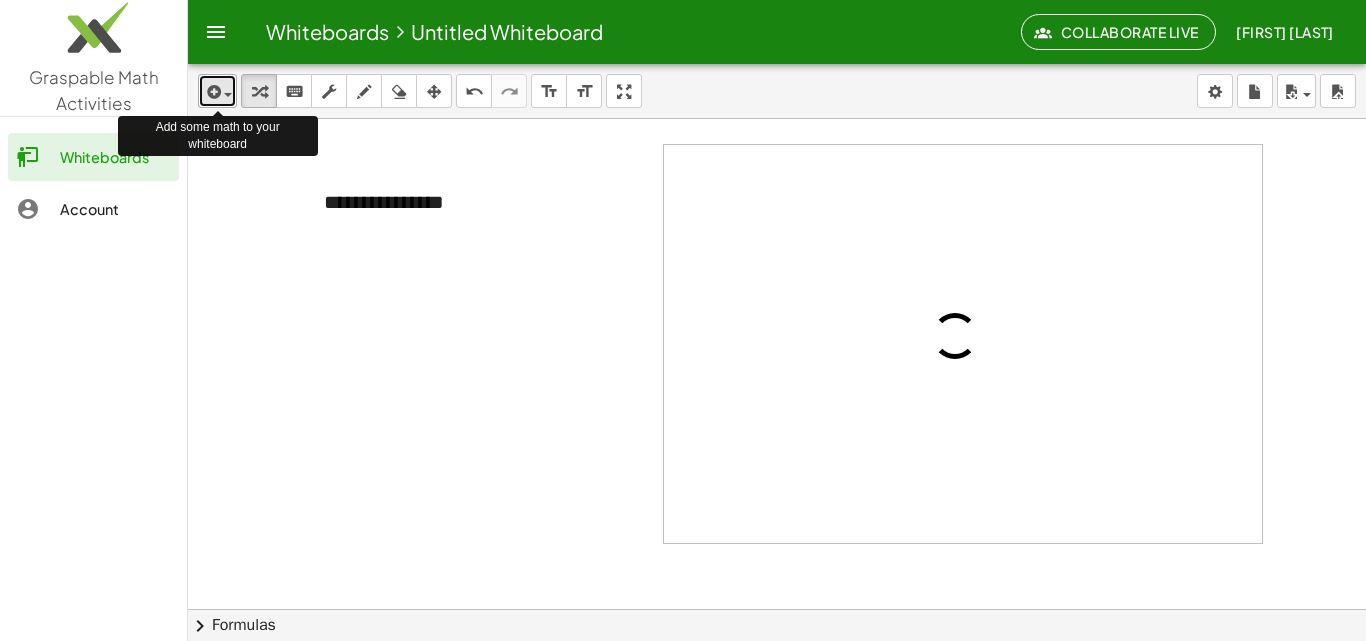 click on "insert" at bounding box center (217, 91) 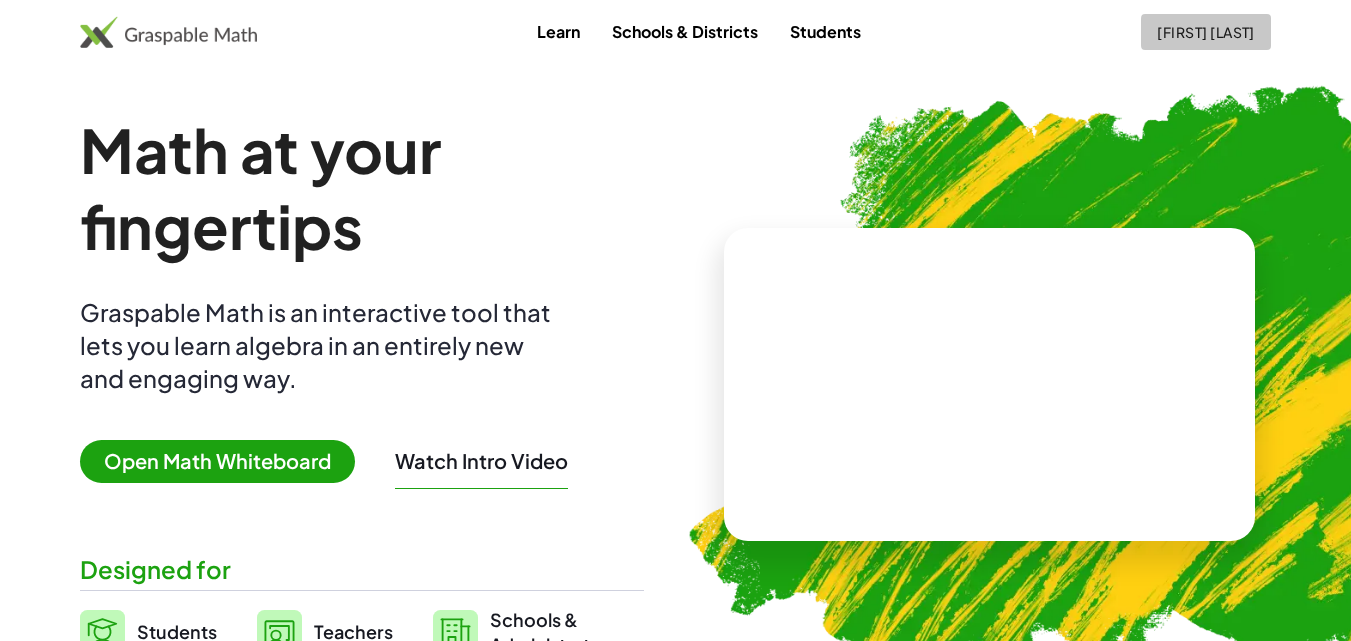 click on "[FIRST] [LAST]" 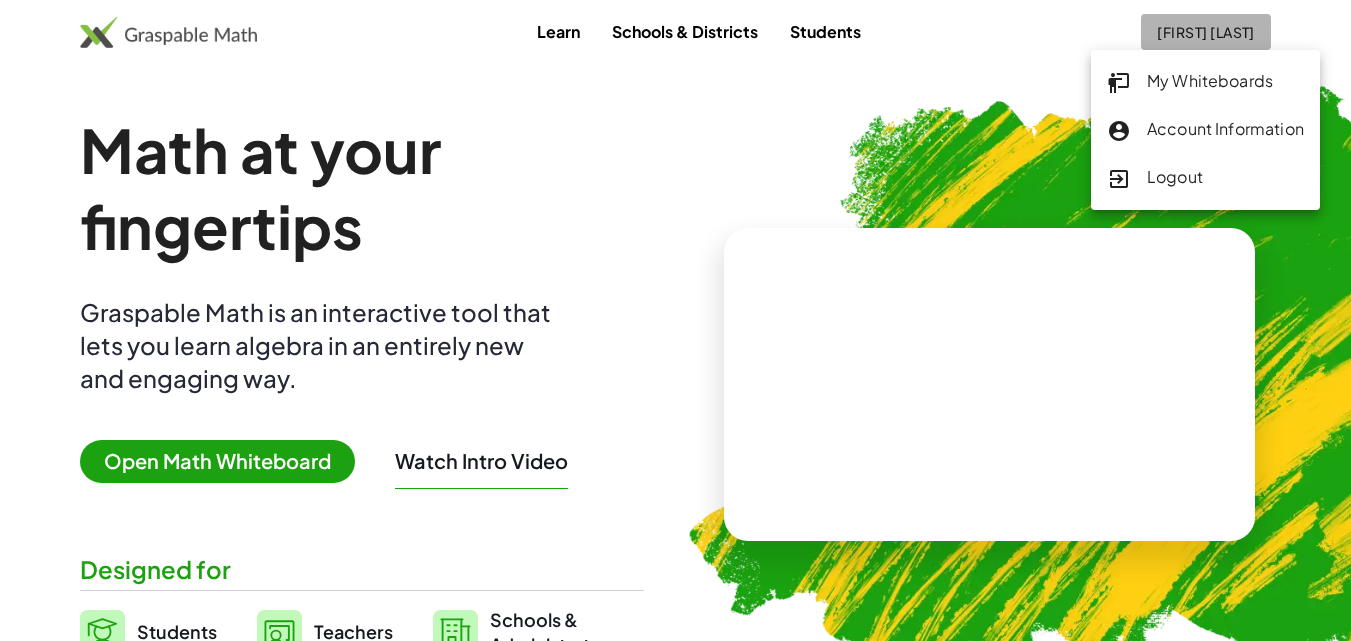 click on "[FIRST] [LAST]" 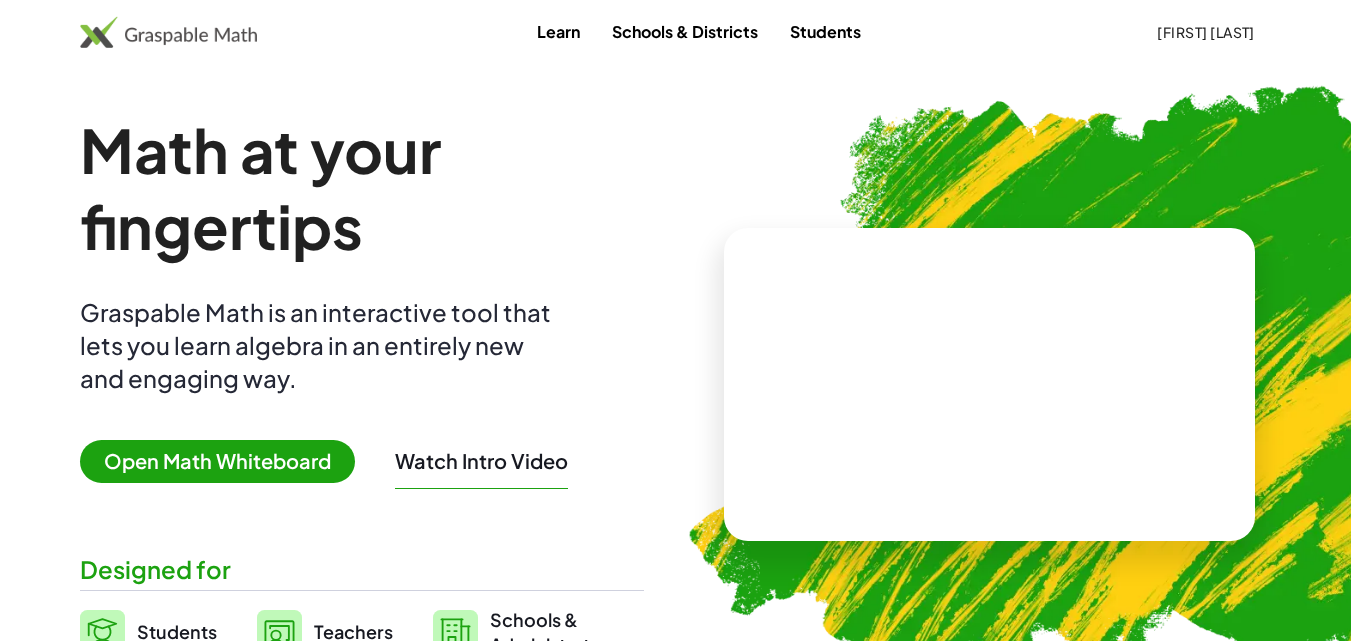 click on "Open Math Whiteboard" at bounding box center [217, 461] 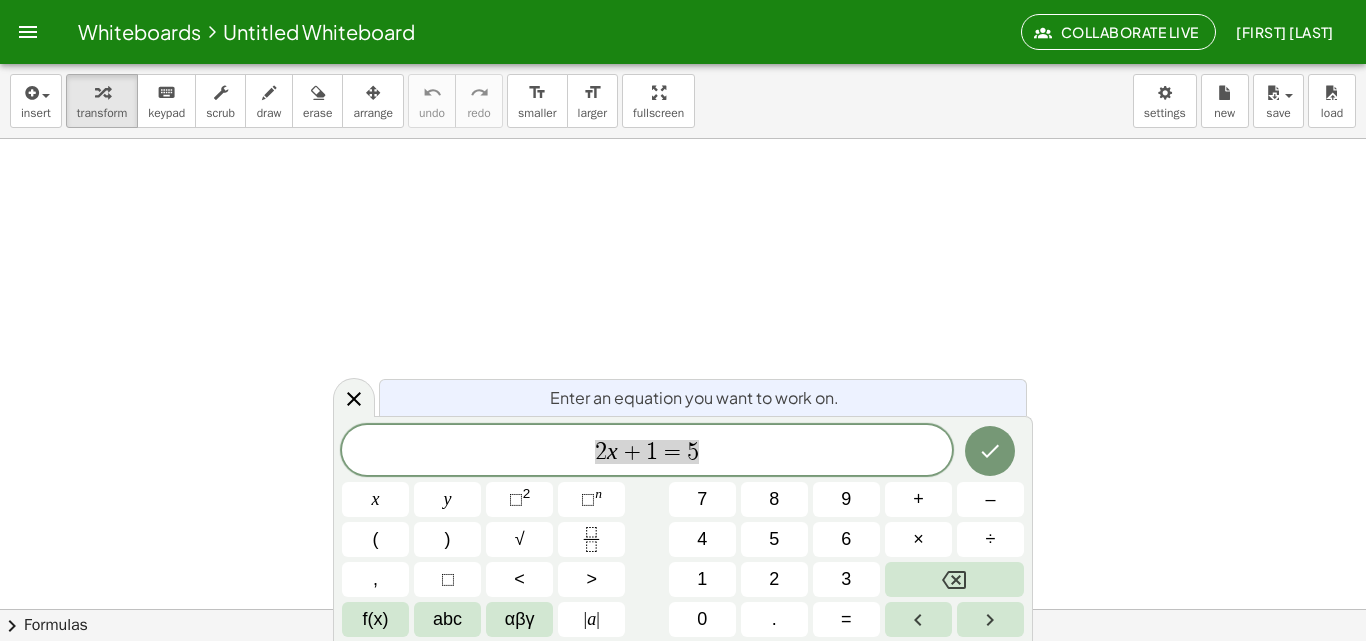 click on "2 x + 1 = 5" at bounding box center (647, 452) 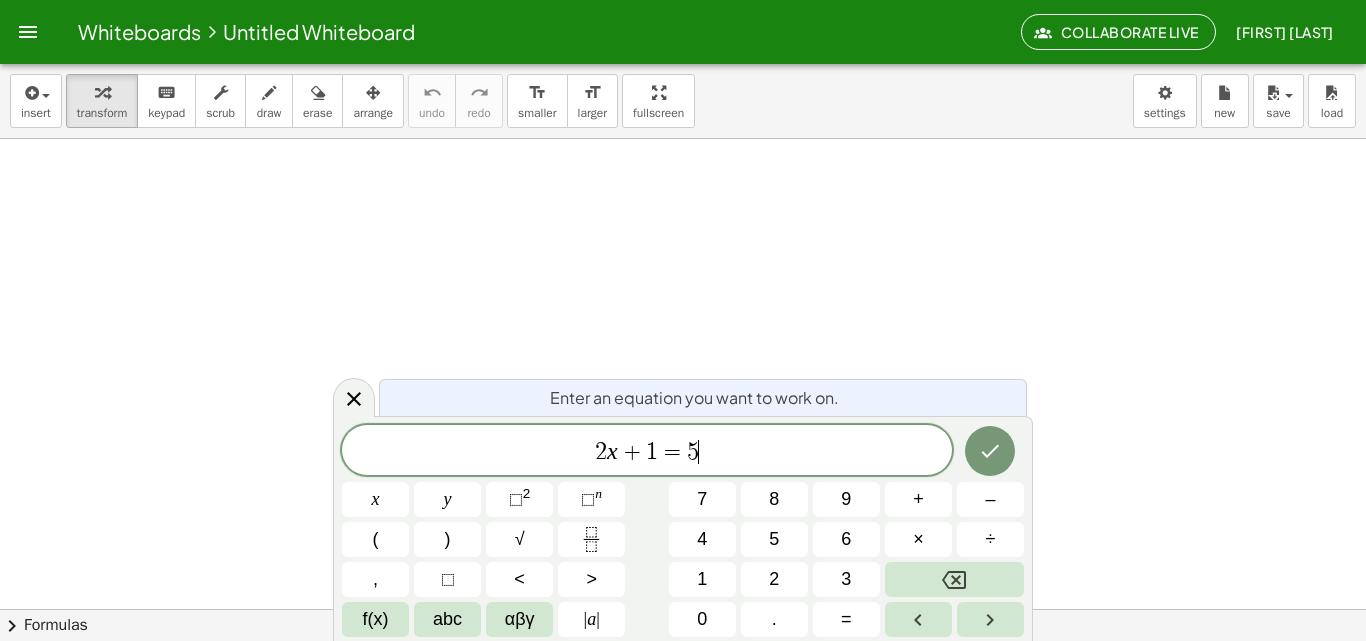click on "2 x + 1 = 5 ​" at bounding box center [647, 452] 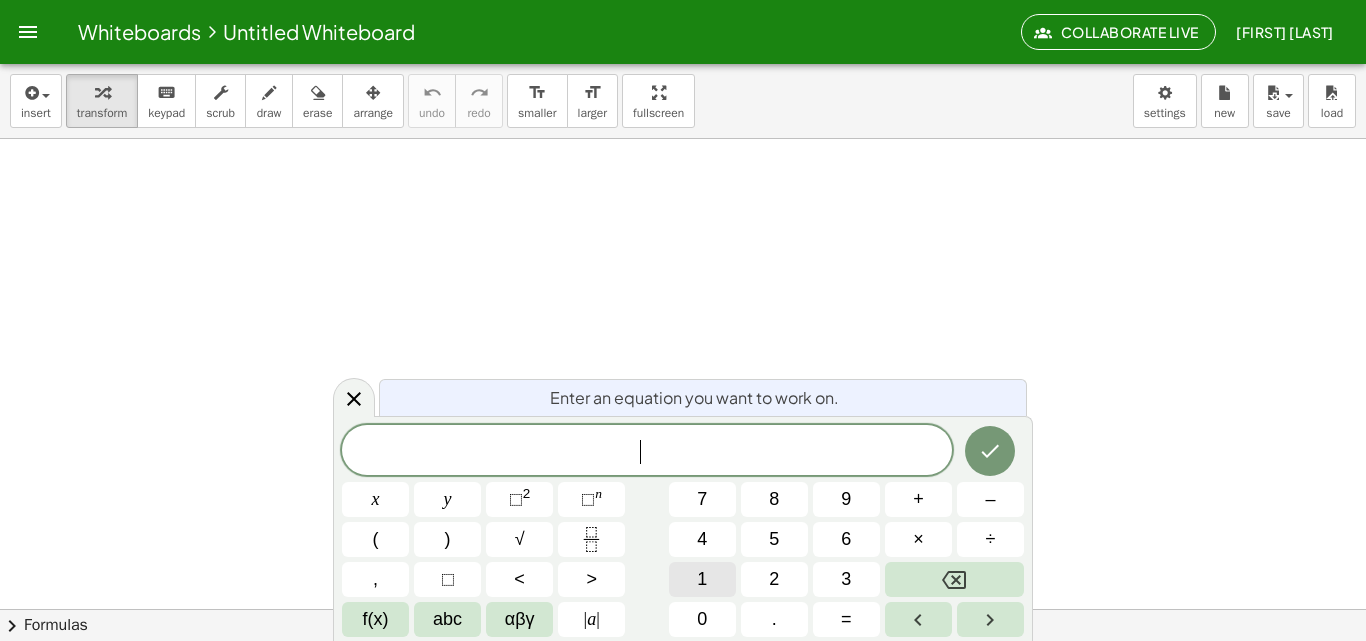 click on "1" at bounding box center [702, 579] 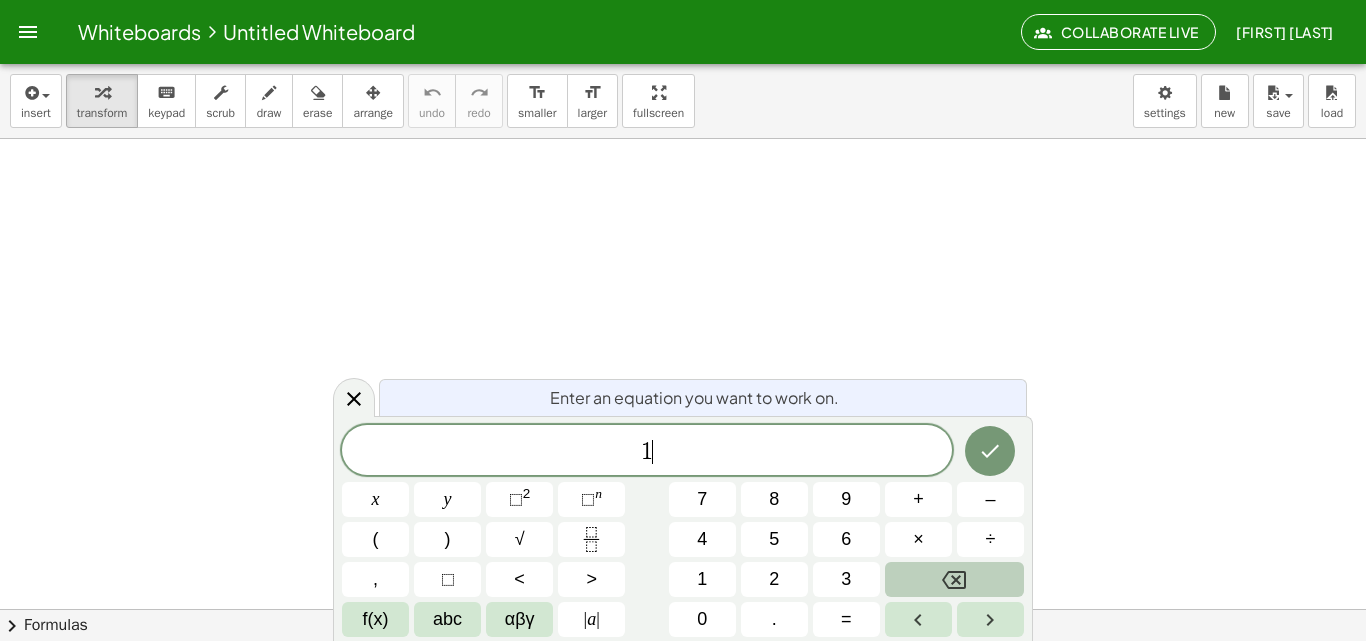 click 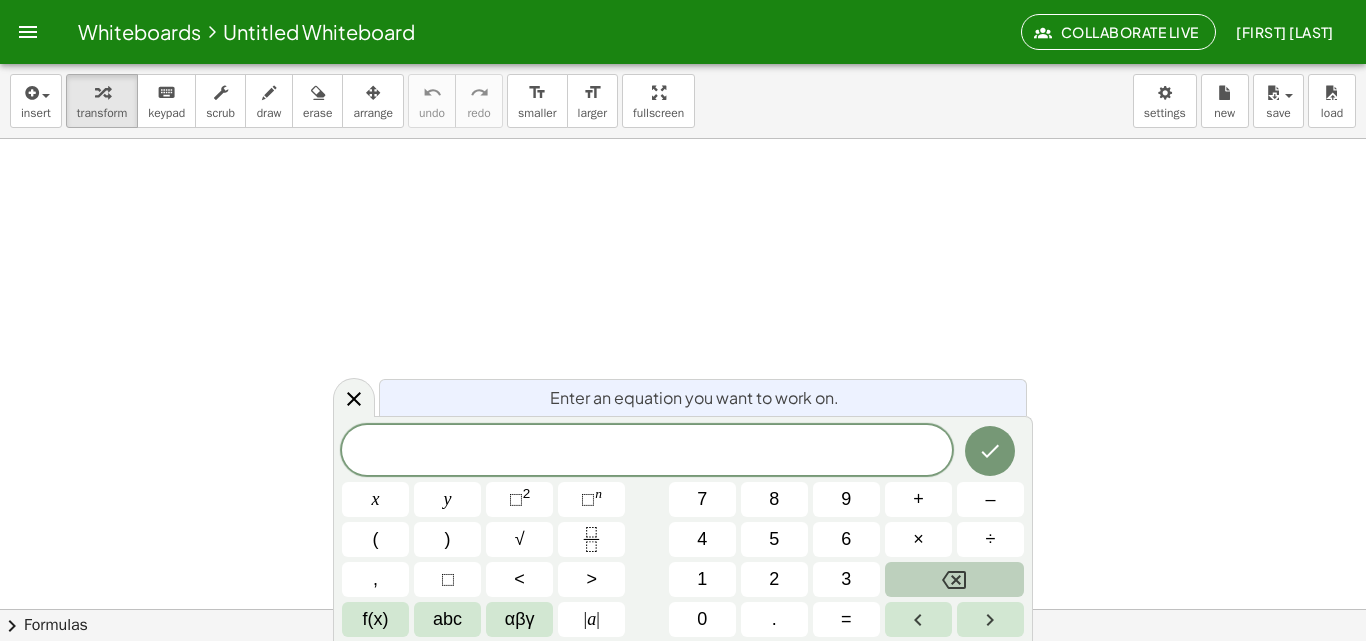 click on "​ x y ⬚ 2 ⬚ n 7 8 9 + – ( ) √ 4 5 6 × ÷ , ⬚ < > 1 2 3 f(x) abc αβγ | a | 0 . =" at bounding box center (683, 531) 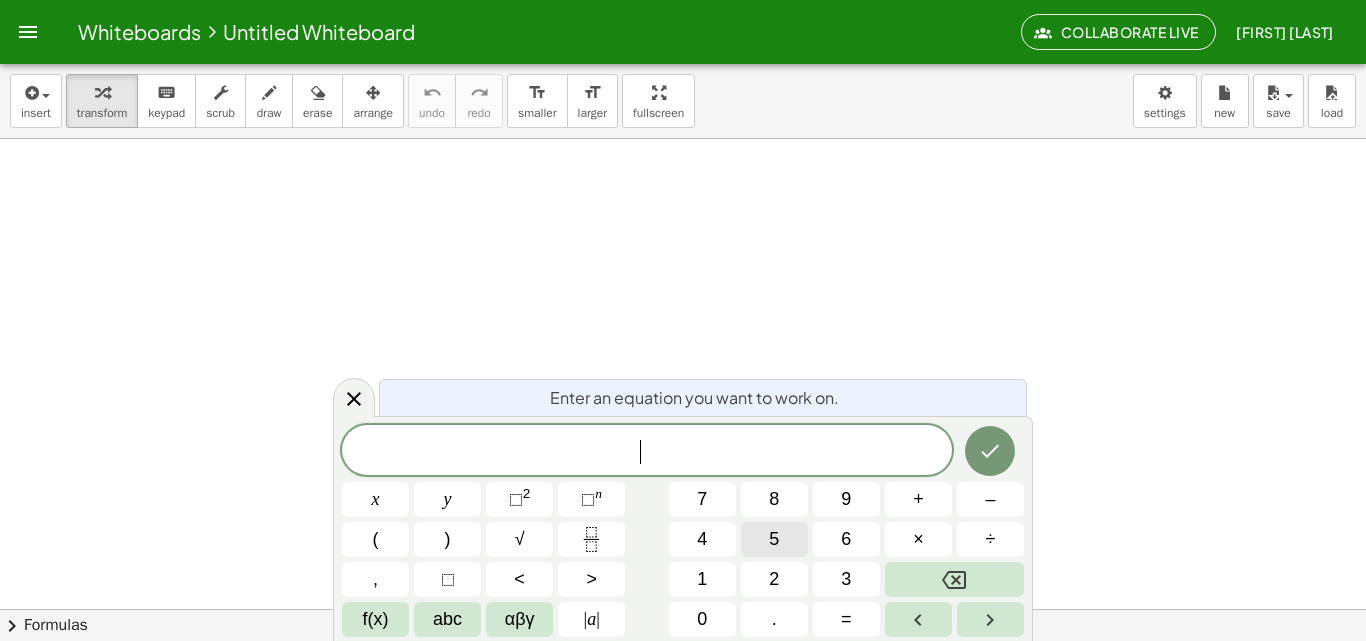 click on "5" at bounding box center (774, 539) 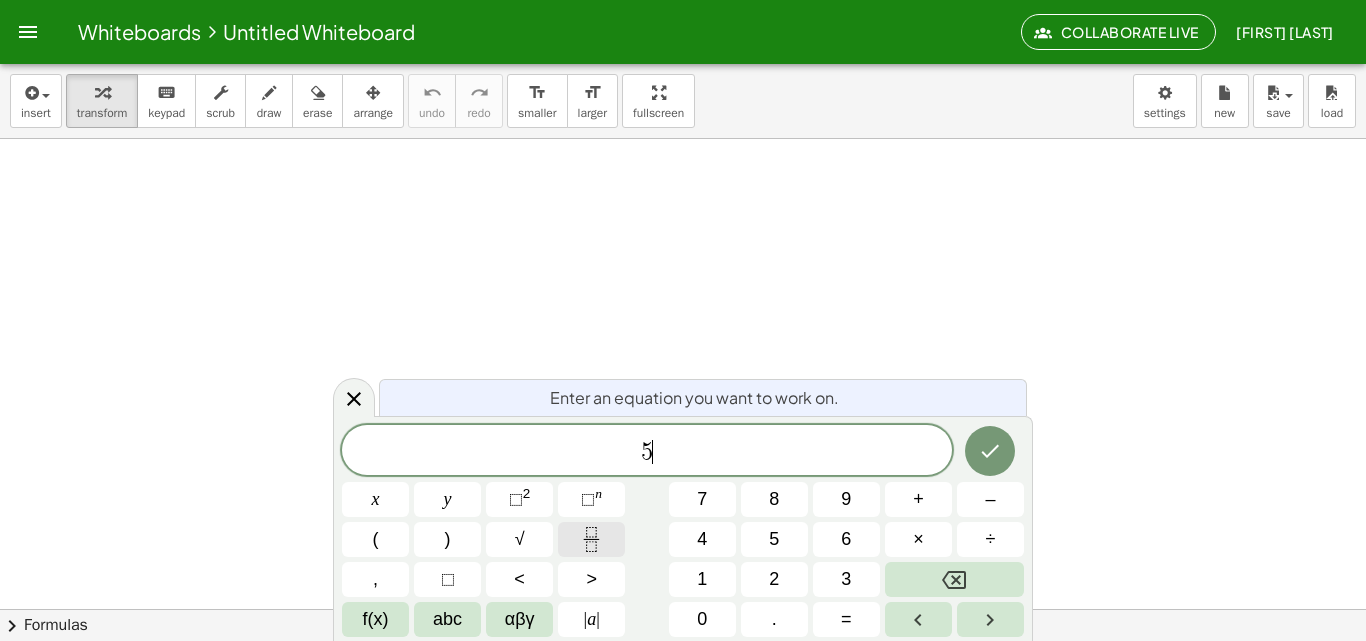 click 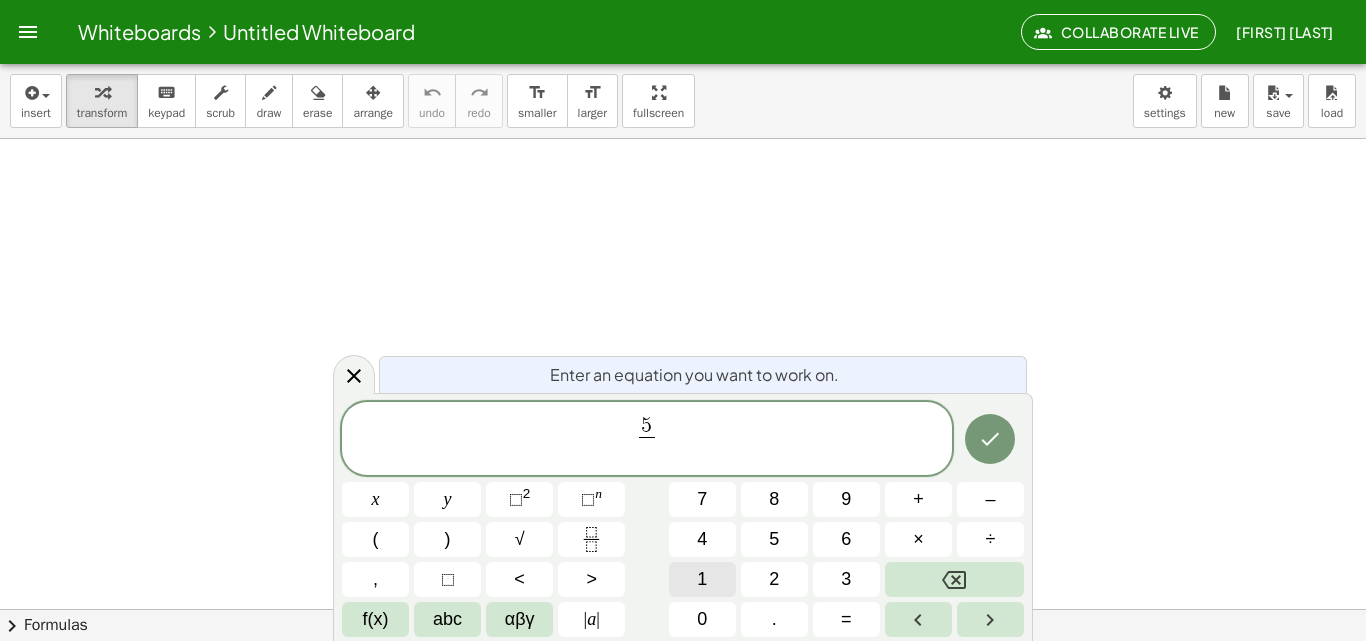 click on "1" at bounding box center [702, 579] 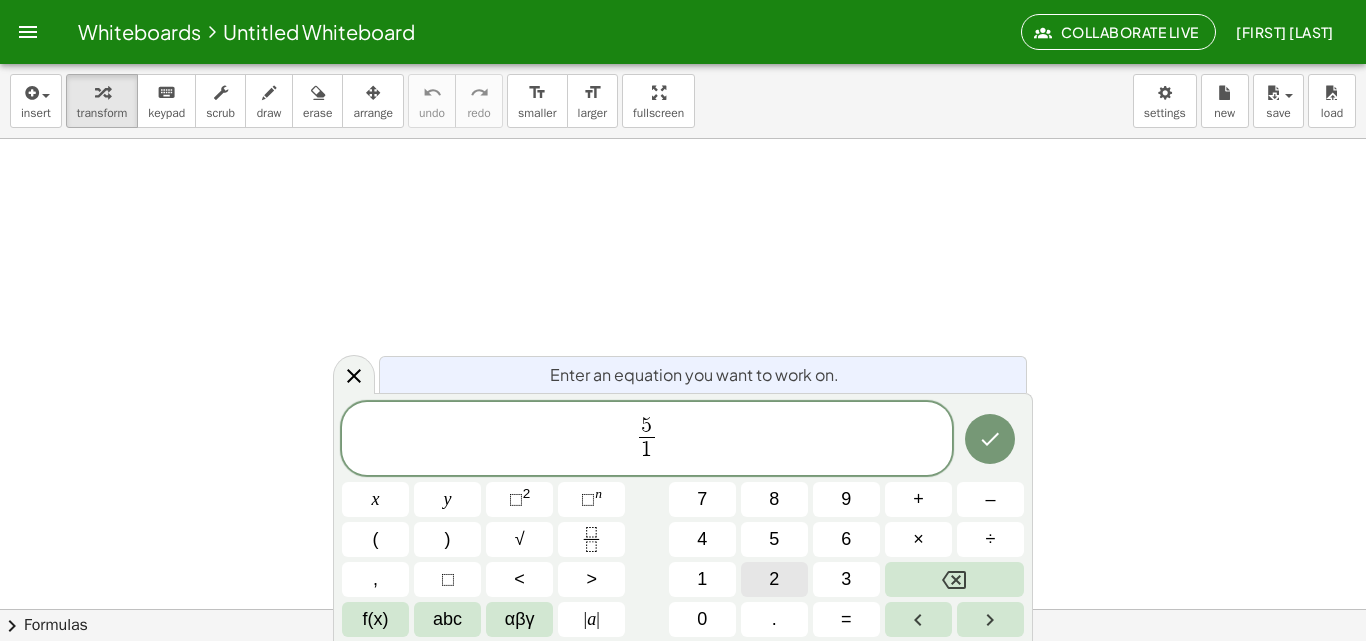 click on "2" at bounding box center (774, 579) 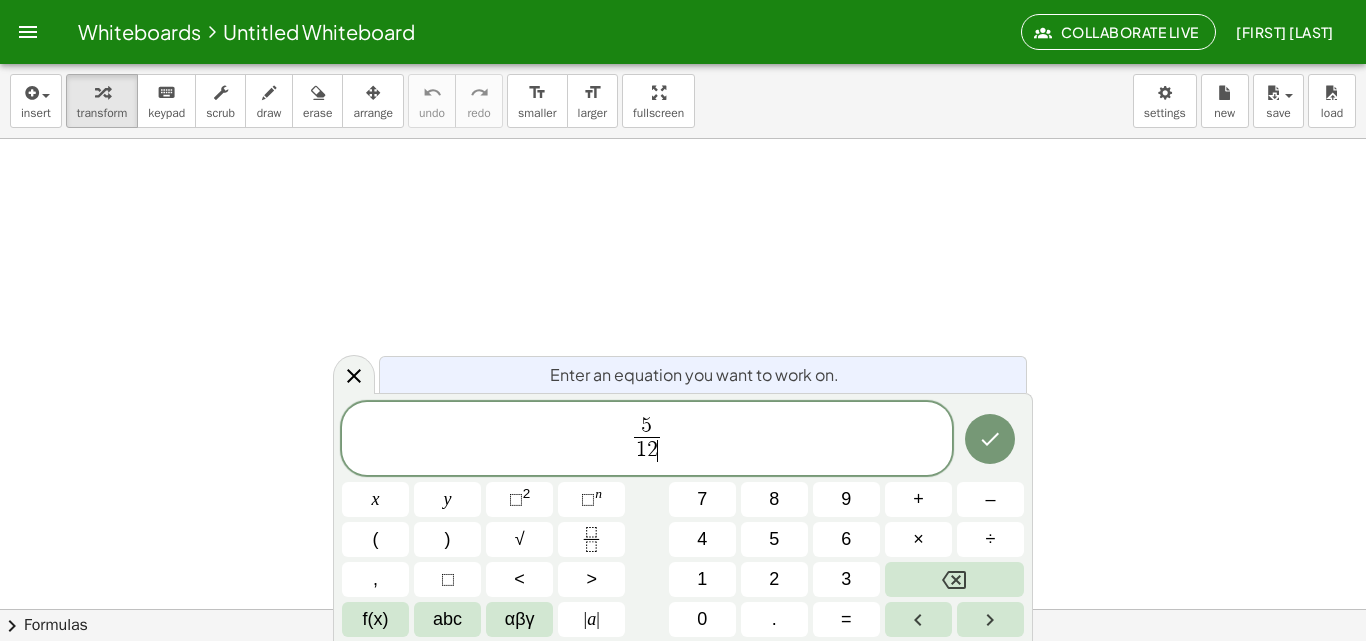 click on "5 1 2 ​ ​" at bounding box center [647, 440] 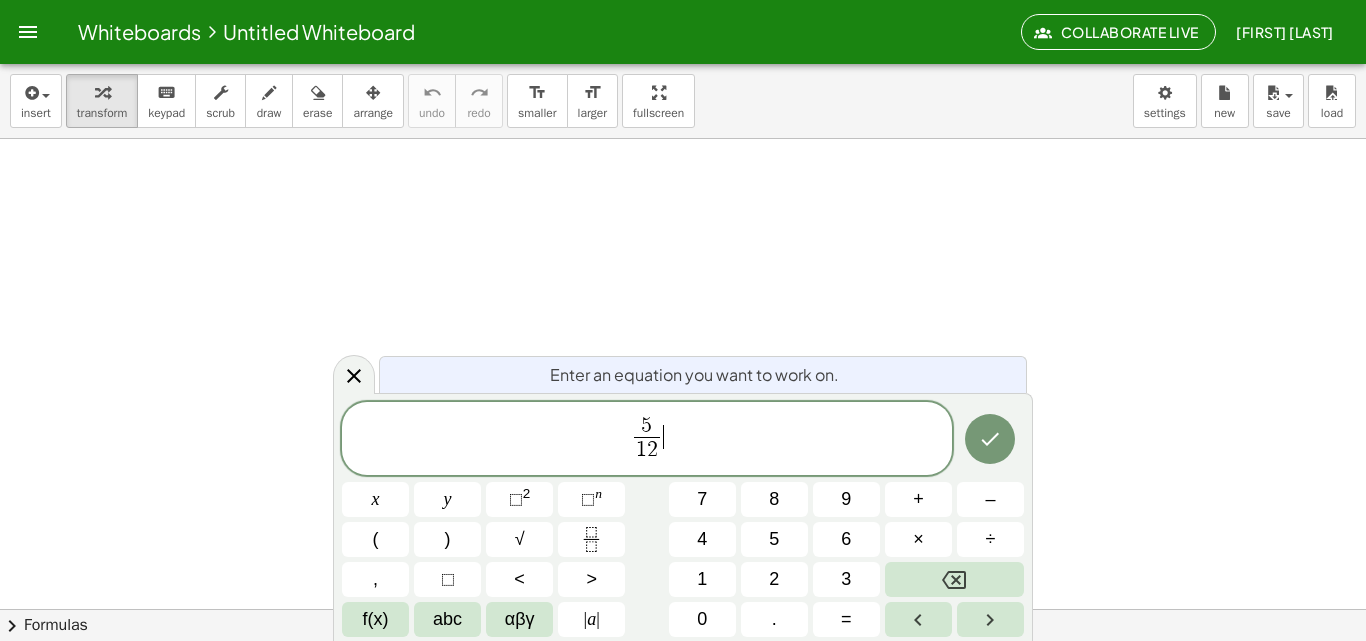 click on "5 1 2 ​ ​" at bounding box center (647, 440) 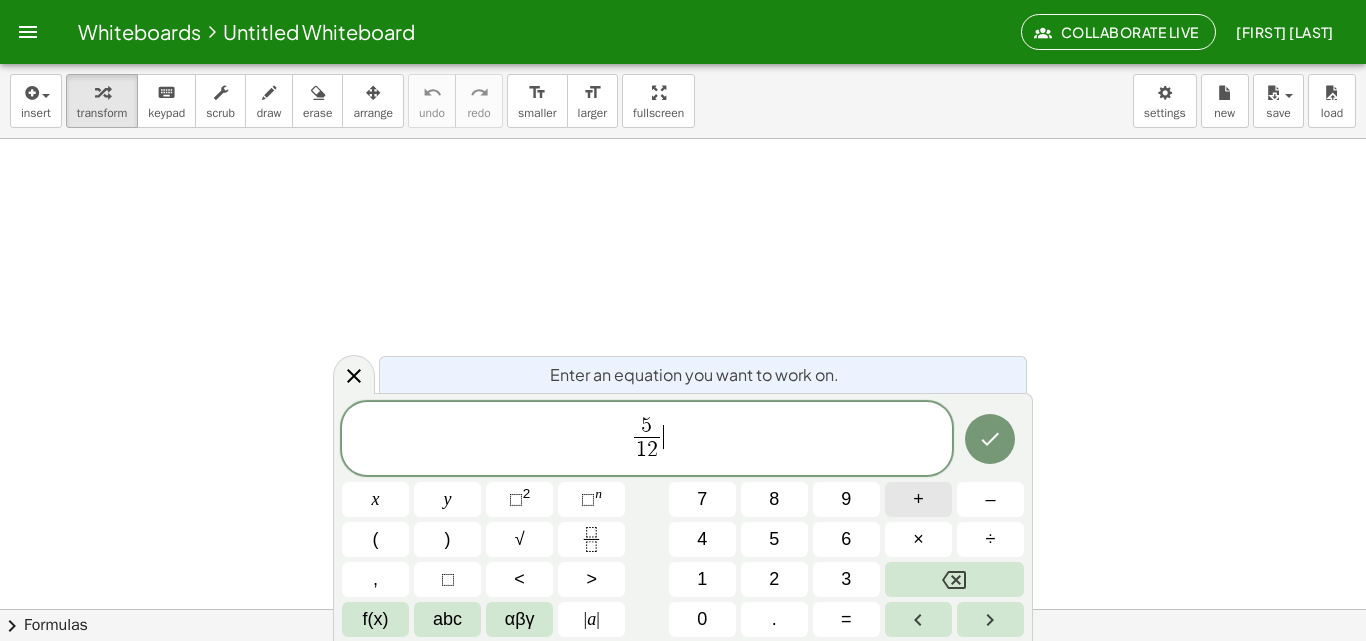 click on "+" at bounding box center (918, 499) 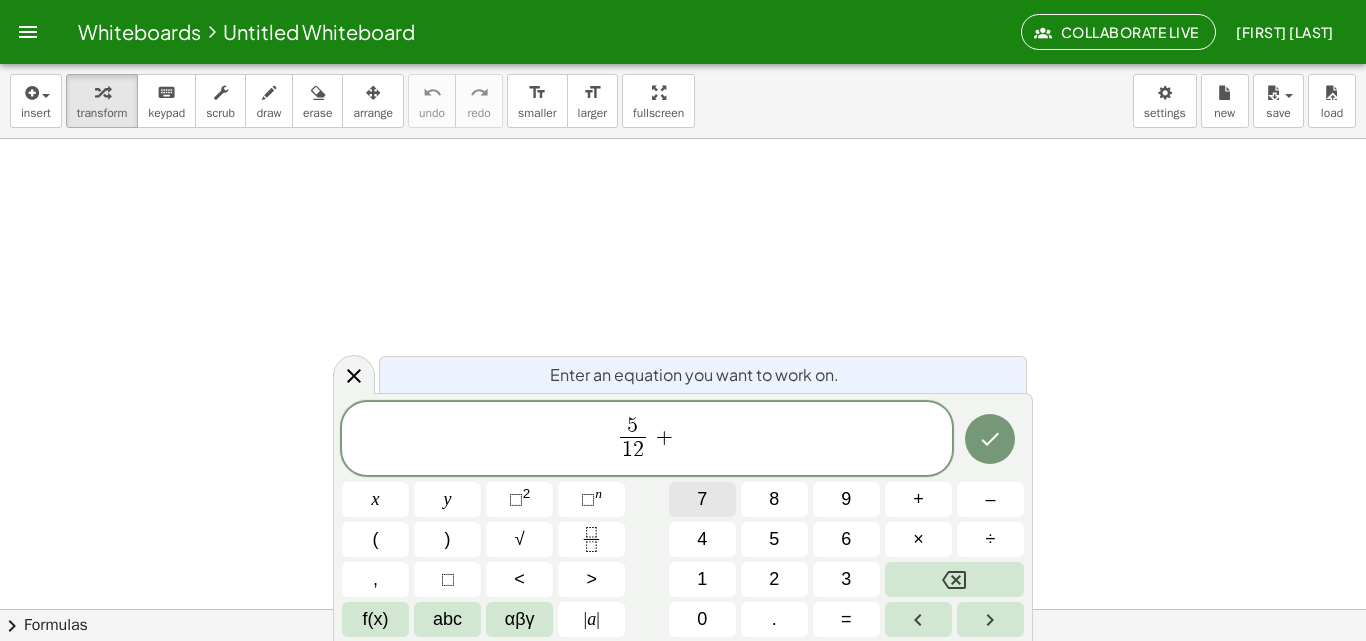 click on "7" at bounding box center [702, 499] 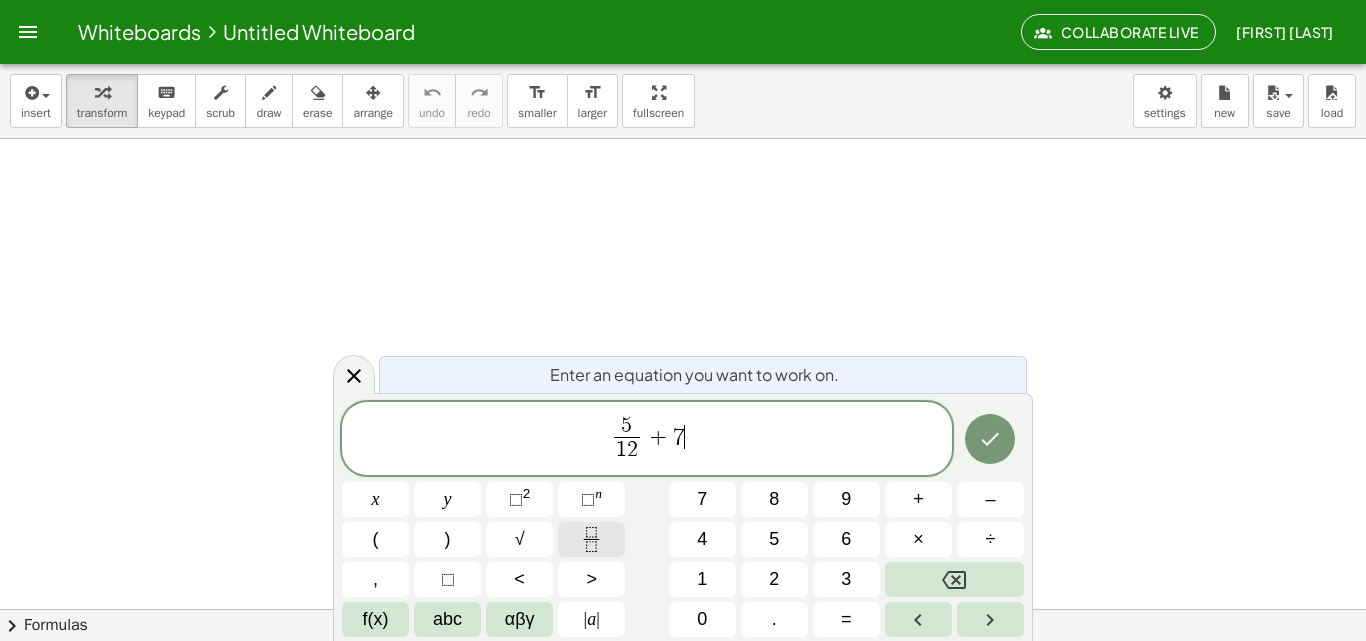 click 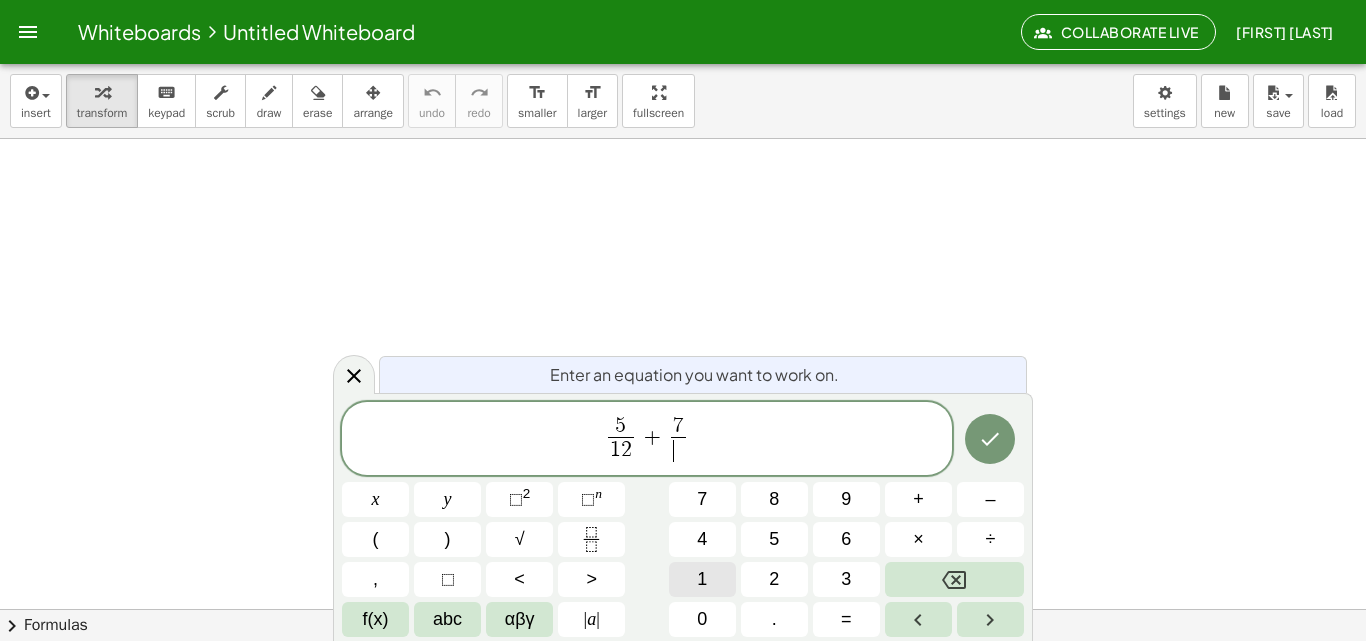 click on "5 1 2 ​ + 7 ​ ​ x y ⬚ 2 ⬚ n 7 8 9 + – ( ) √ 4 5 6 × ÷ , ⬚ < > 1 2 3 f(x) abc αβγ | a | 0 . =" at bounding box center (683, 520) 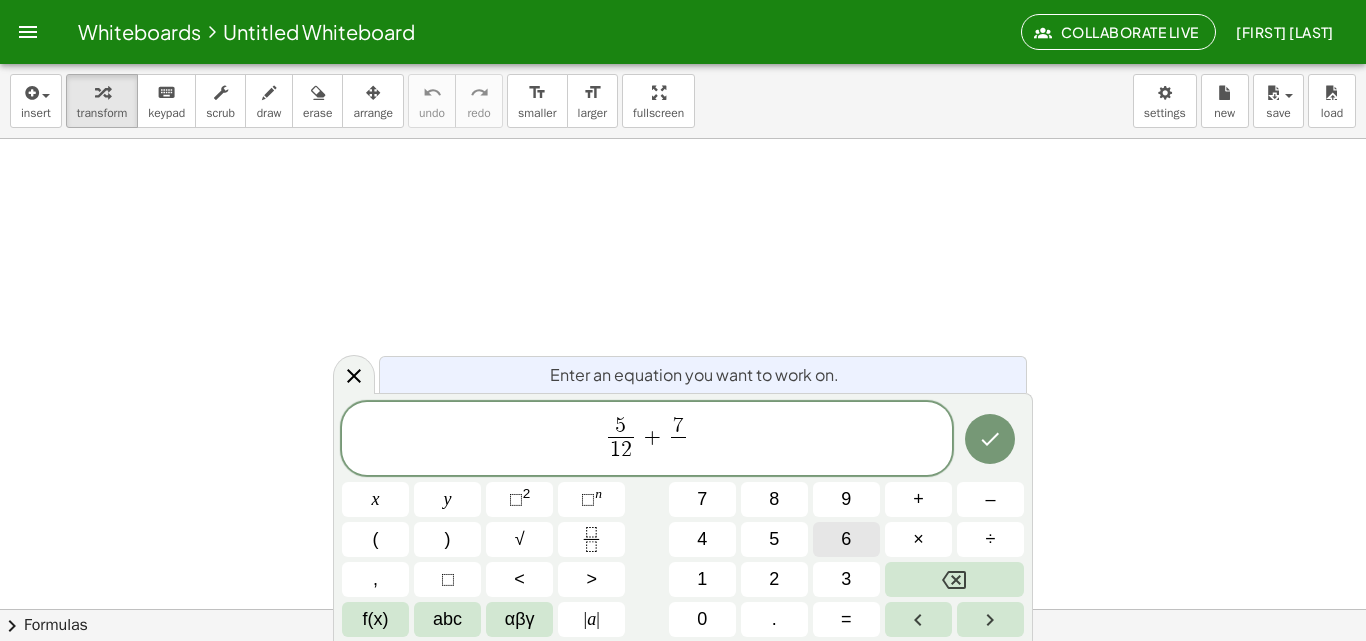 click on "6" at bounding box center (846, 539) 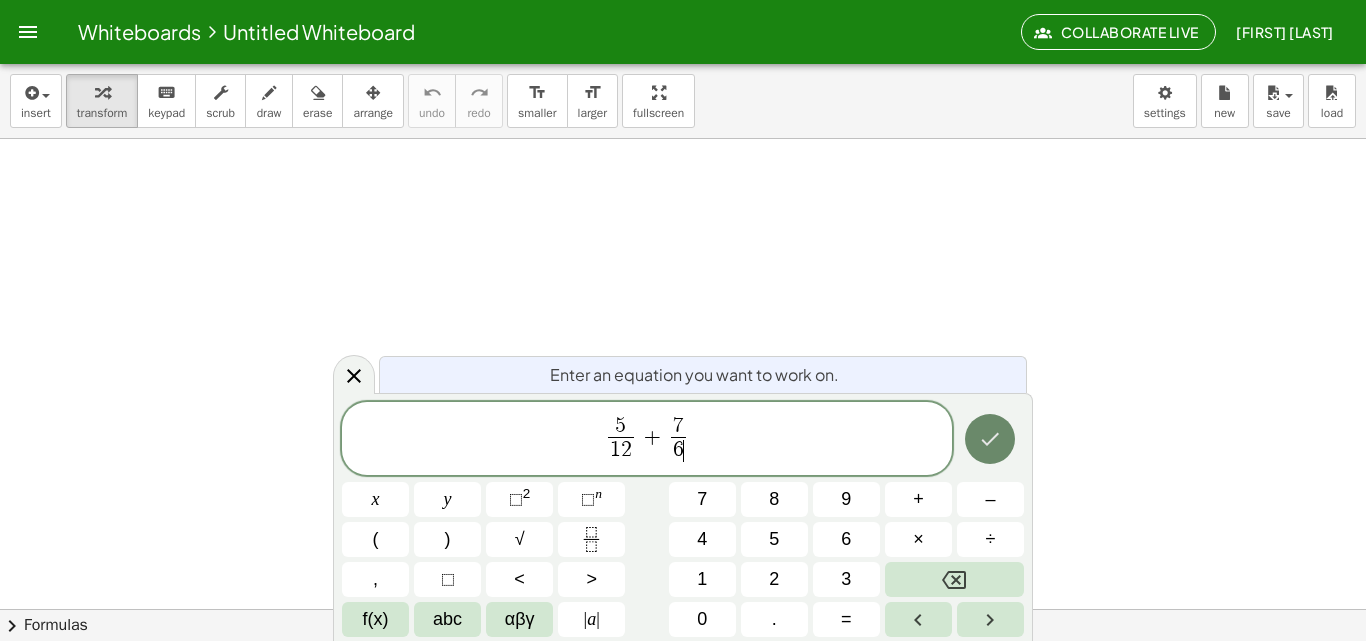 click 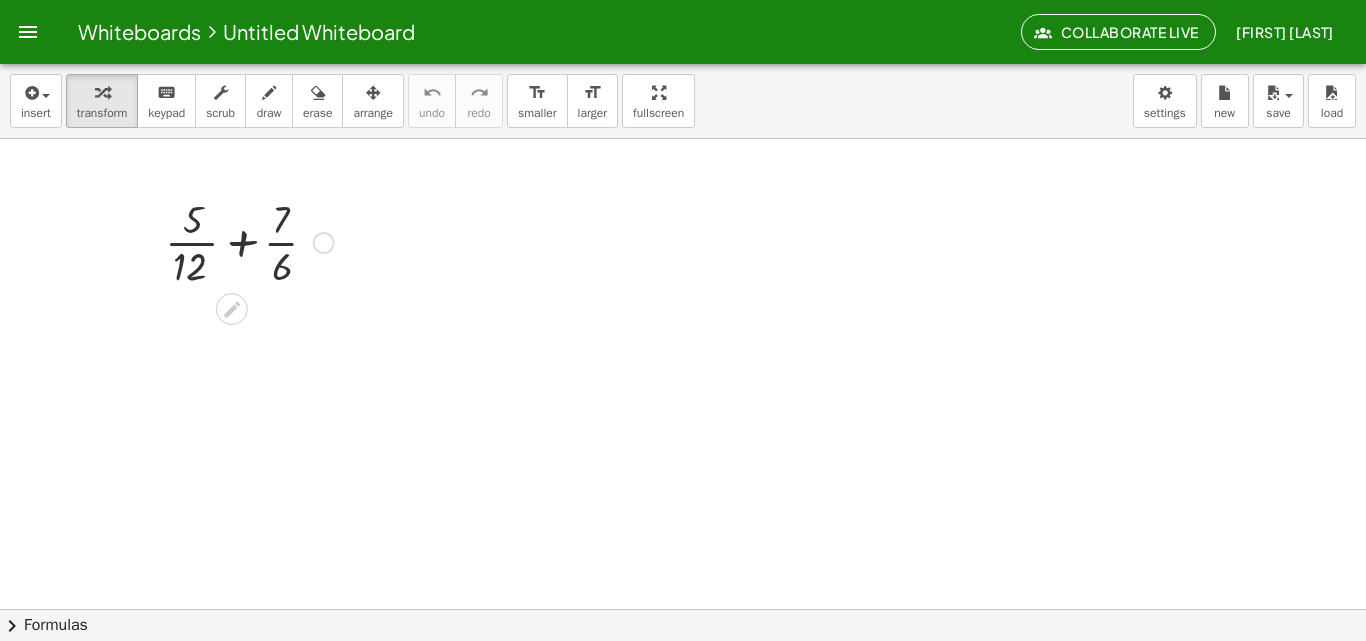 click at bounding box center [249, 241] 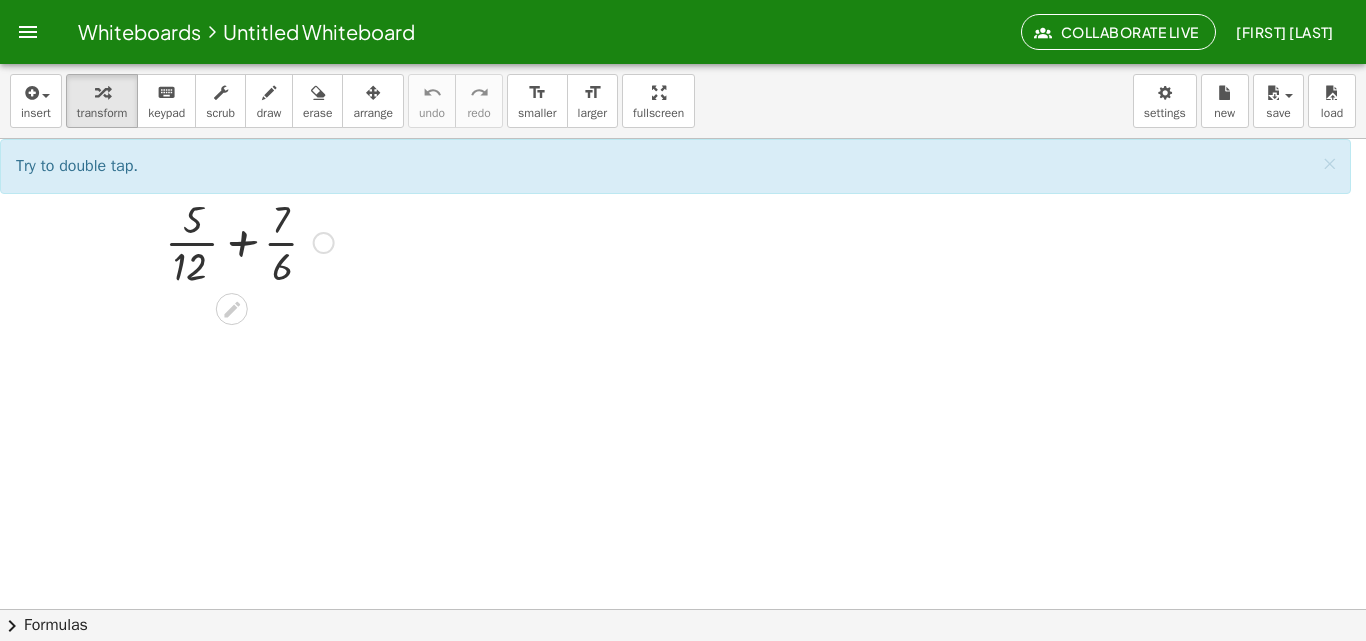 click at bounding box center (249, 241) 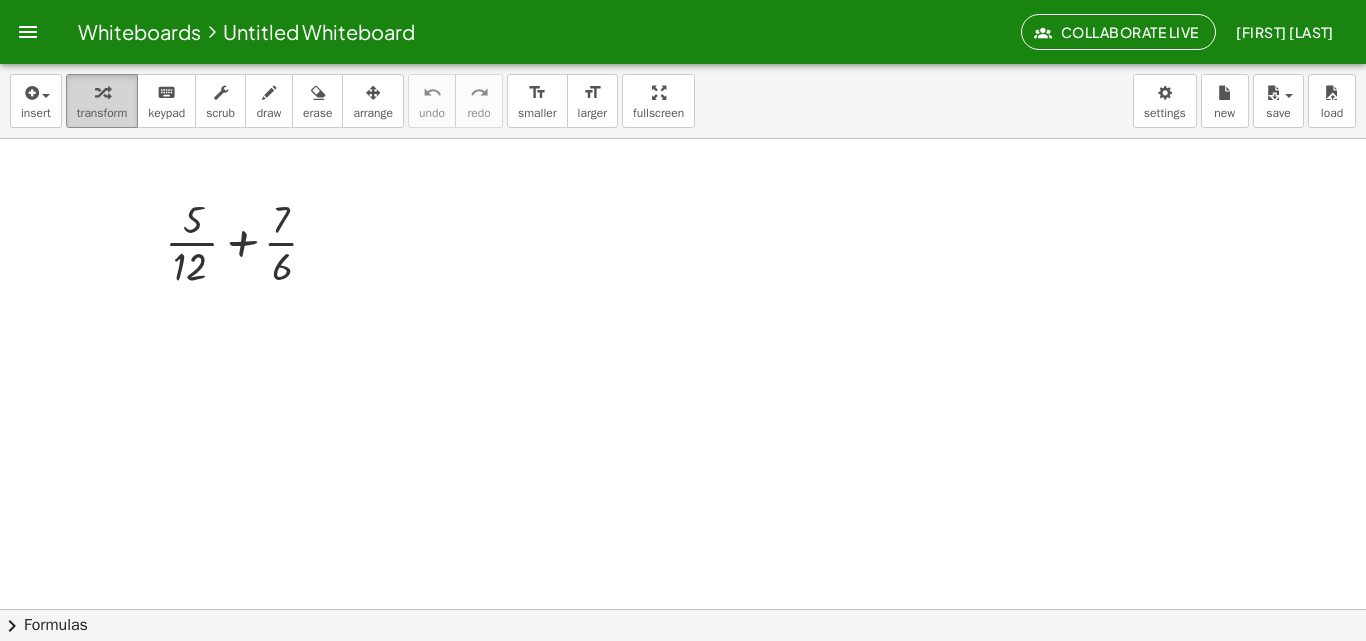 click on "transform" at bounding box center (102, 113) 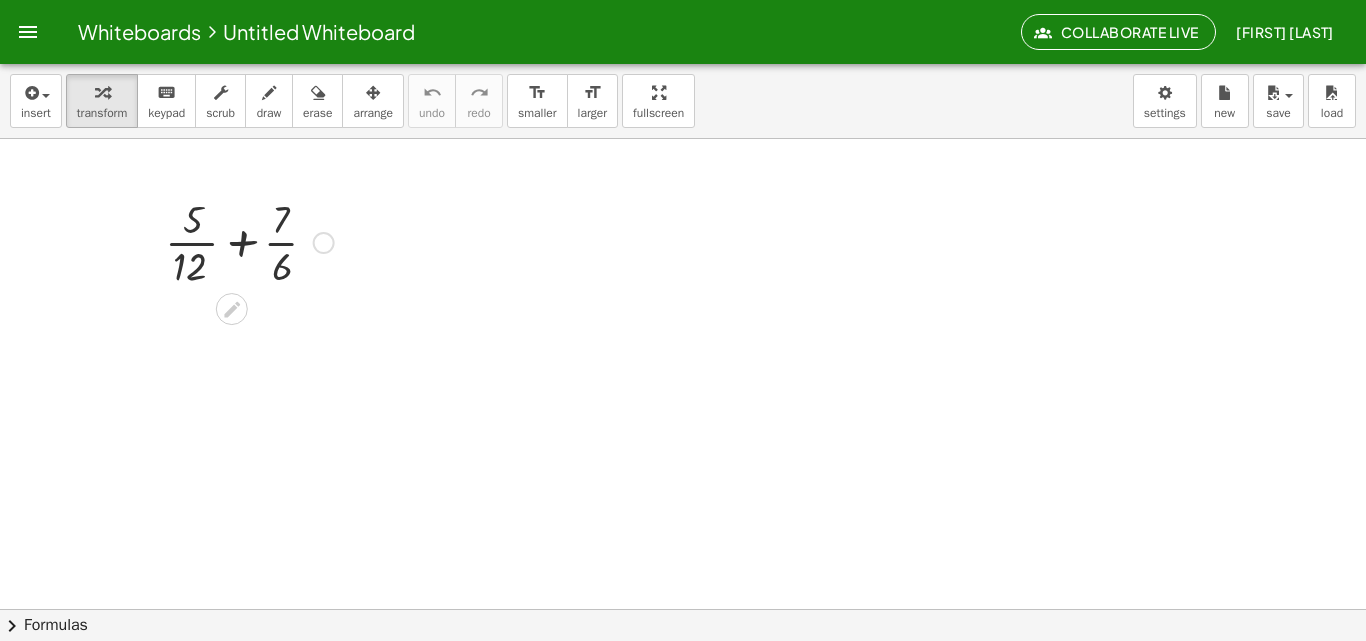 click at bounding box center (249, 241) 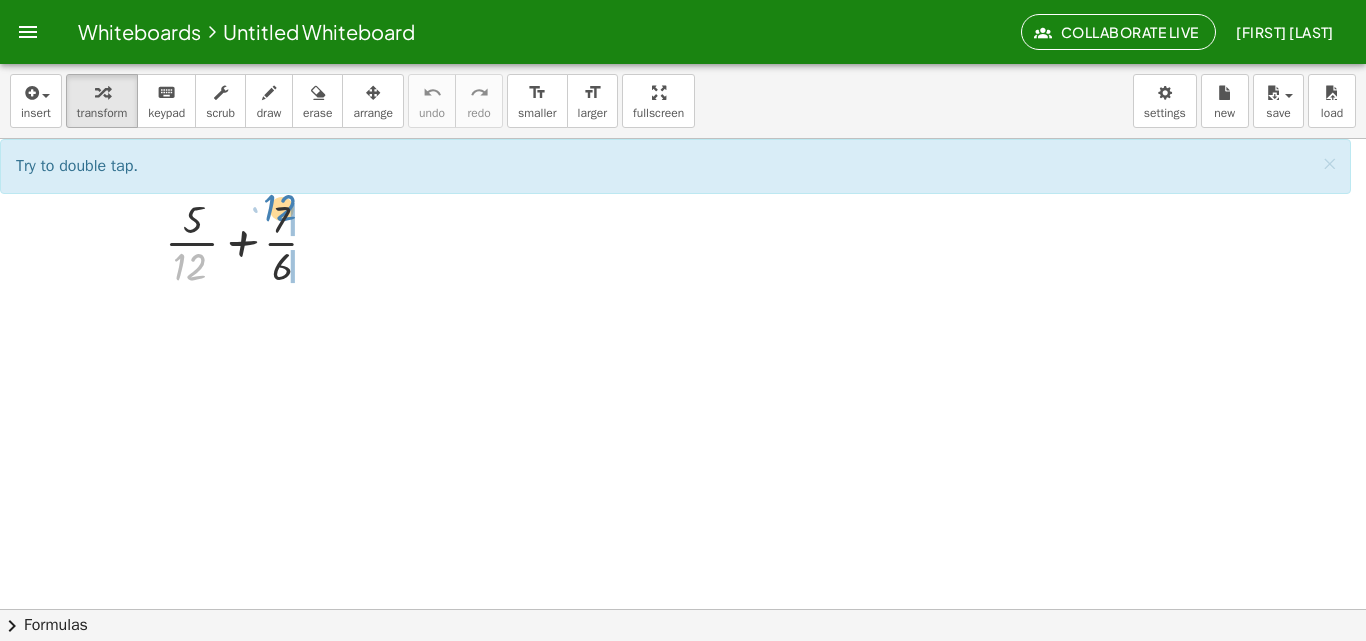 drag, startPoint x: 195, startPoint y: 281, endPoint x: 285, endPoint y: 223, distance: 107.07007 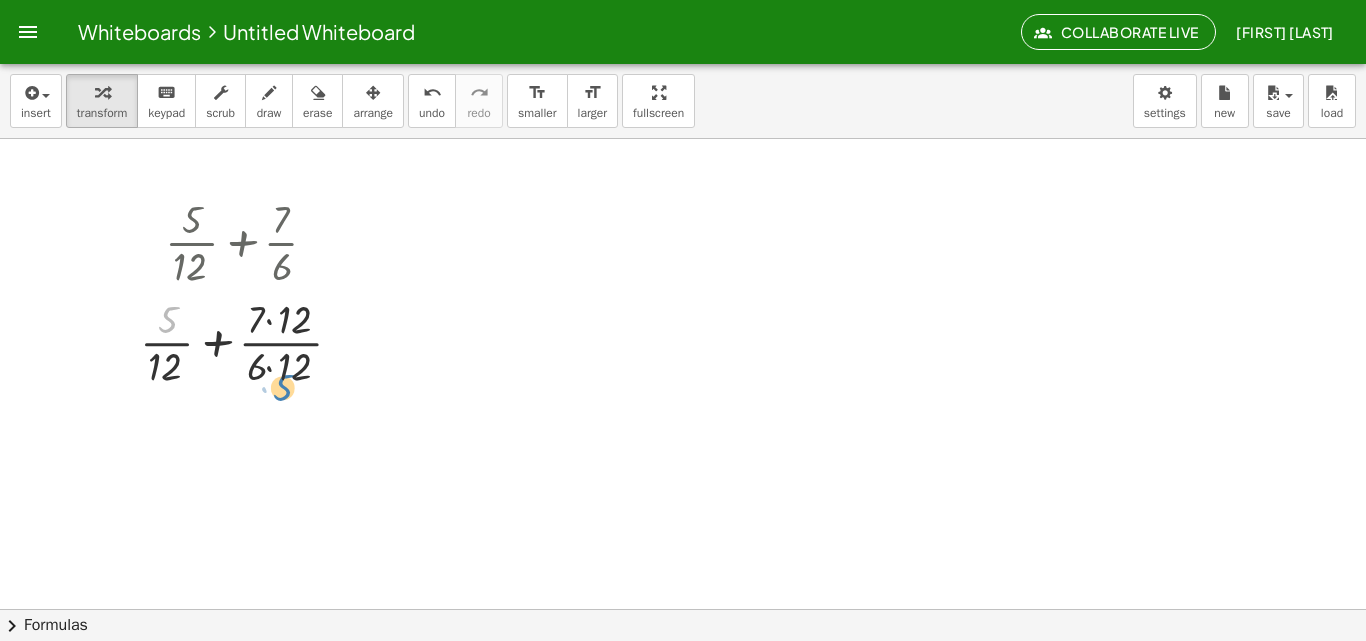 drag, startPoint x: 177, startPoint y: 321, endPoint x: 294, endPoint y: 391, distance: 136.34148 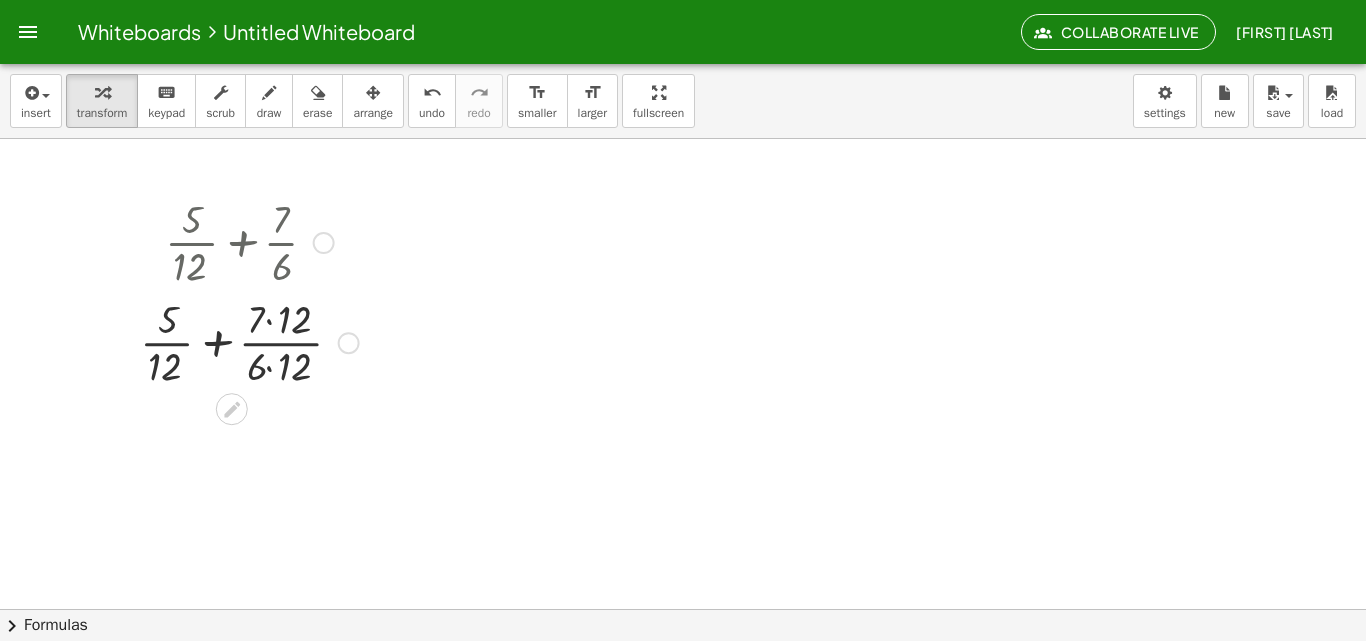 click at bounding box center (349, 343) 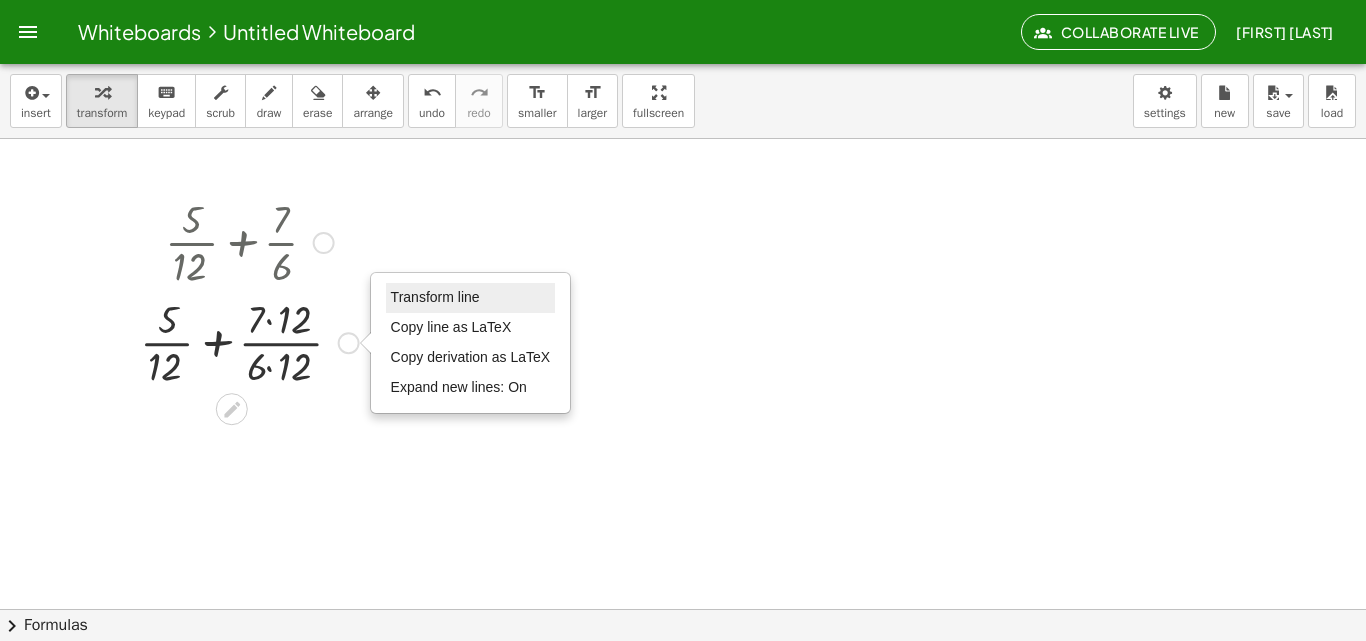 click on "Transform line" at bounding box center (435, 297) 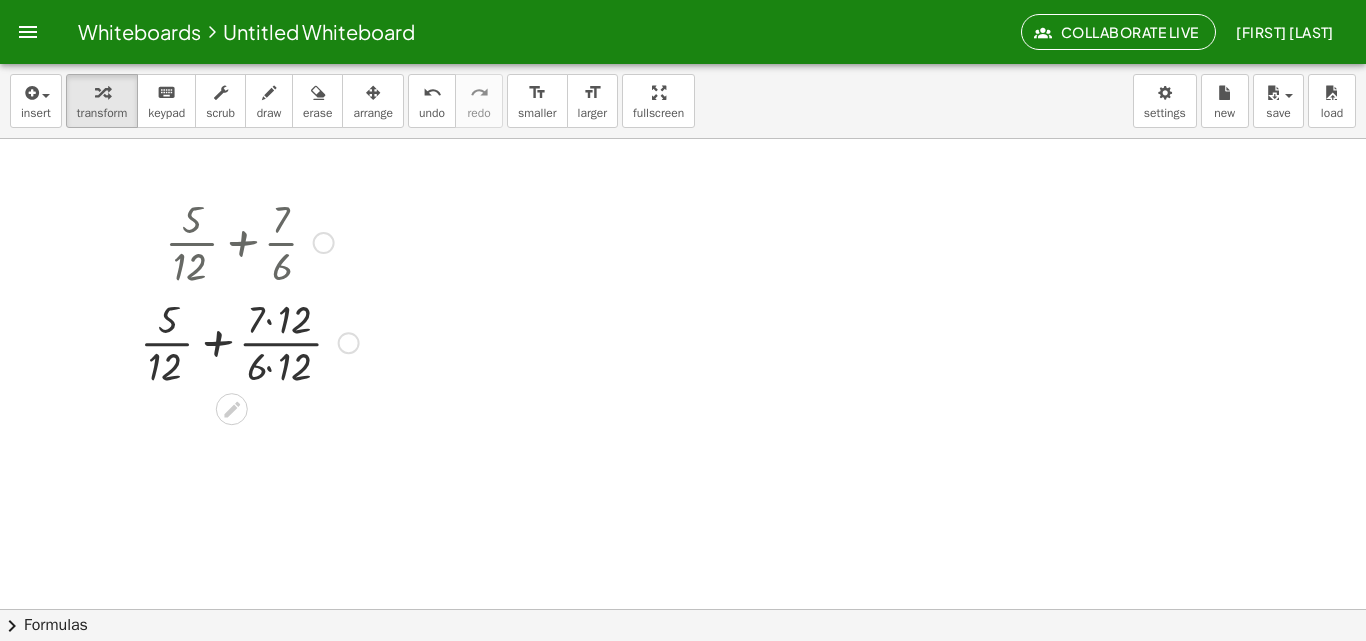 click 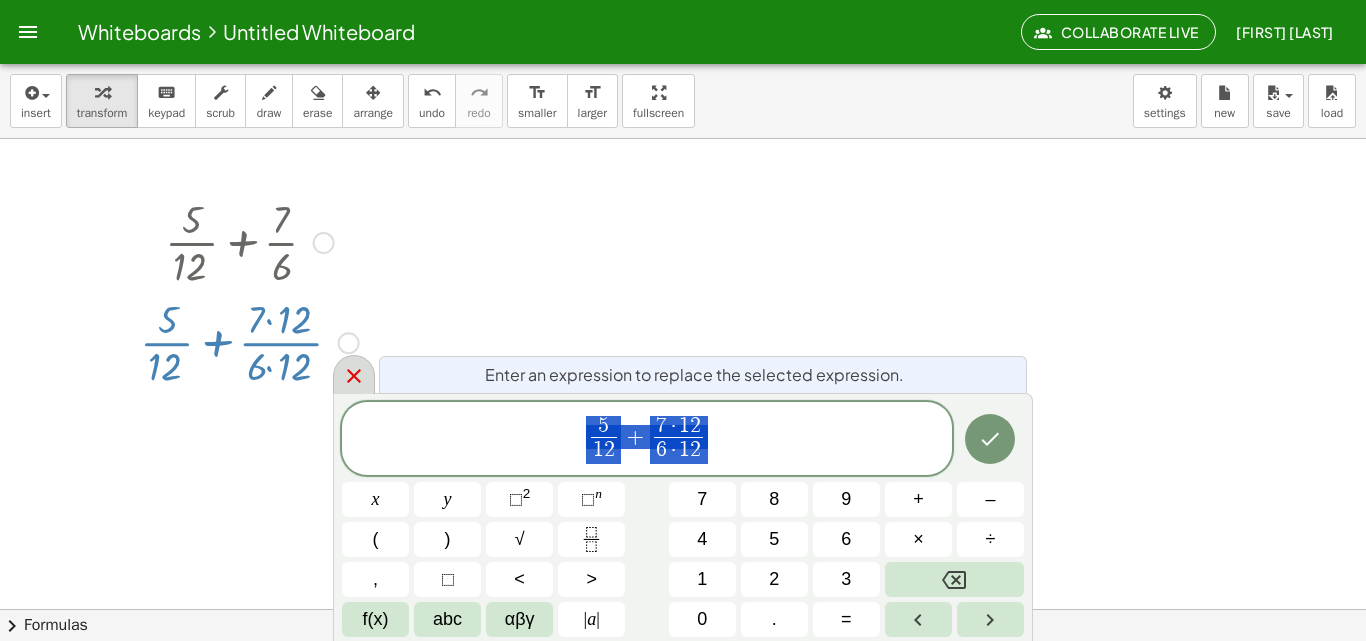 click 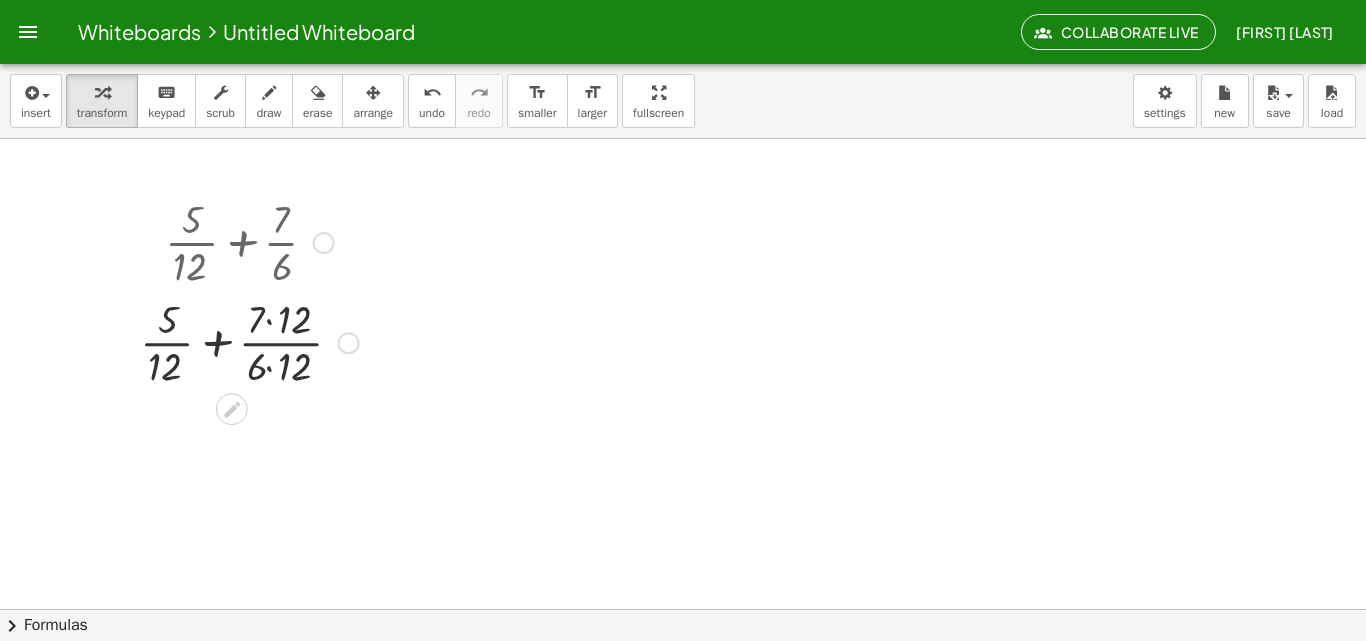 click on "Transform line Copy line as LaTeX Copy derivation as LaTeX Expand new lines: On" at bounding box center (349, 343) 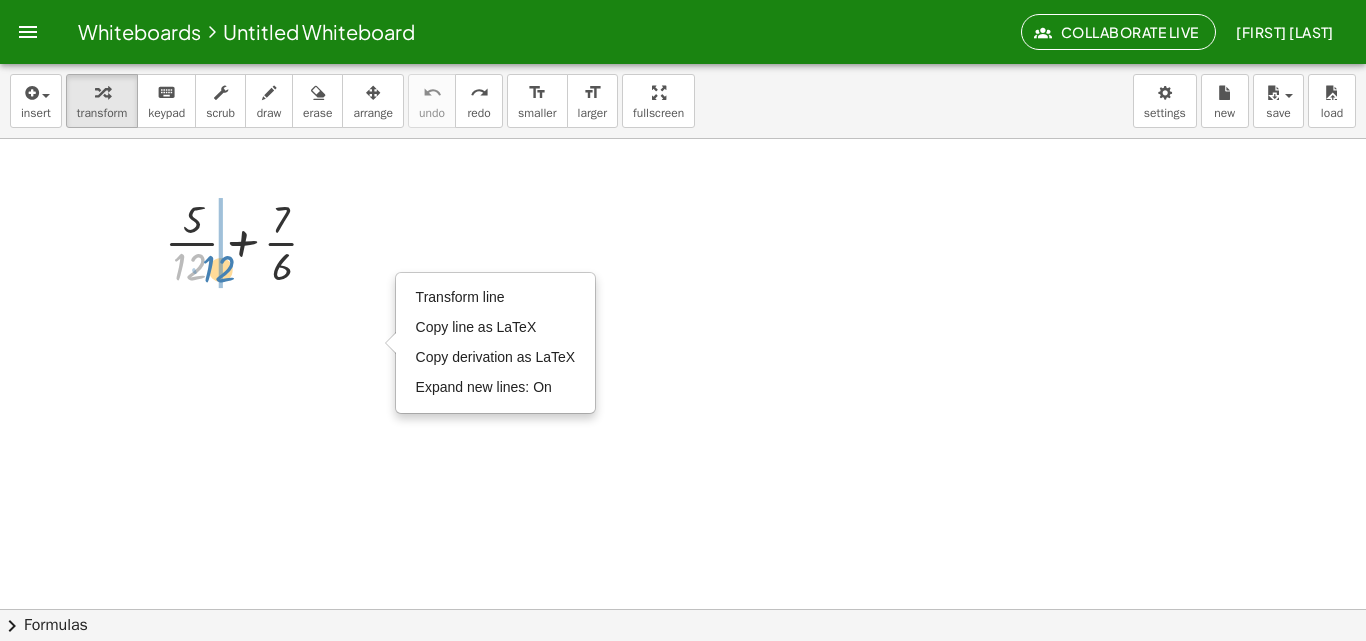 drag, startPoint x: 203, startPoint y: 263, endPoint x: 229, endPoint y: 259, distance: 26.305893 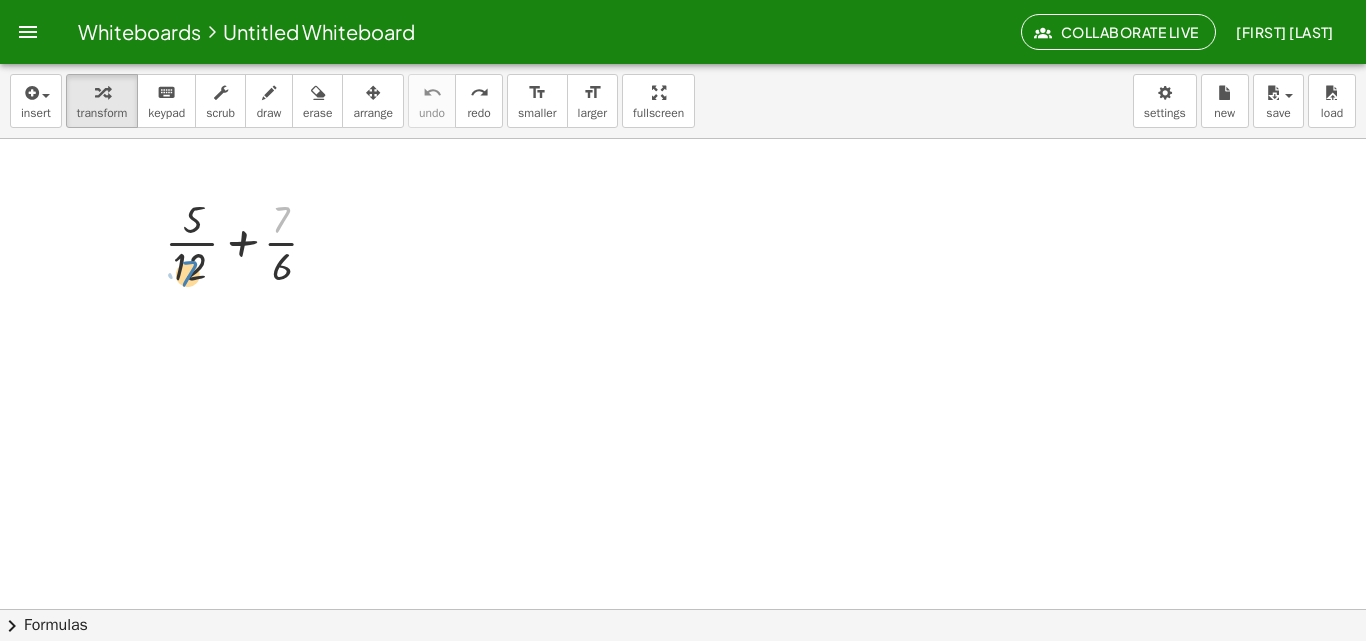 drag, startPoint x: 281, startPoint y: 214, endPoint x: 187, endPoint y: 269, distance: 108.90822 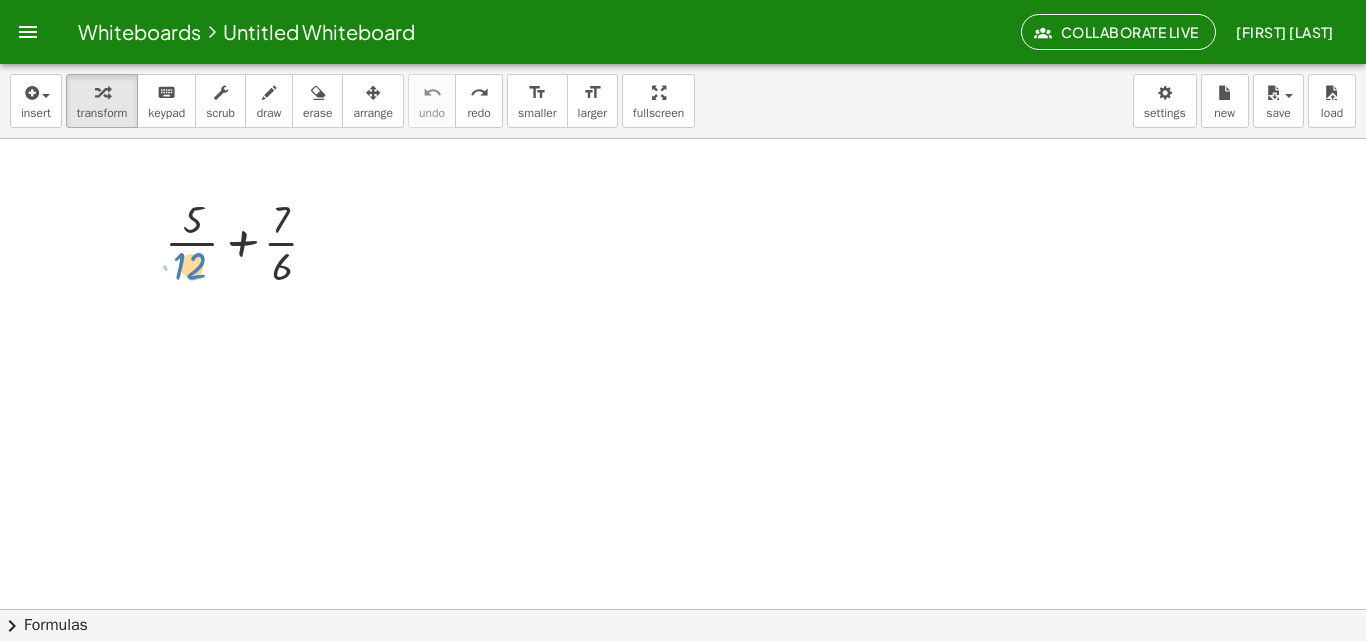 click at bounding box center (249, 241) 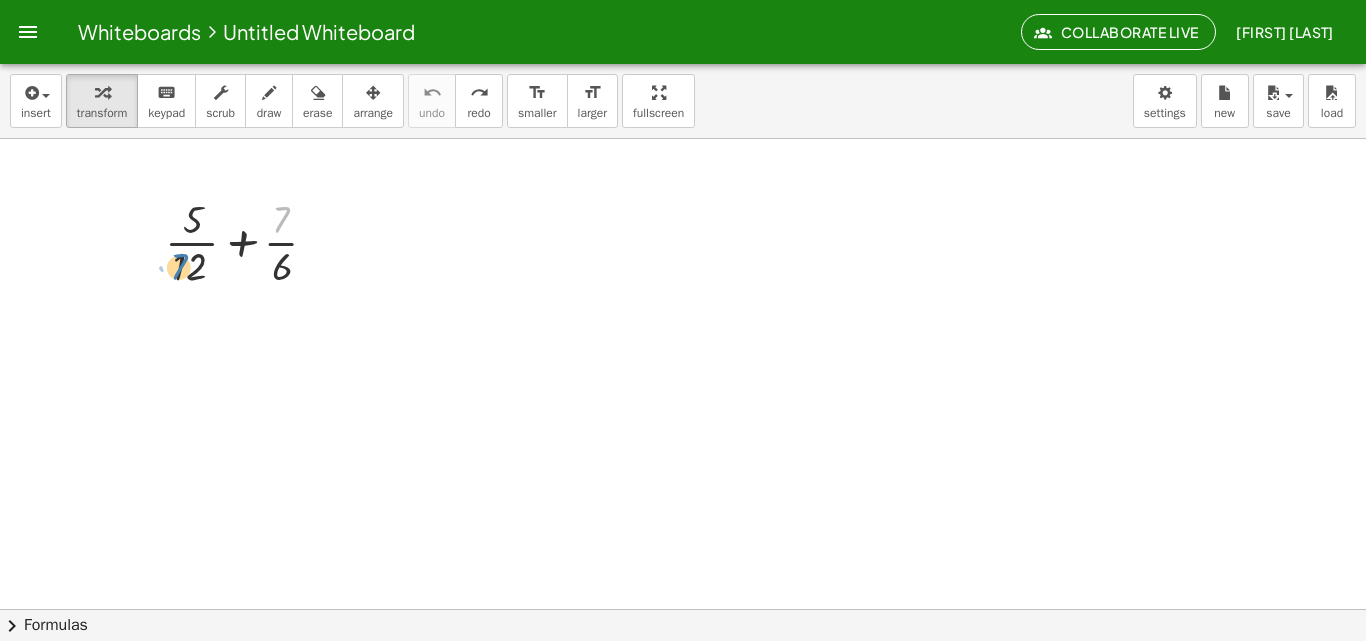 drag, startPoint x: 276, startPoint y: 213, endPoint x: 172, endPoint y: 260, distance: 114.12712 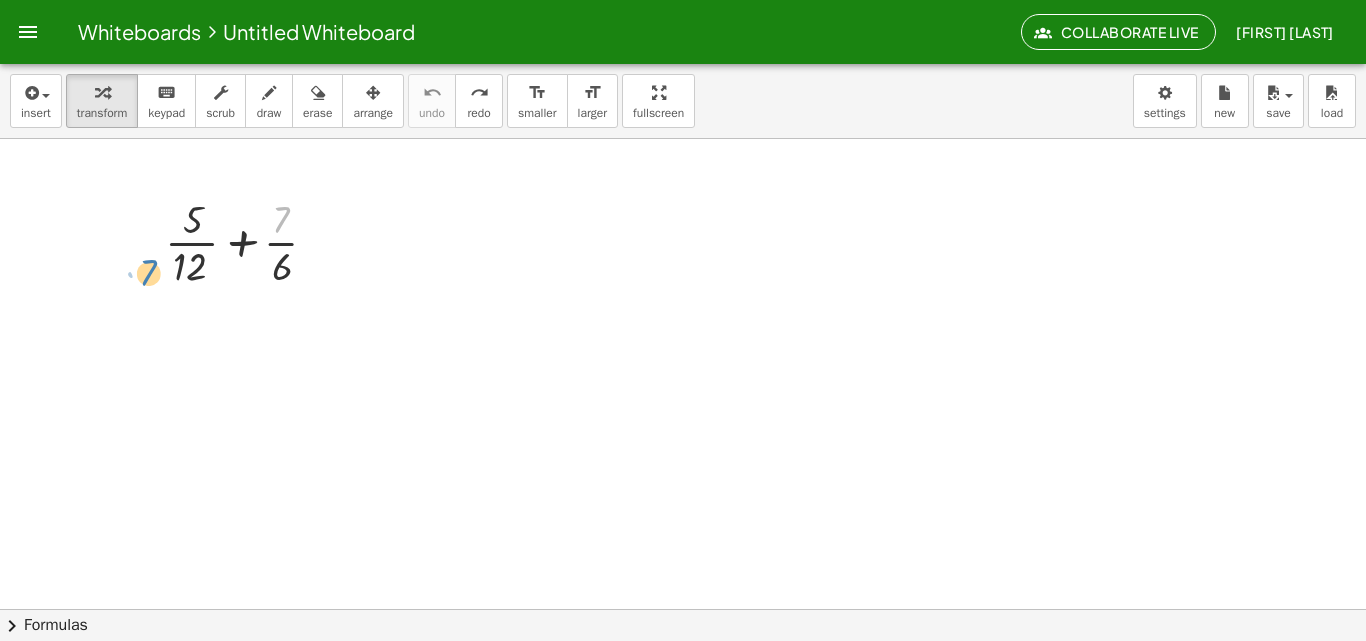 drag, startPoint x: 281, startPoint y: 209, endPoint x: 151, endPoint y: 262, distance: 140.38875 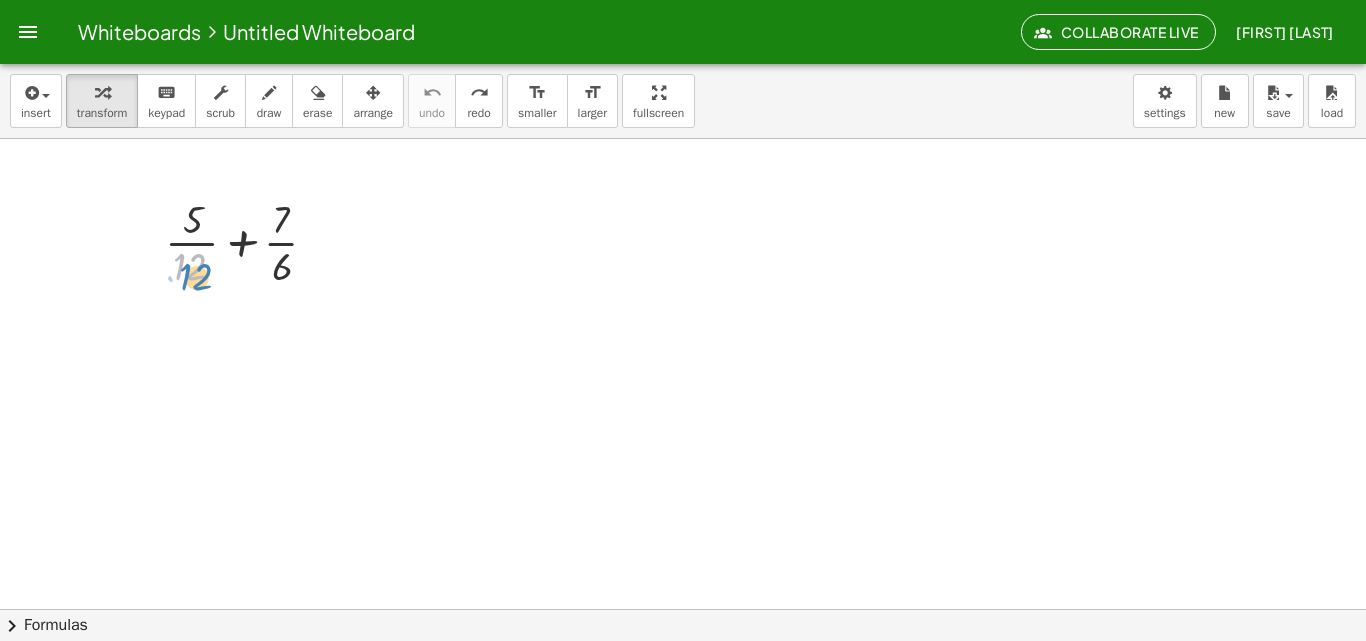 drag, startPoint x: 186, startPoint y: 264, endPoint x: 190, endPoint y: 275, distance: 11.7046995 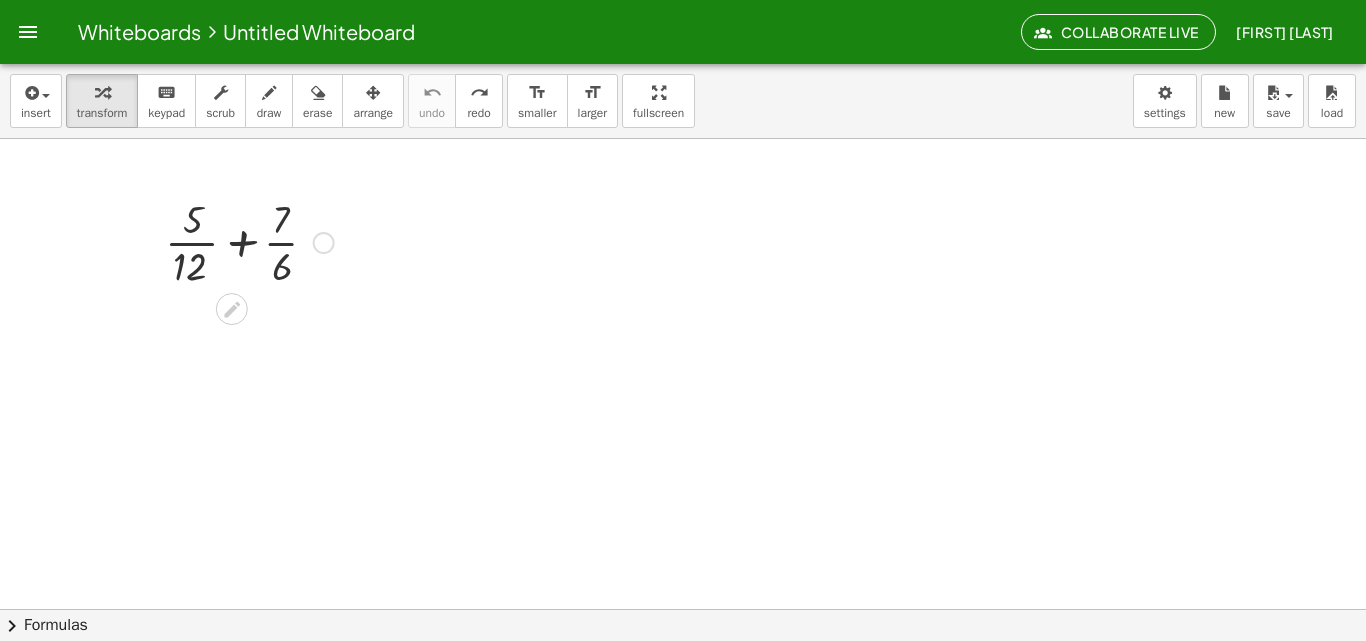 click at bounding box center [249, 241] 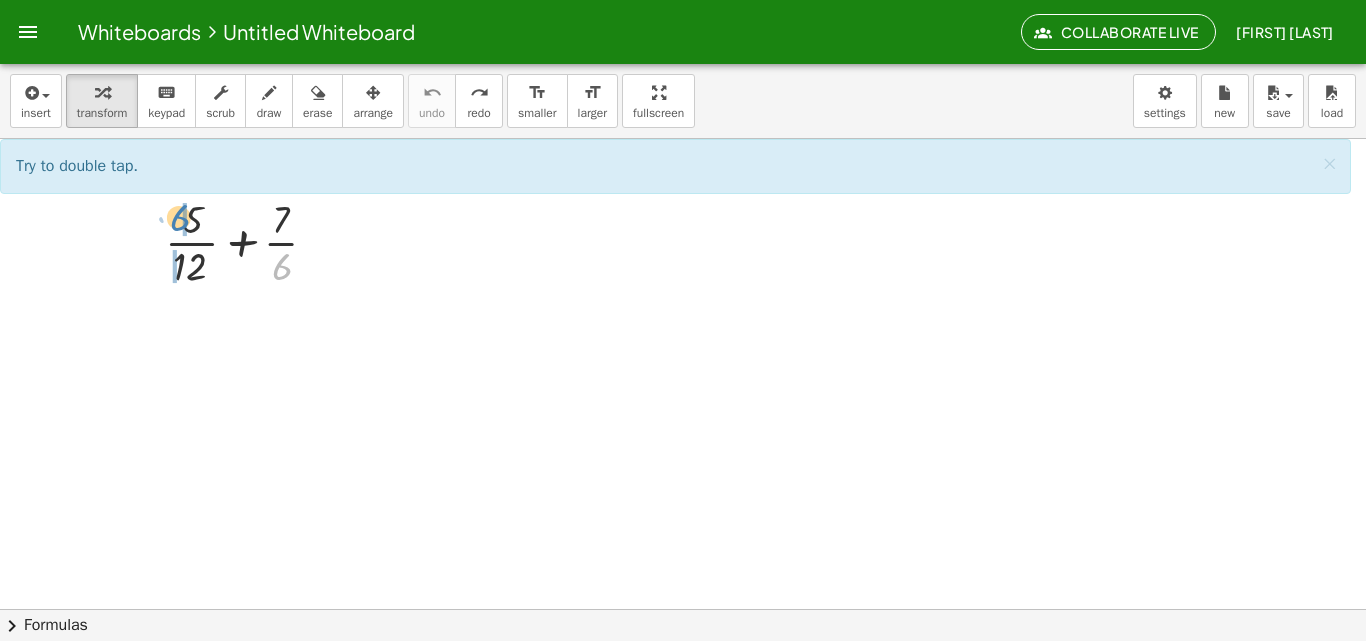 drag, startPoint x: 283, startPoint y: 262, endPoint x: 181, endPoint y: 213, distance: 113.15918 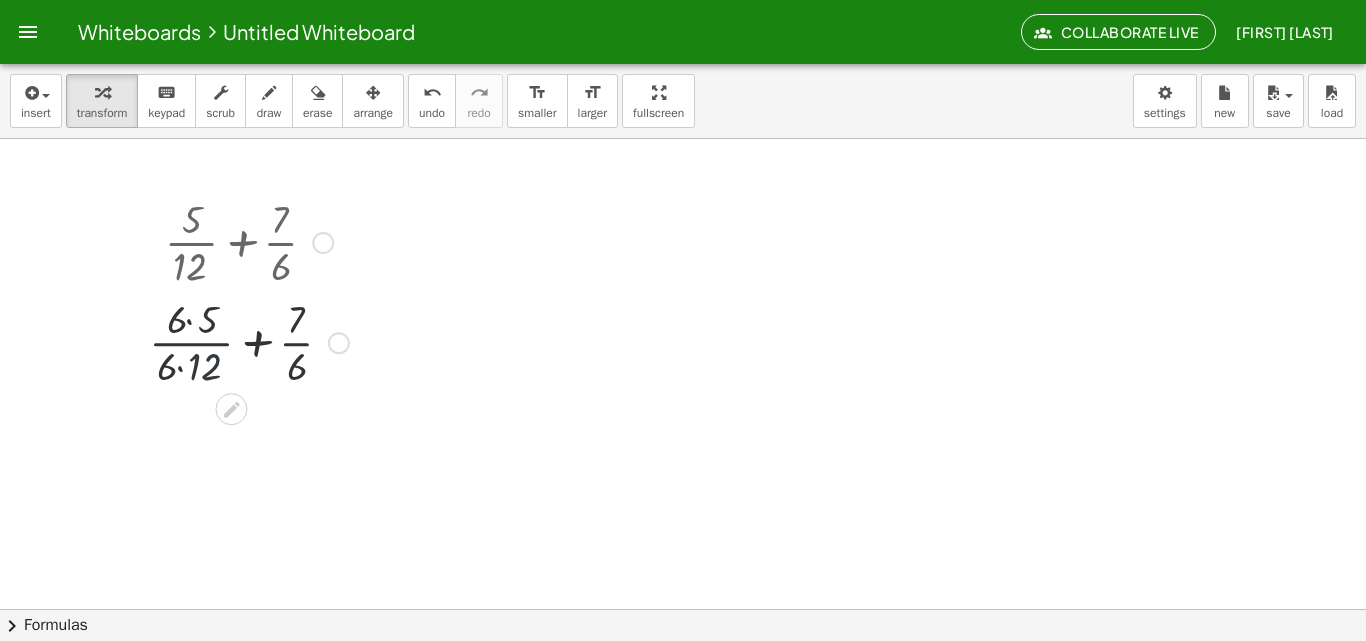click at bounding box center [249, 341] 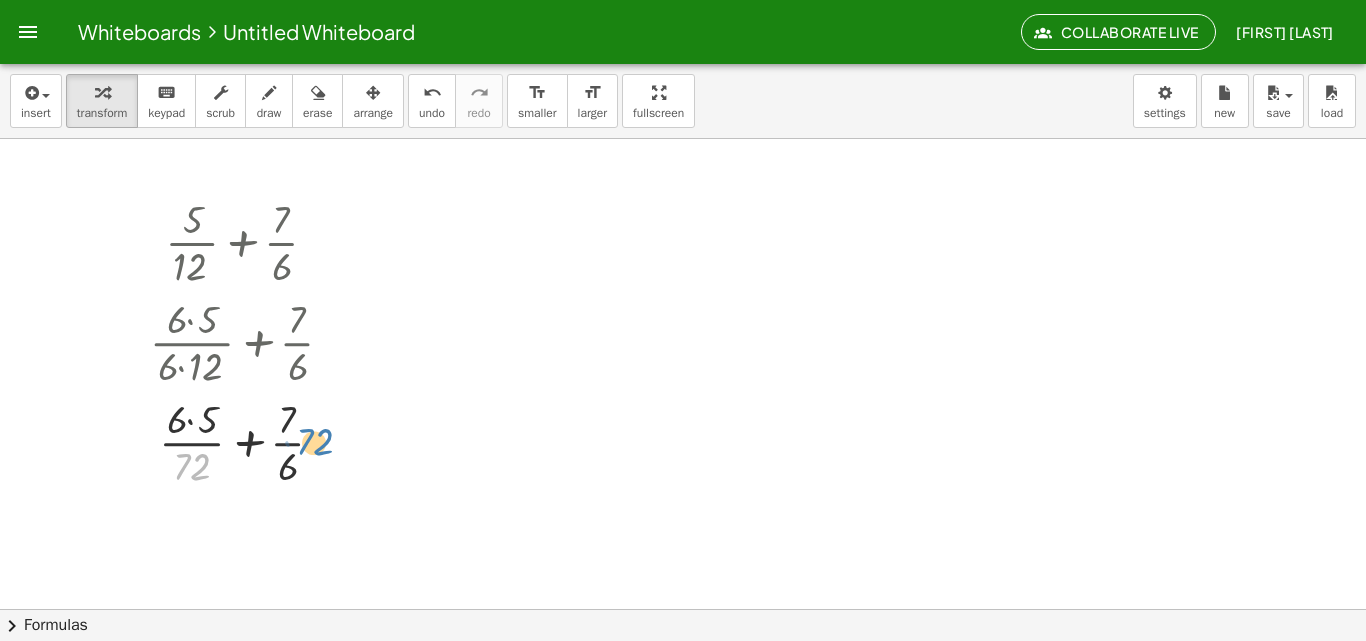 drag, startPoint x: 204, startPoint y: 365, endPoint x: 328, endPoint y: 341, distance: 126.30122 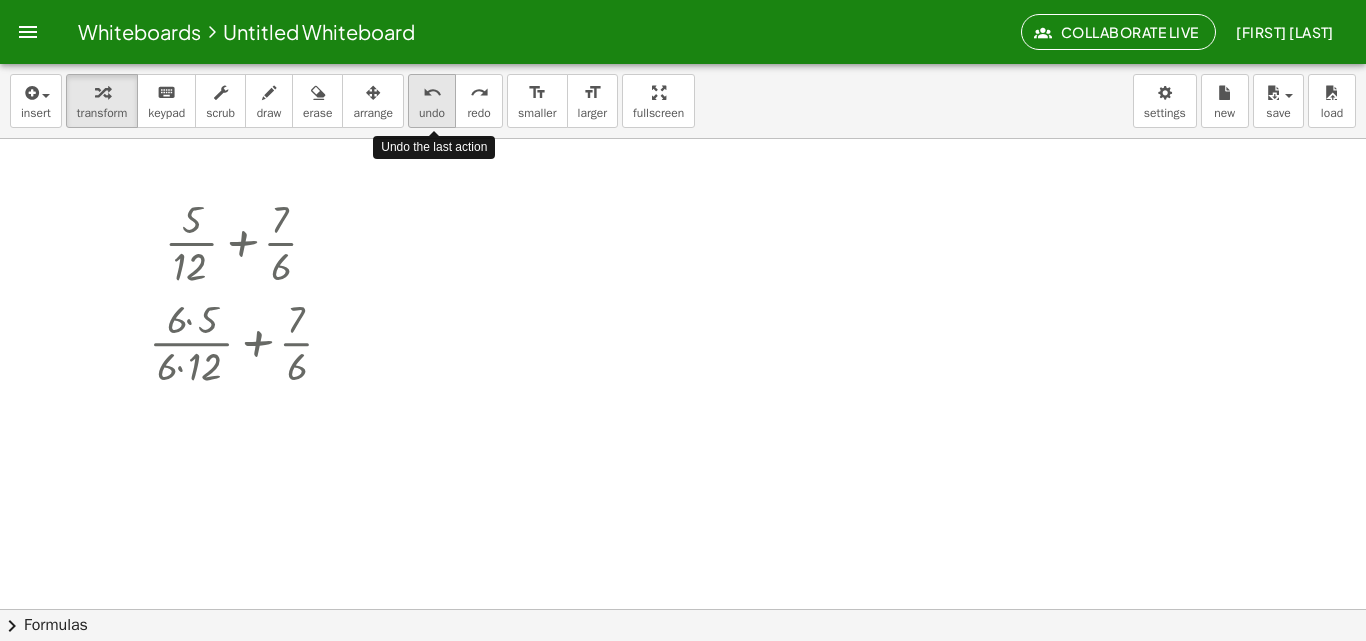 click on "undo undo" at bounding box center (432, 101) 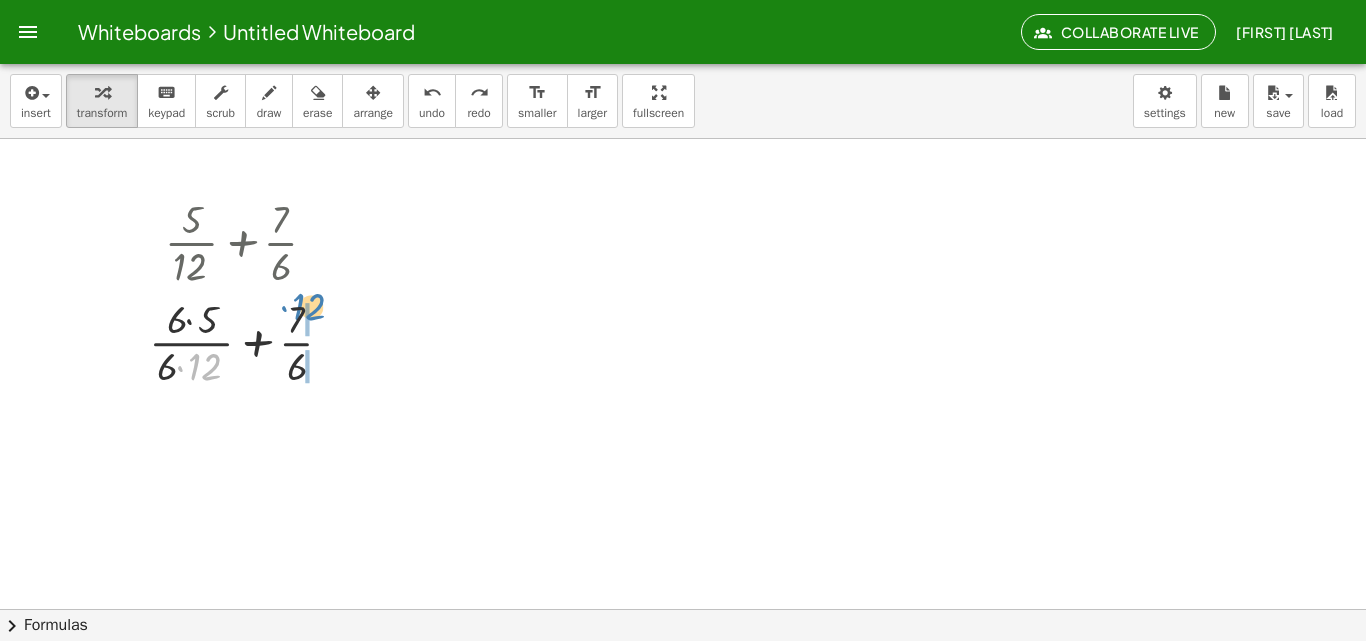 drag, startPoint x: 213, startPoint y: 361, endPoint x: 317, endPoint y: 301, distance: 120.06665 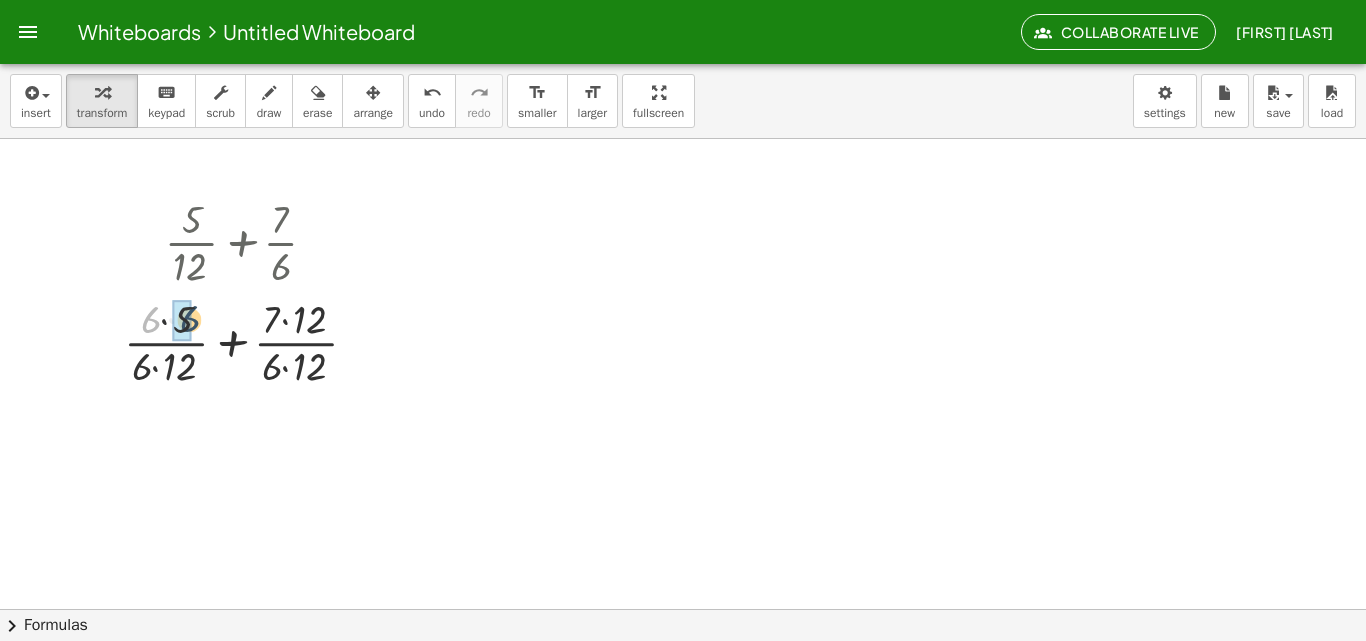 drag, startPoint x: 150, startPoint y: 321, endPoint x: 191, endPoint y: 320, distance: 41.01219 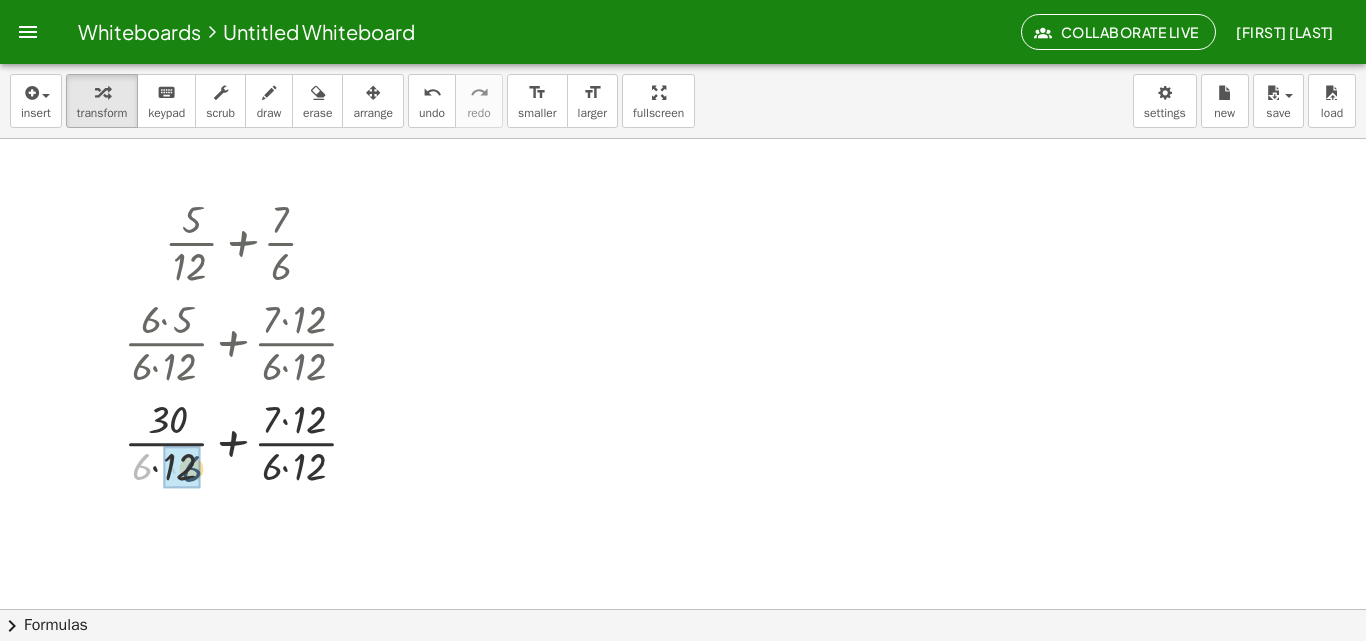 drag, startPoint x: 145, startPoint y: 460, endPoint x: 197, endPoint y: 462, distance: 52.03845 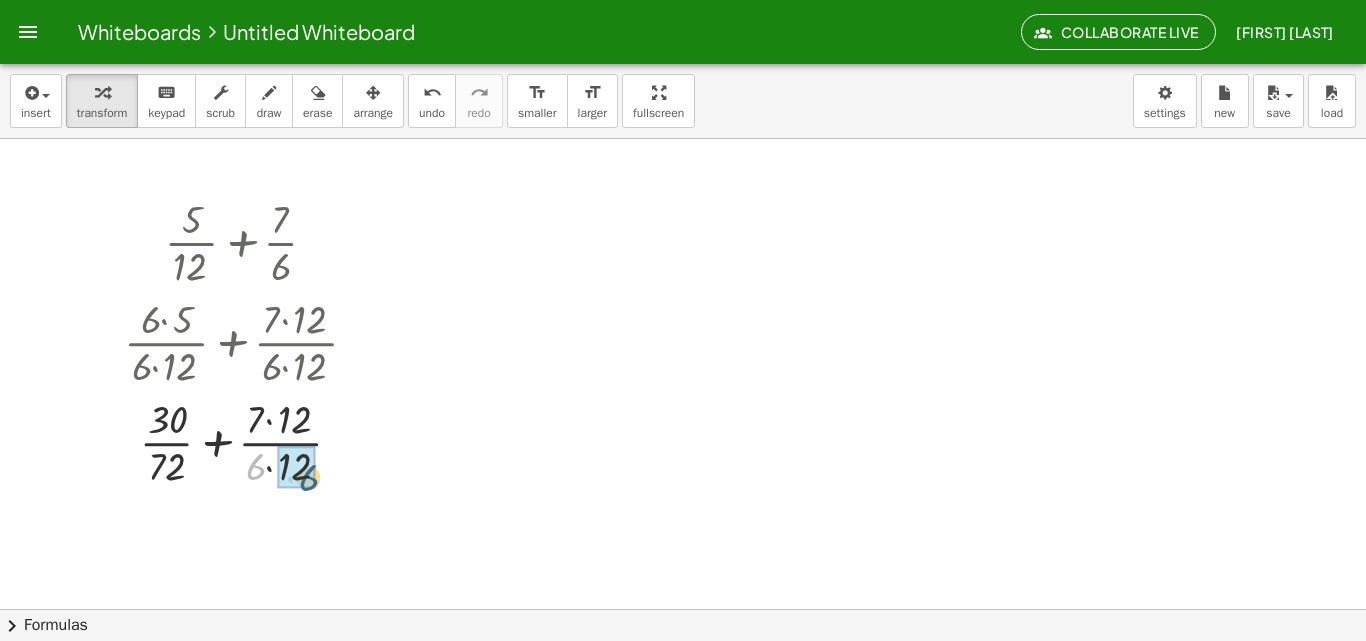 drag, startPoint x: 257, startPoint y: 461, endPoint x: 310, endPoint y: 472, distance: 54.129475 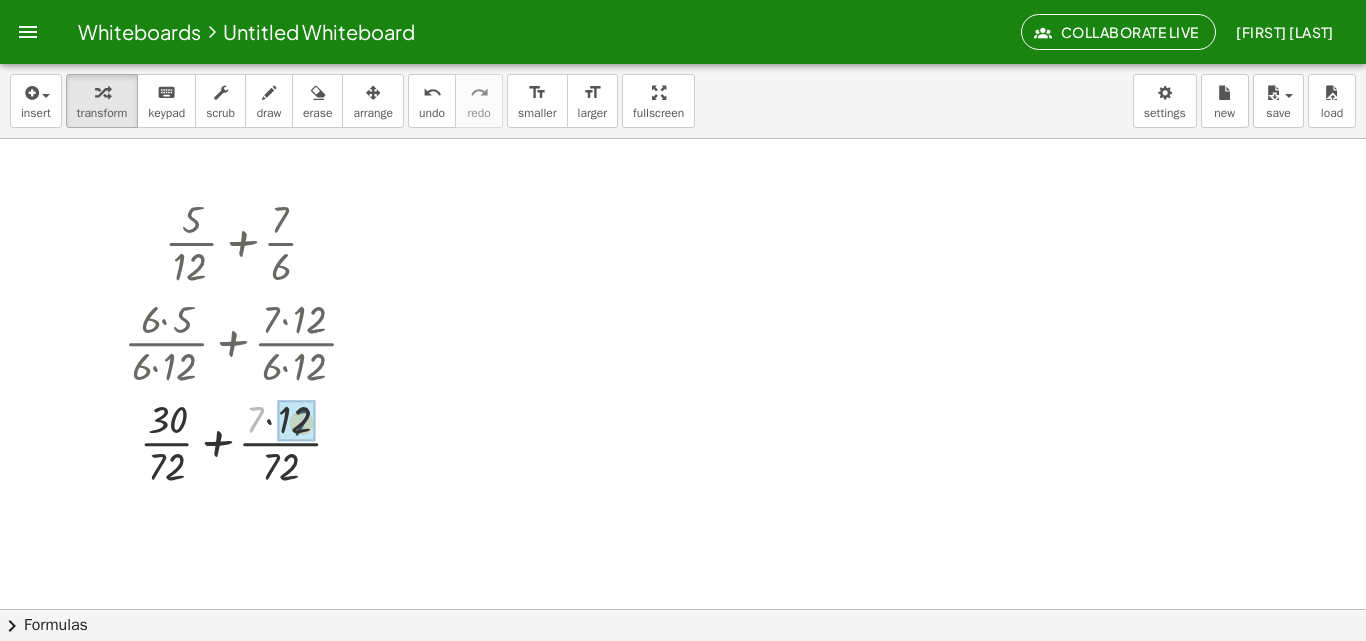 drag, startPoint x: 262, startPoint y: 427, endPoint x: 309, endPoint y: 429, distance: 47.042534 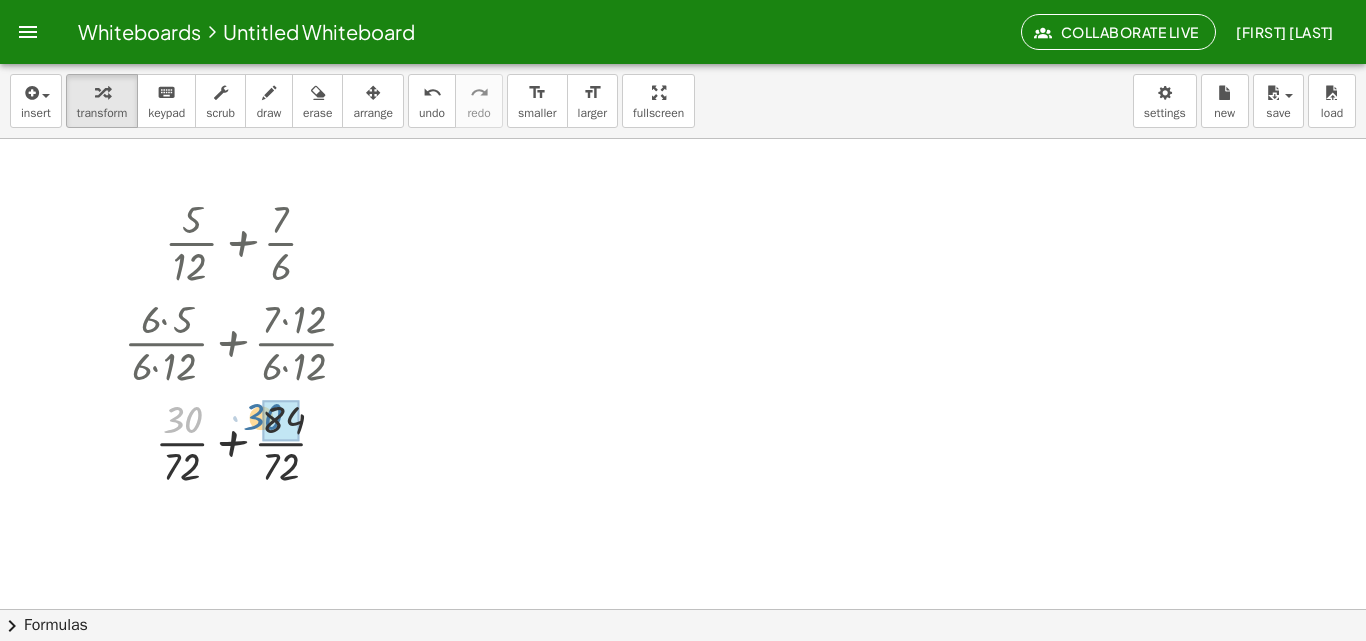 drag, startPoint x: 191, startPoint y: 422, endPoint x: 268, endPoint y: 419, distance: 77.05842 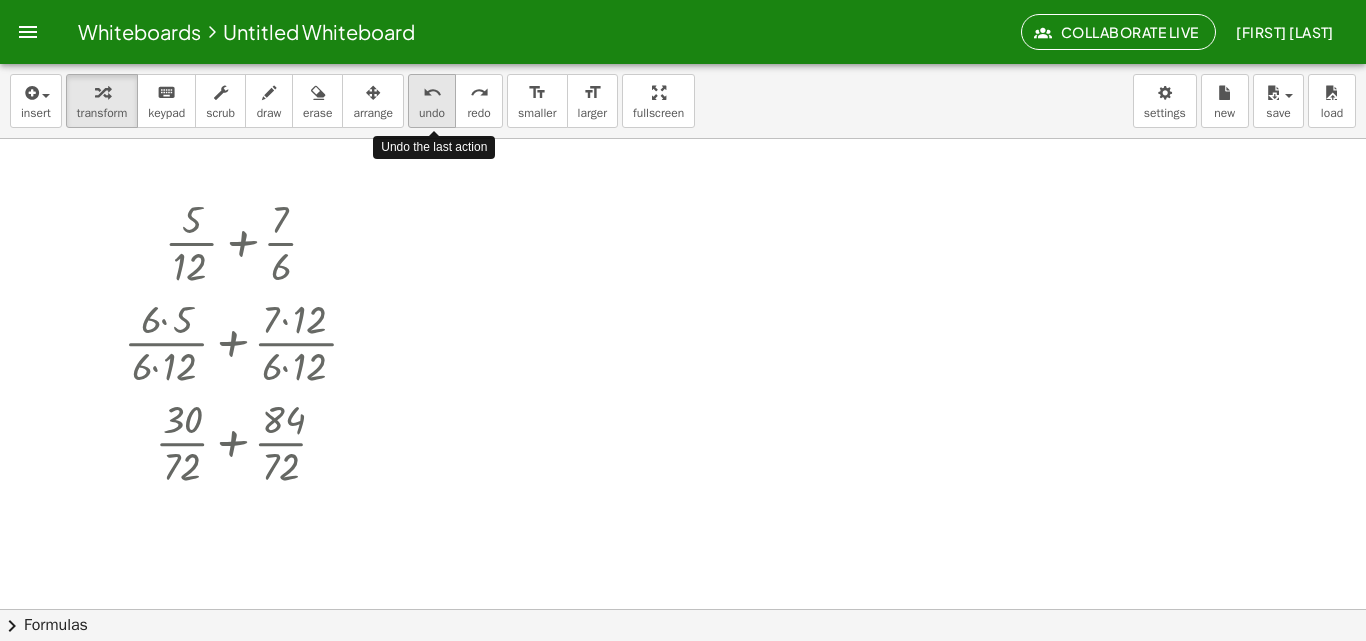 click on "undo" at bounding box center (432, 113) 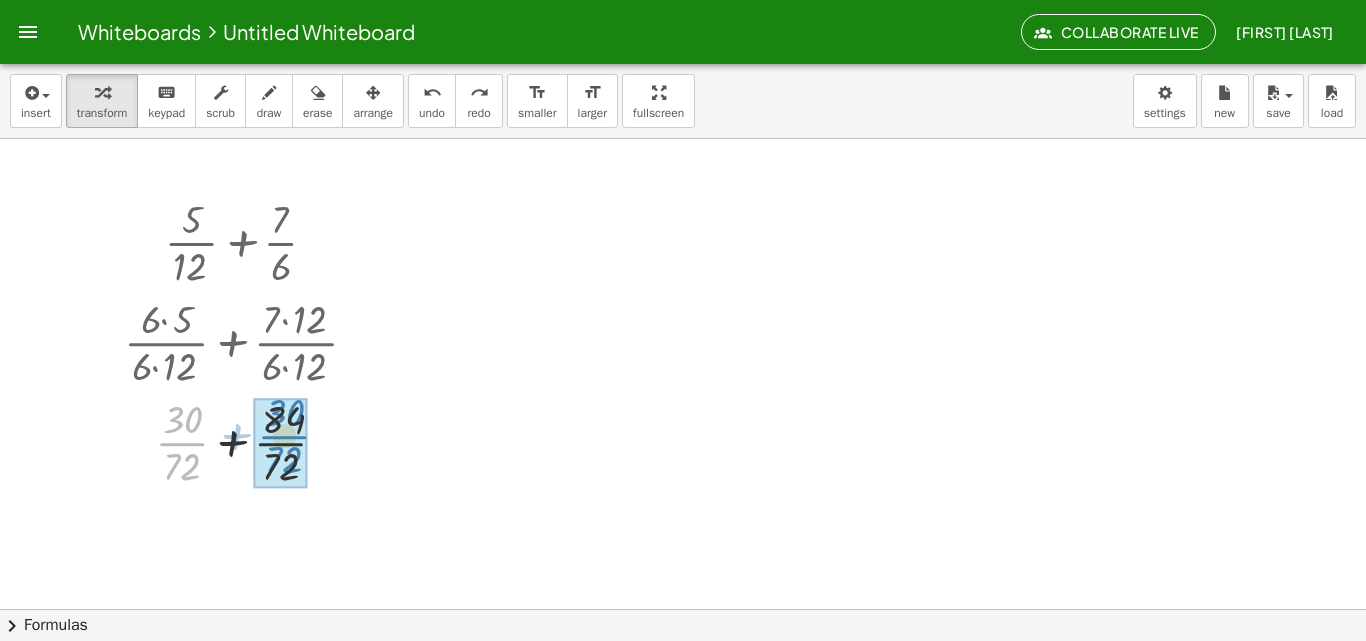 drag, startPoint x: 190, startPoint y: 450, endPoint x: 292, endPoint y: 443, distance: 102.239914 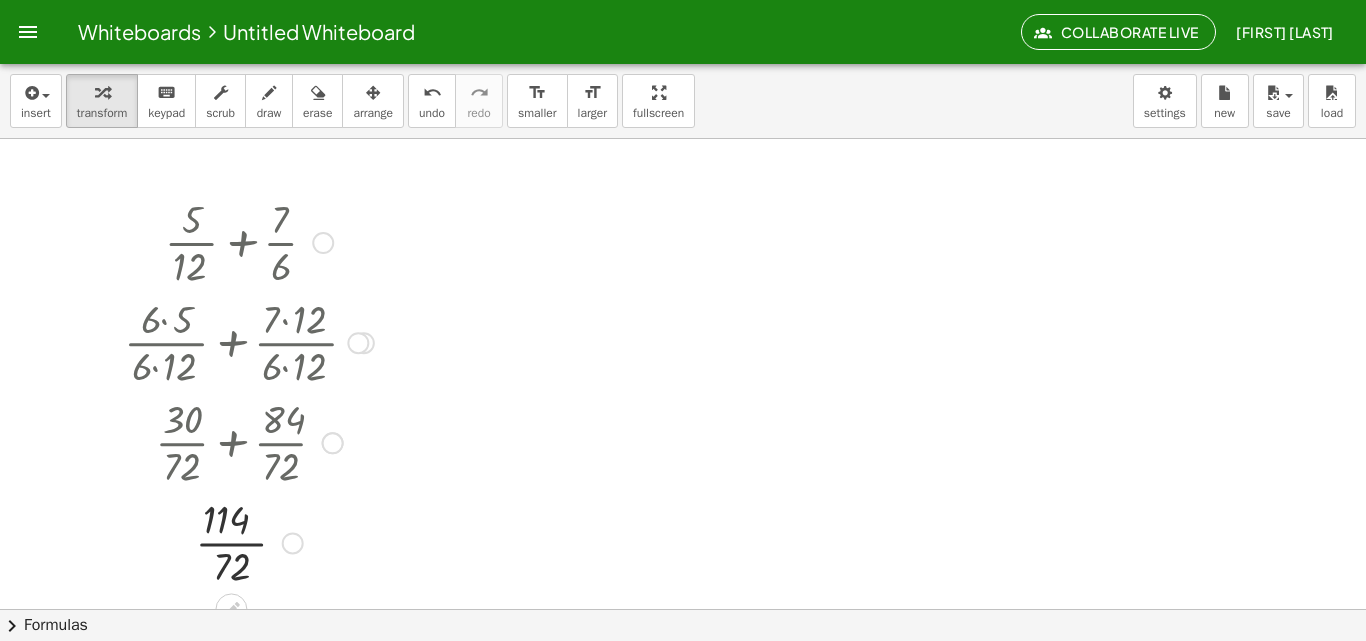 click at bounding box center [249, 541] 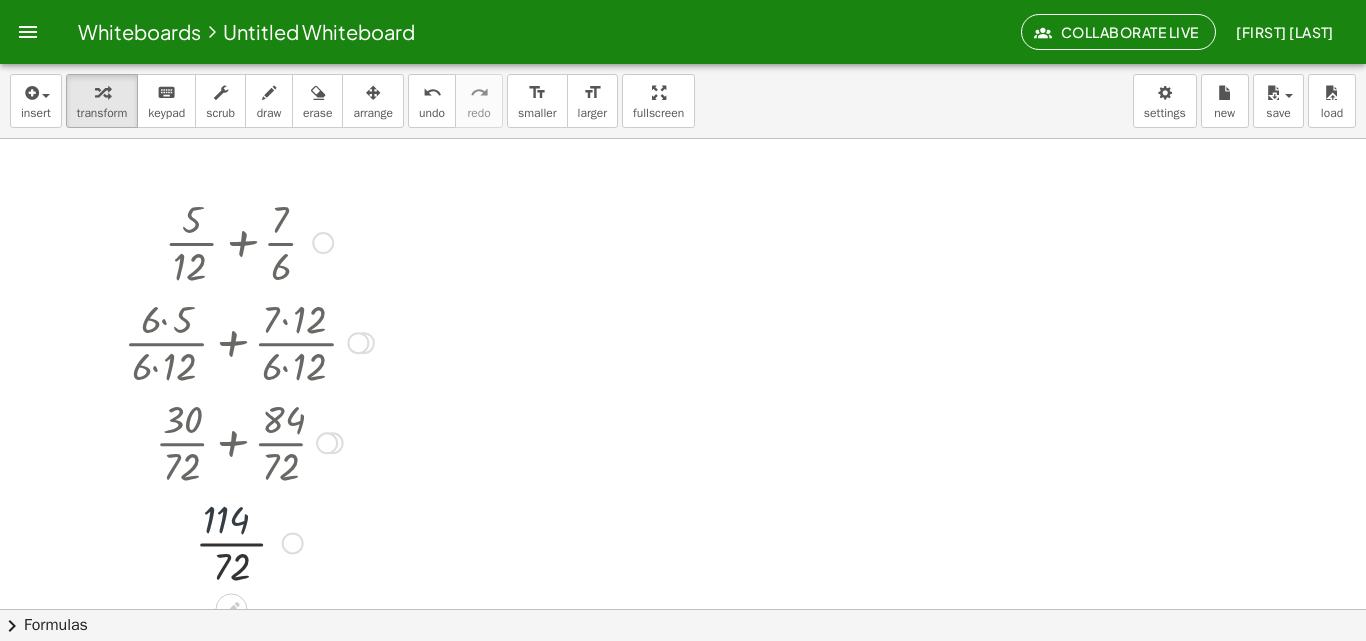 click at bounding box center [249, 541] 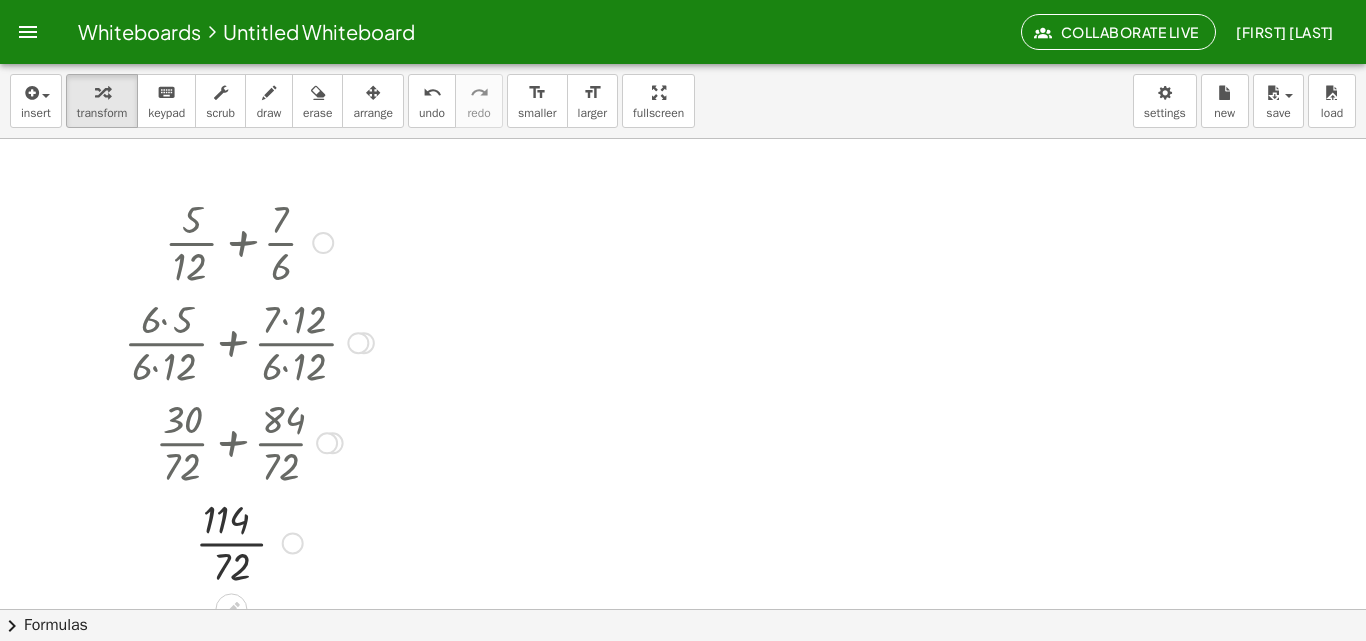 click at bounding box center (249, 541) 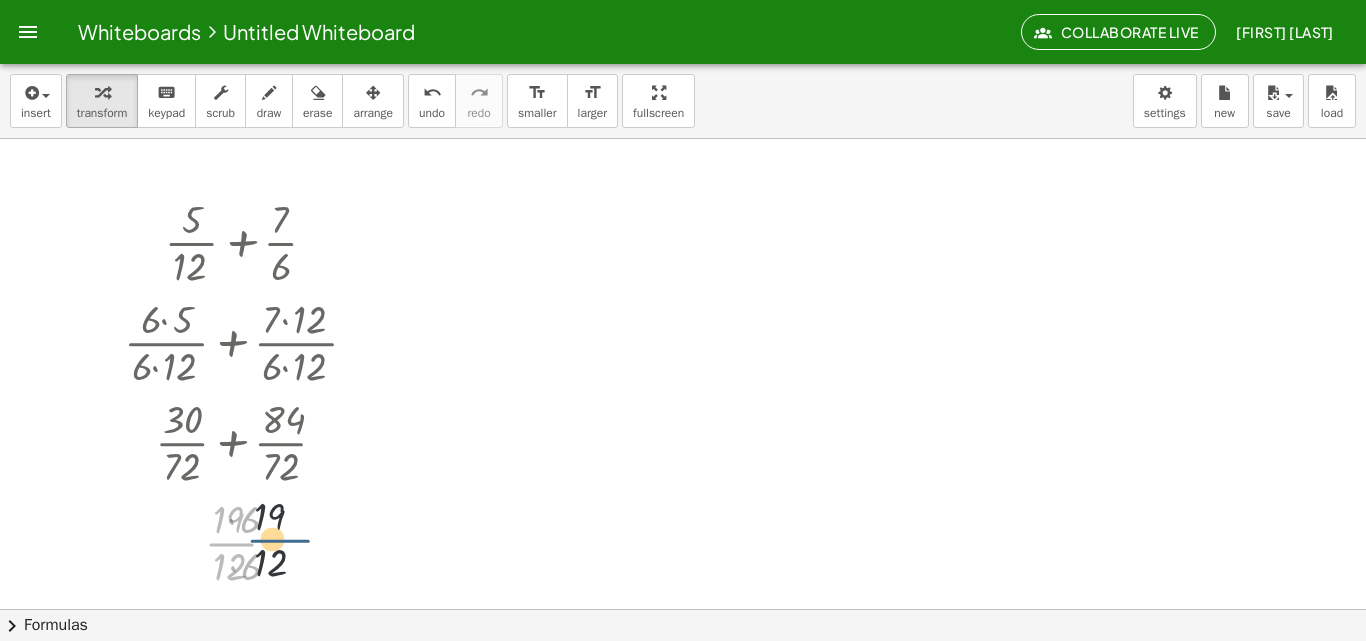drag, startPoint x: 241, startPoint y: 536, endPoint x: 294, endPoint y: 529, distance: 53.460266 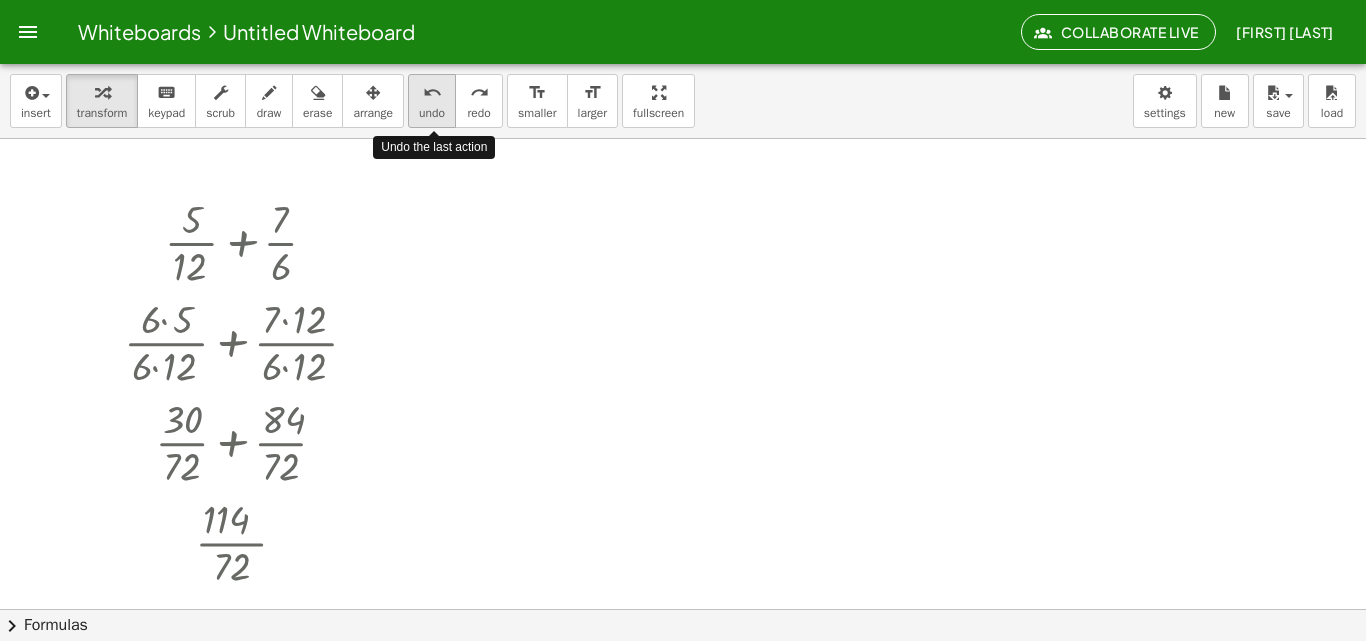 click on "undo" at bounding box center [432, 113] 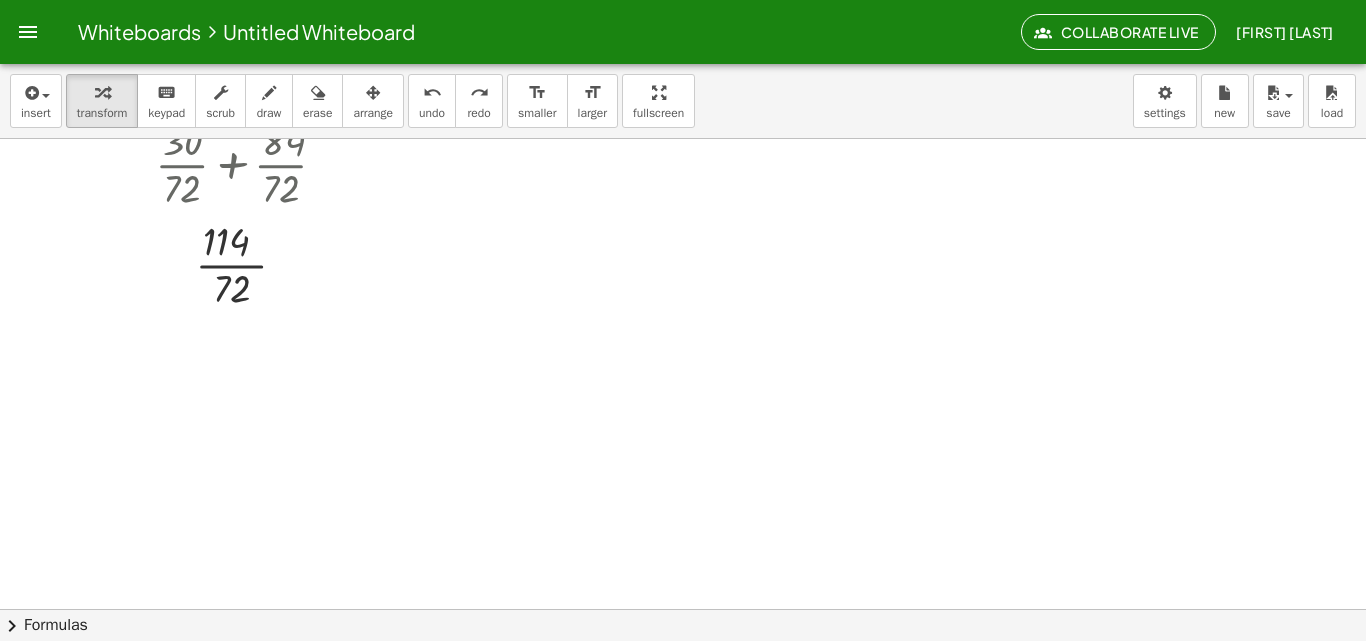 scroll, scrollTop: 253, scrollLeft: 0, axis: vertical 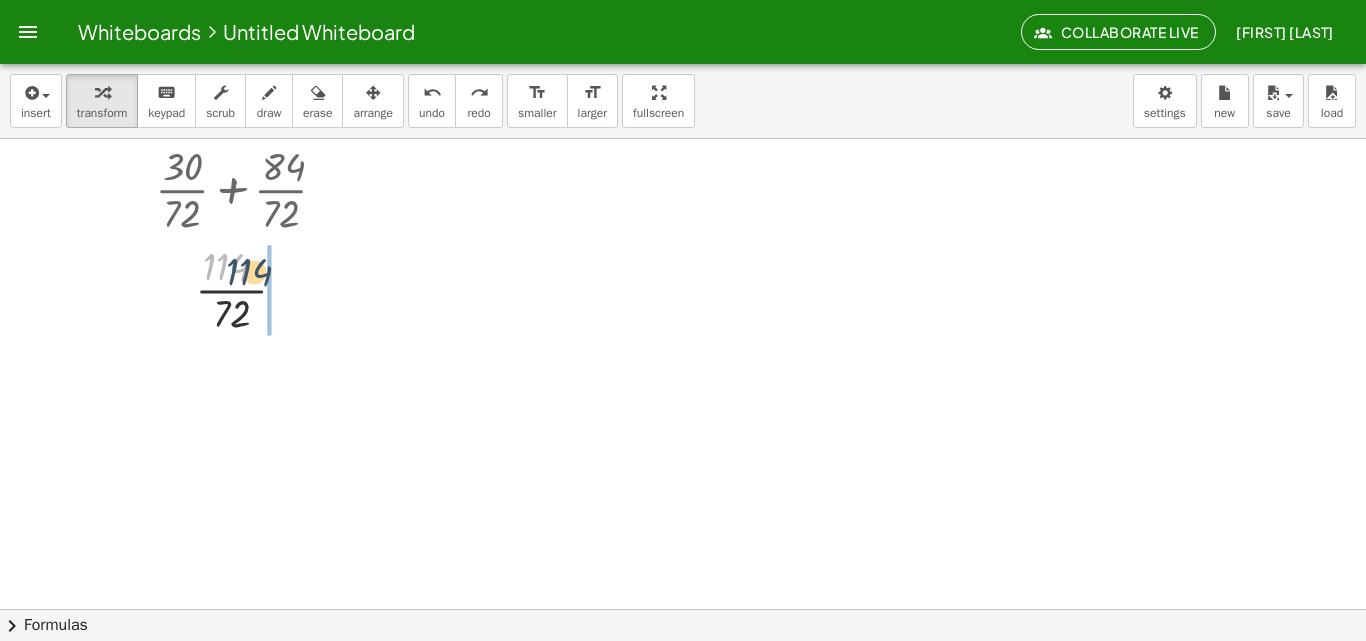 drag, startPoint x: 237, startPoint y: 272, endPoint x: 267, endPoint y: 277, distance: 30.413813 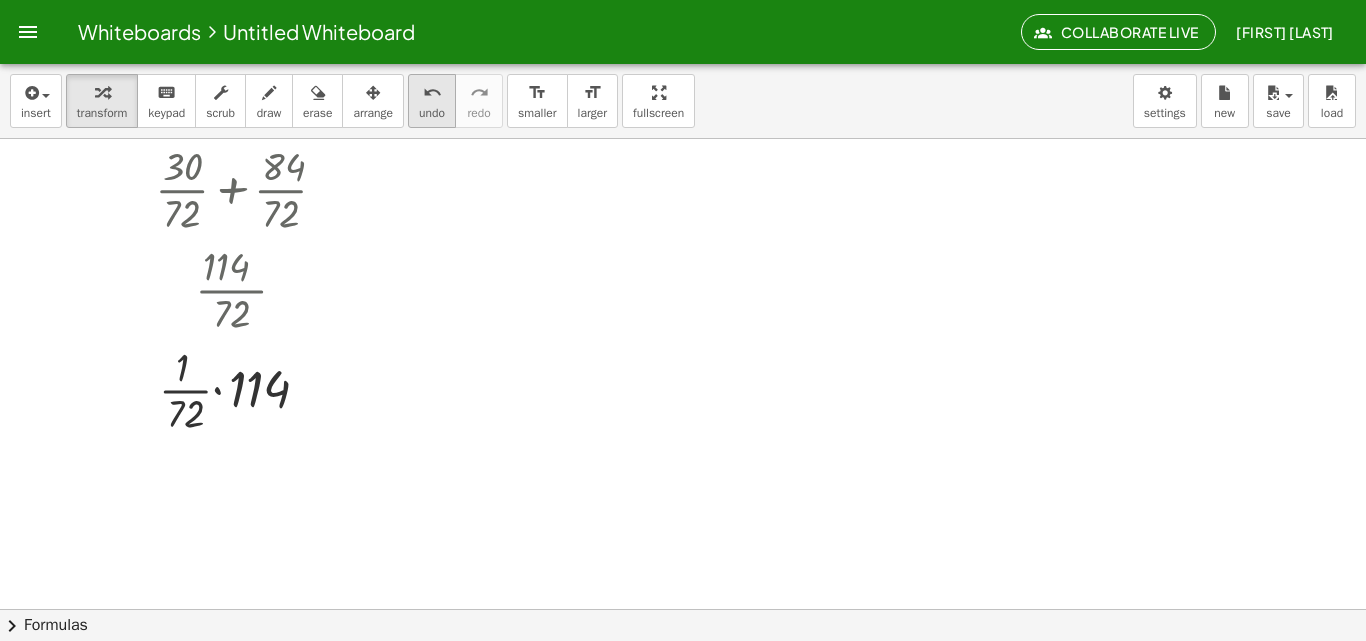 click on "undo" at bounding box center (432, 113) 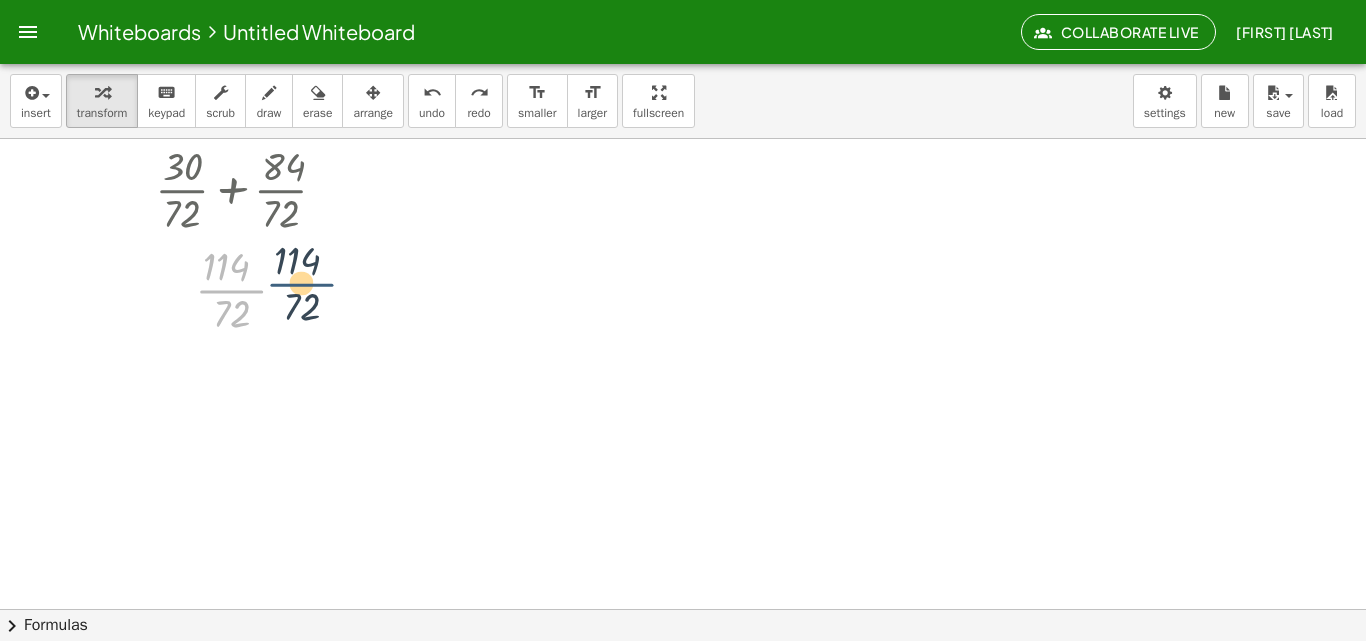 drag, startPoint x: 232, startPoint y: 285, endPoint x: 305, endPoint y: 276, distance: 73.552704 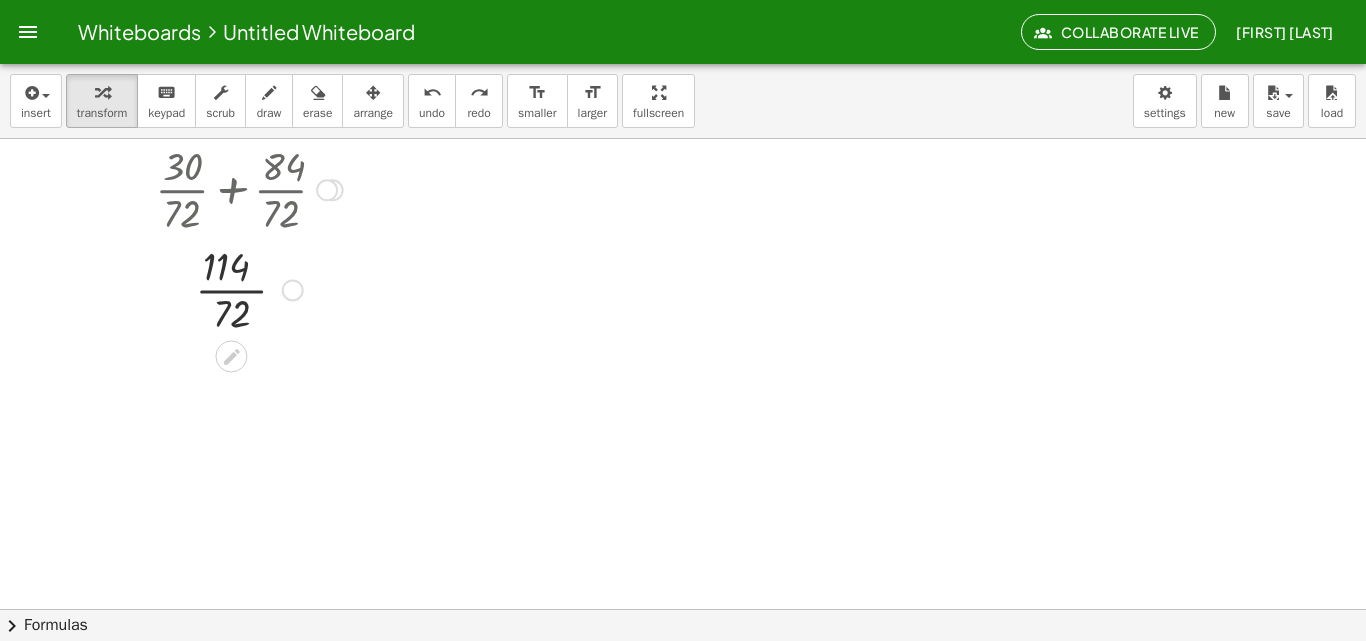 click at bounding box center (293, 290) 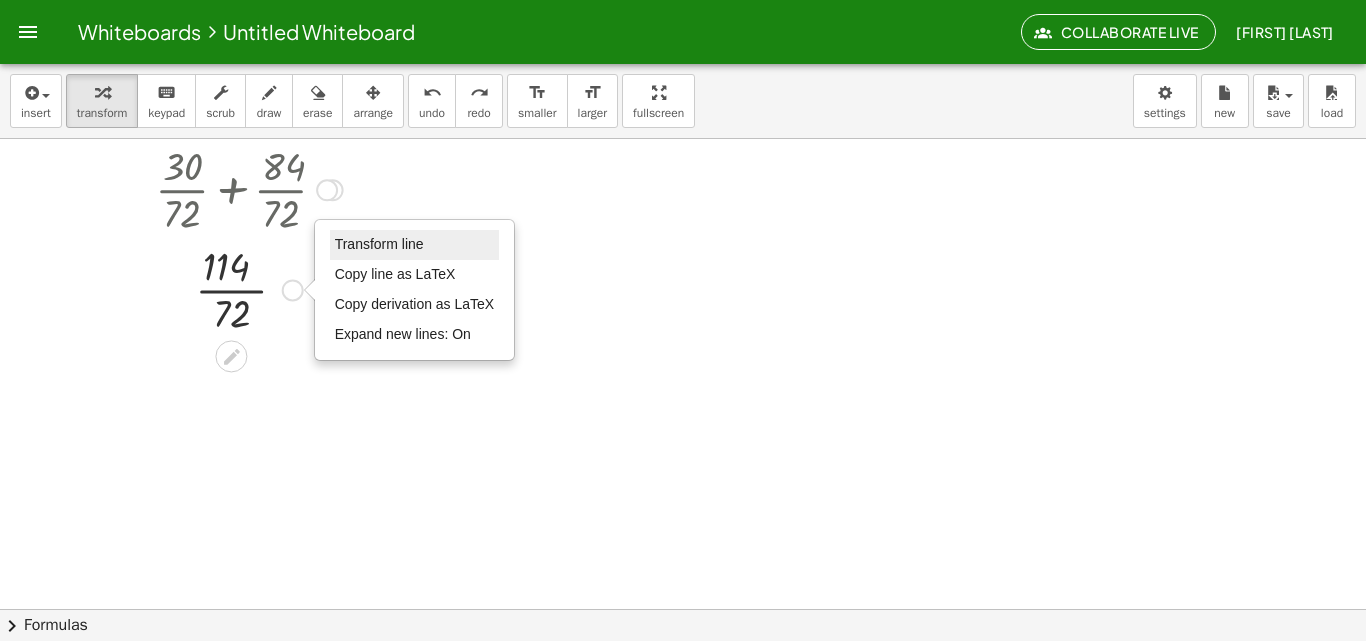 click on "Transform line" at bounding box center [379, 244] 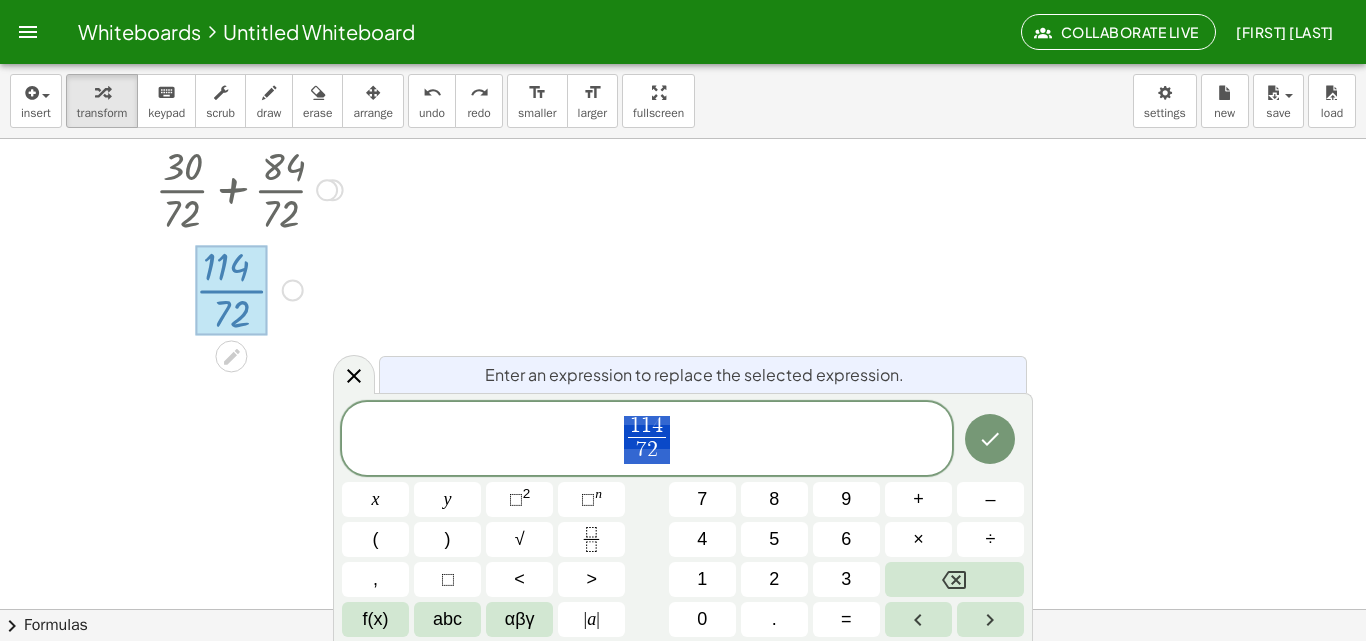 click at bounding box center [683, 420] 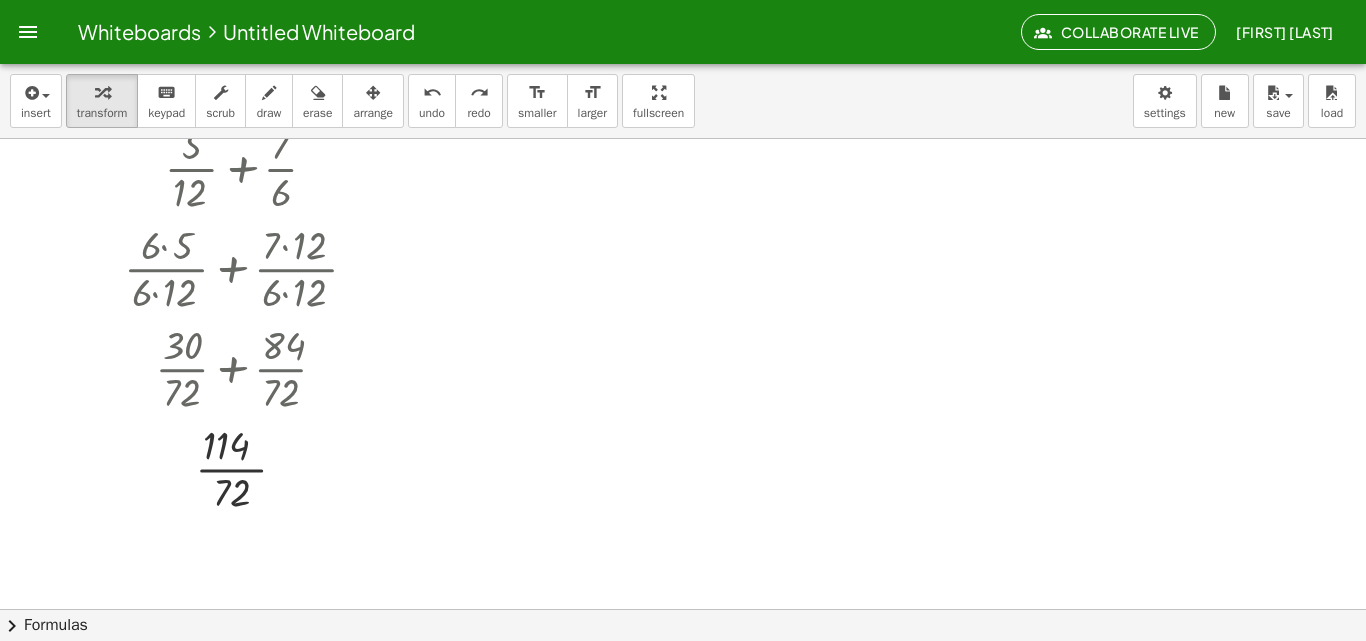 scroll, scrollTop: 0, scrollLeft: 0, axis: both 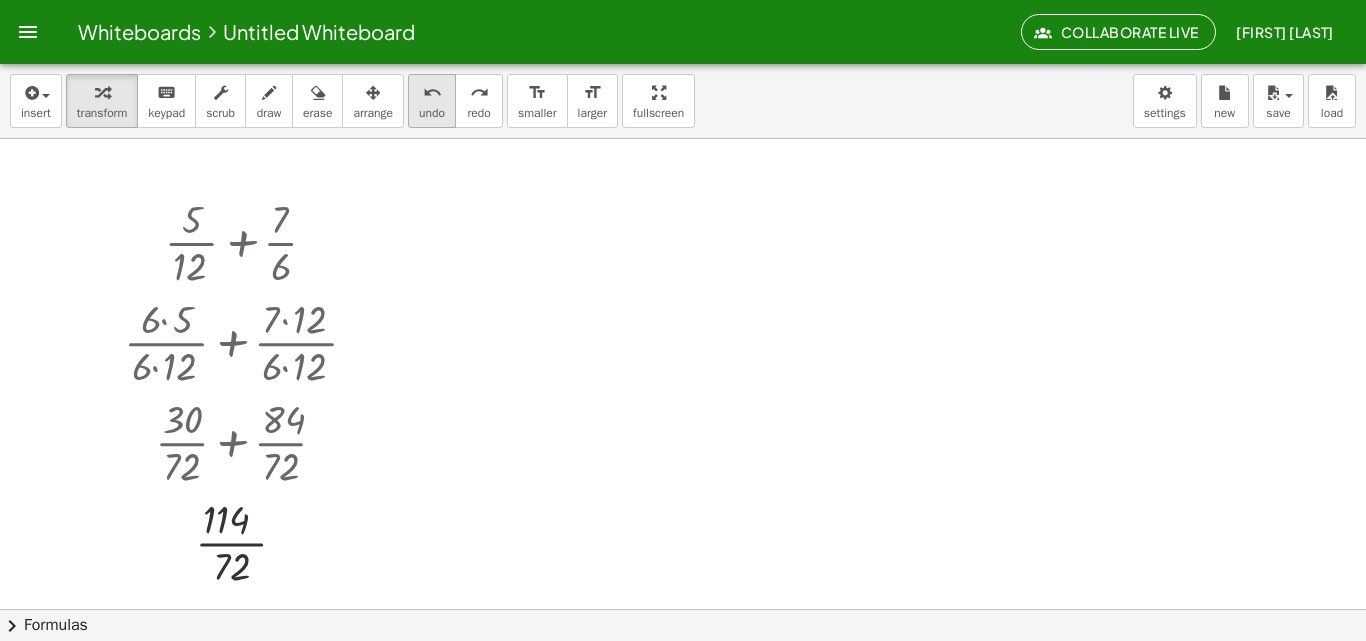 click on "undo" at bounding box center [432, 113] 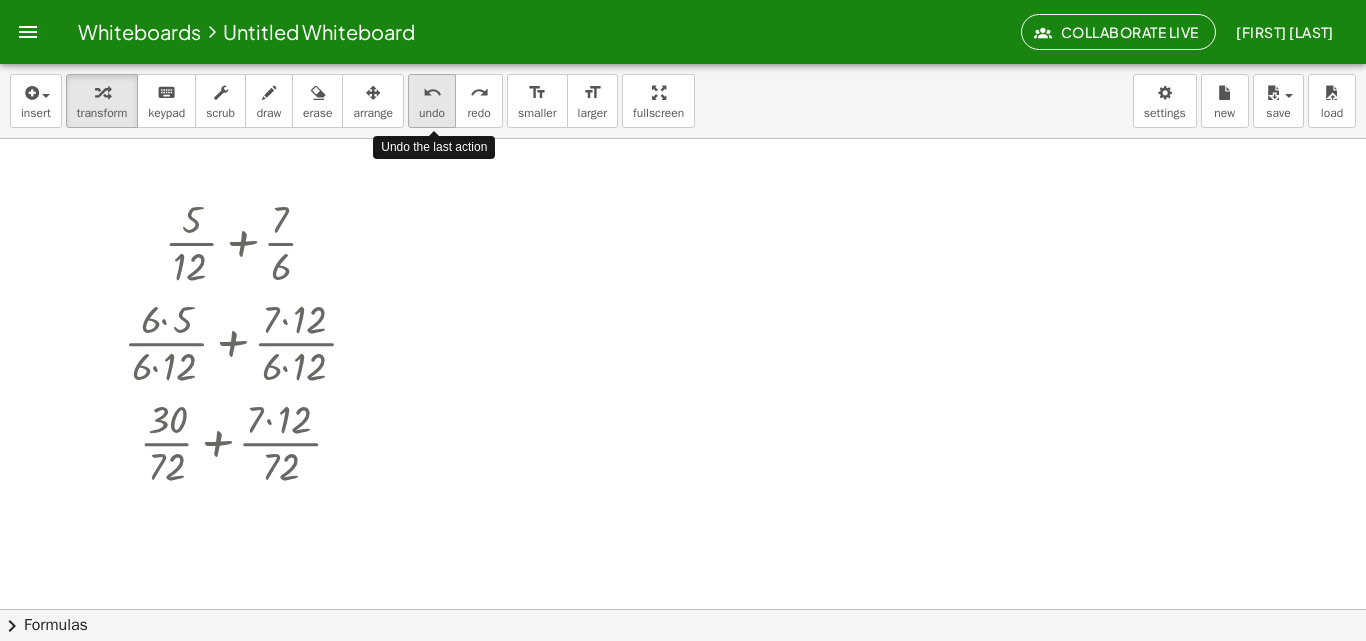 click on "undo" at bounding box center [432, 113] 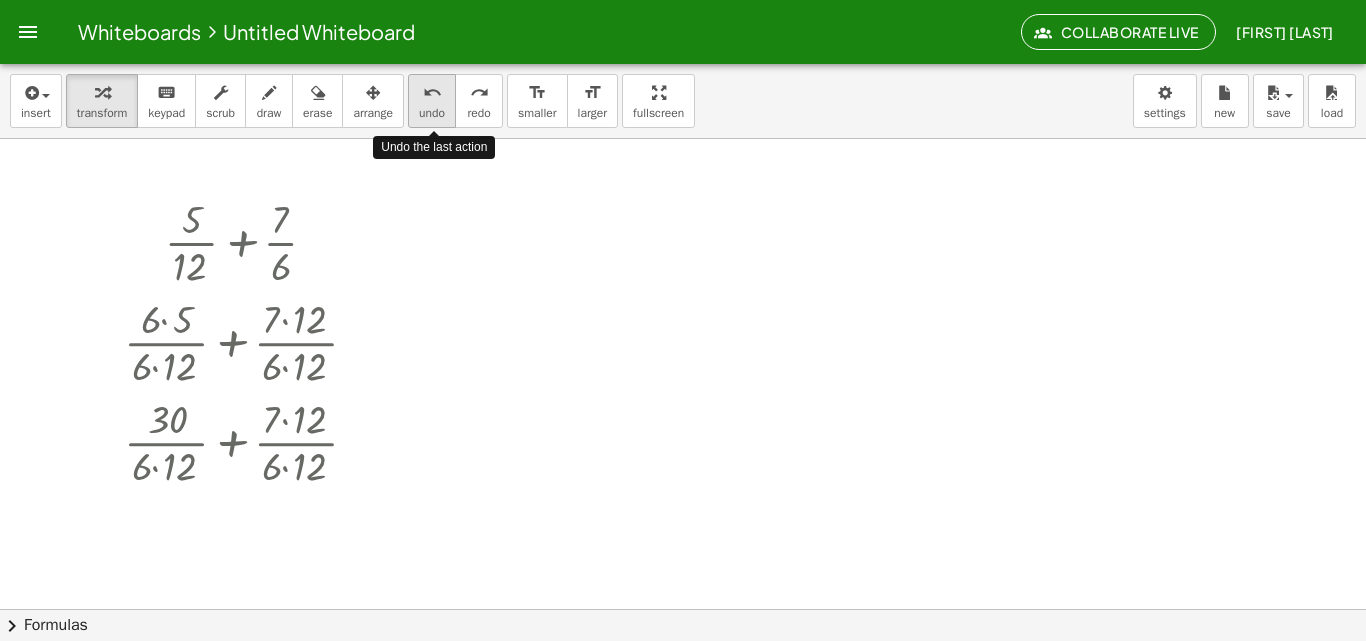 click on "undo" at bounding box center (432, 113) 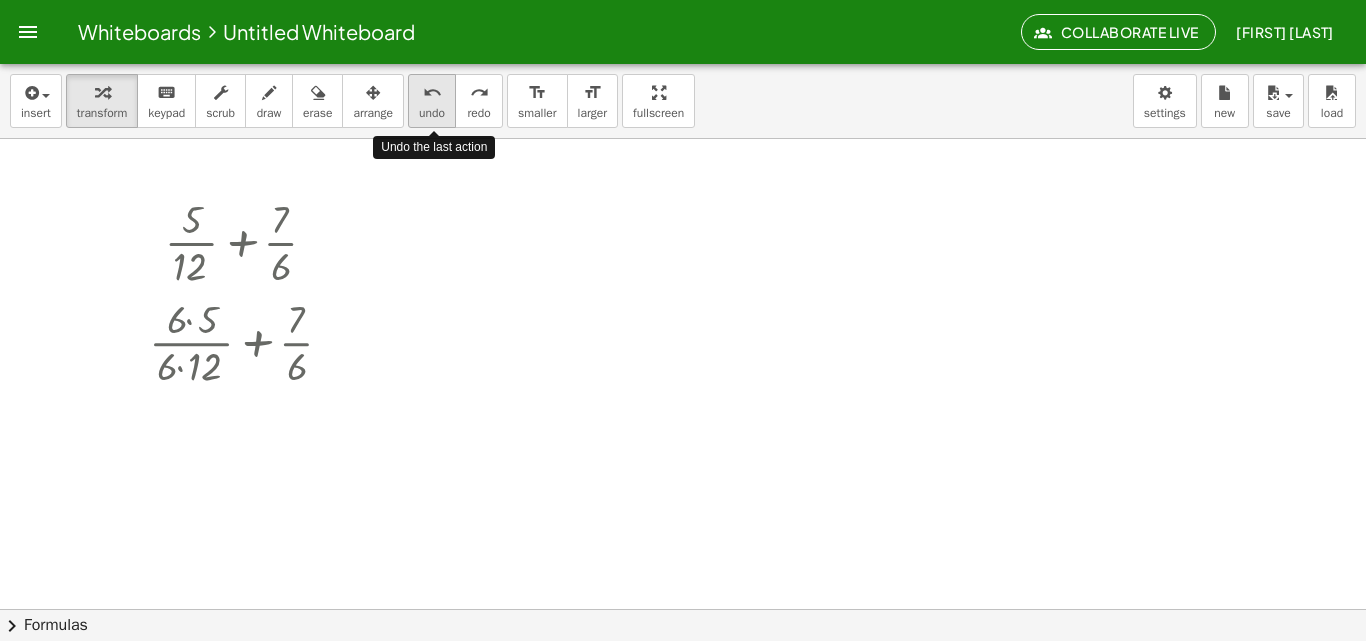 click on "undo" at bounding box center [432, 113] 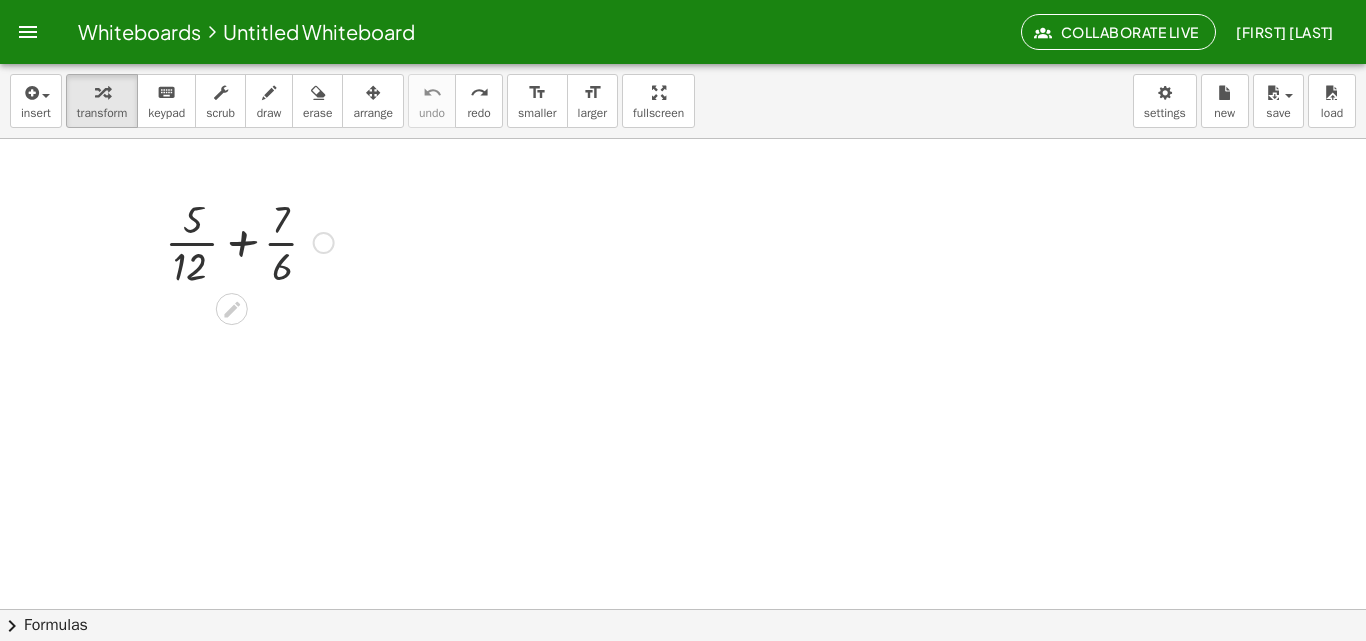 click at bounding box center (249, 241) 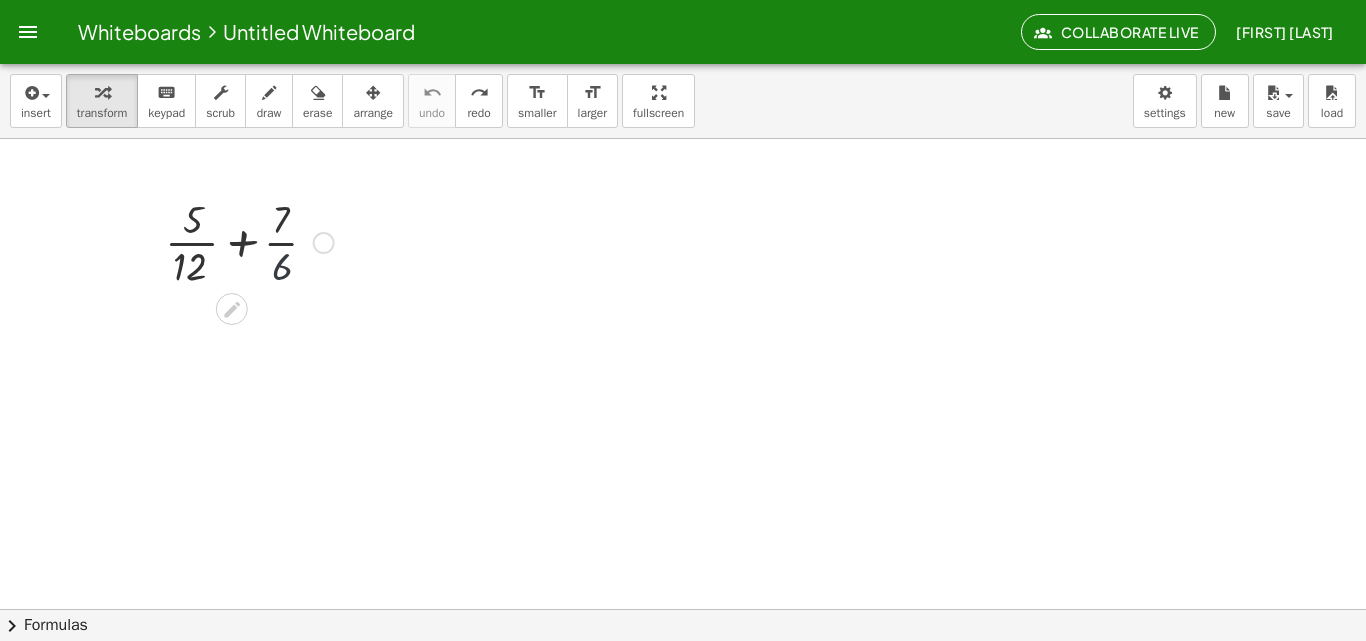 click at bounding box center (249, 241) 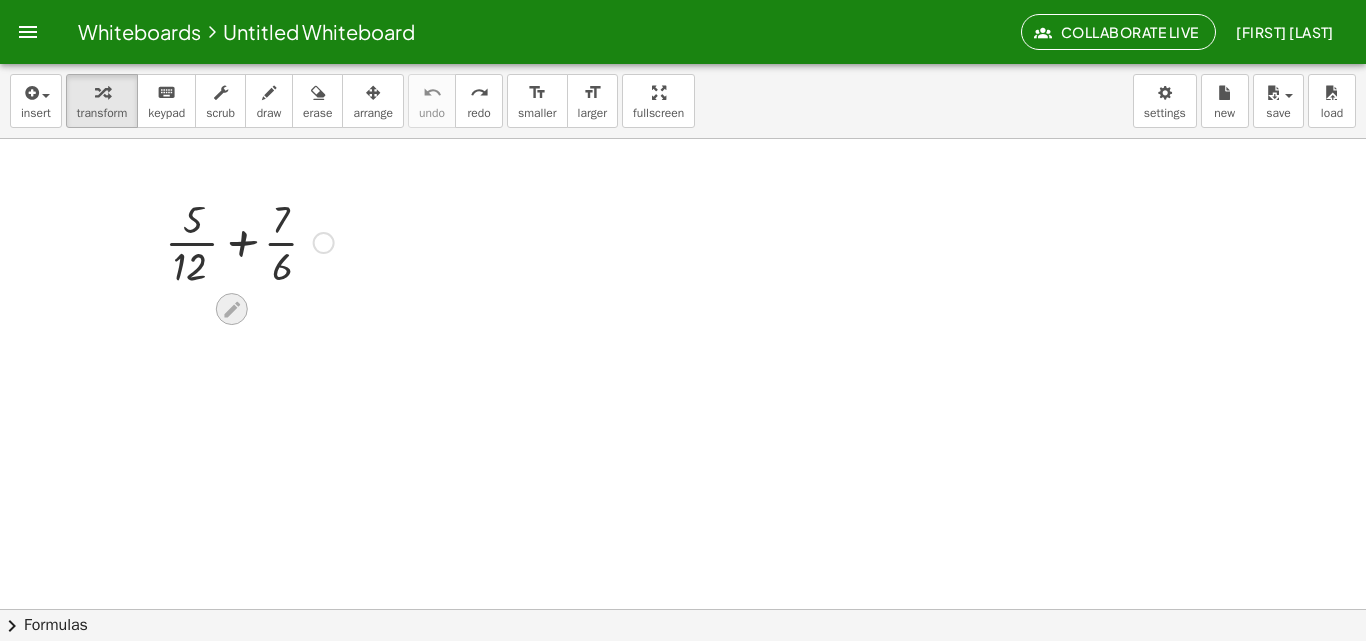 click 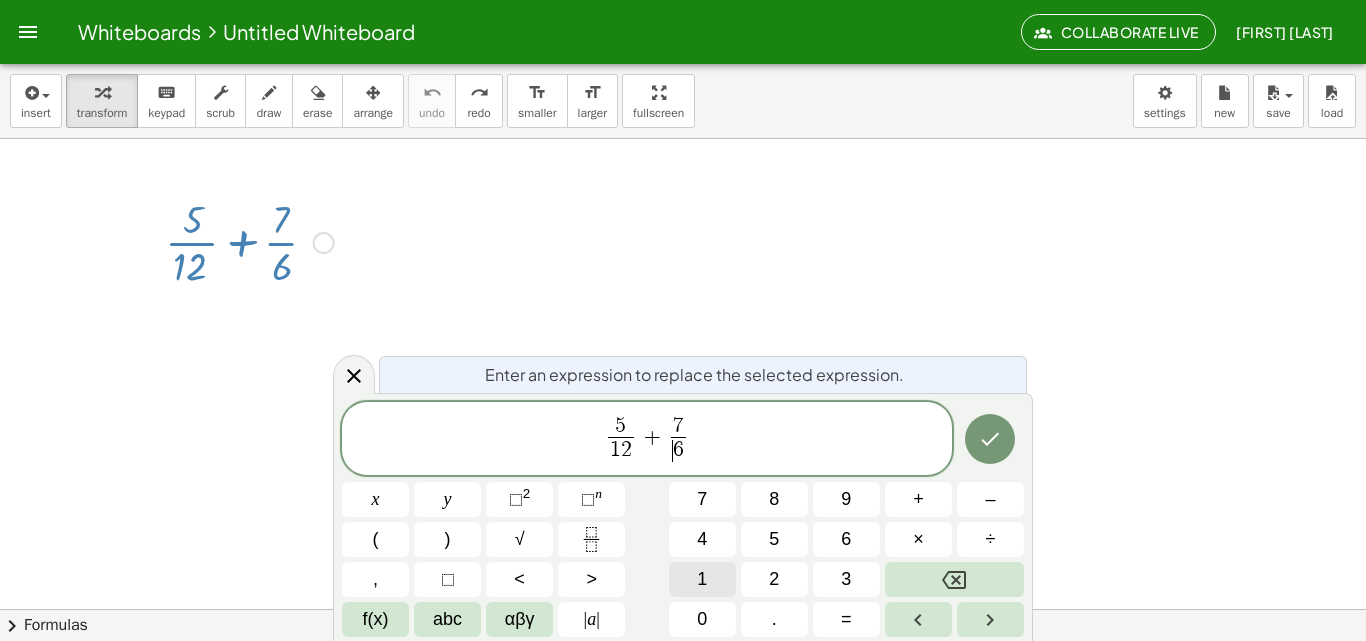 click on "1" at bounding box center (702, 579) 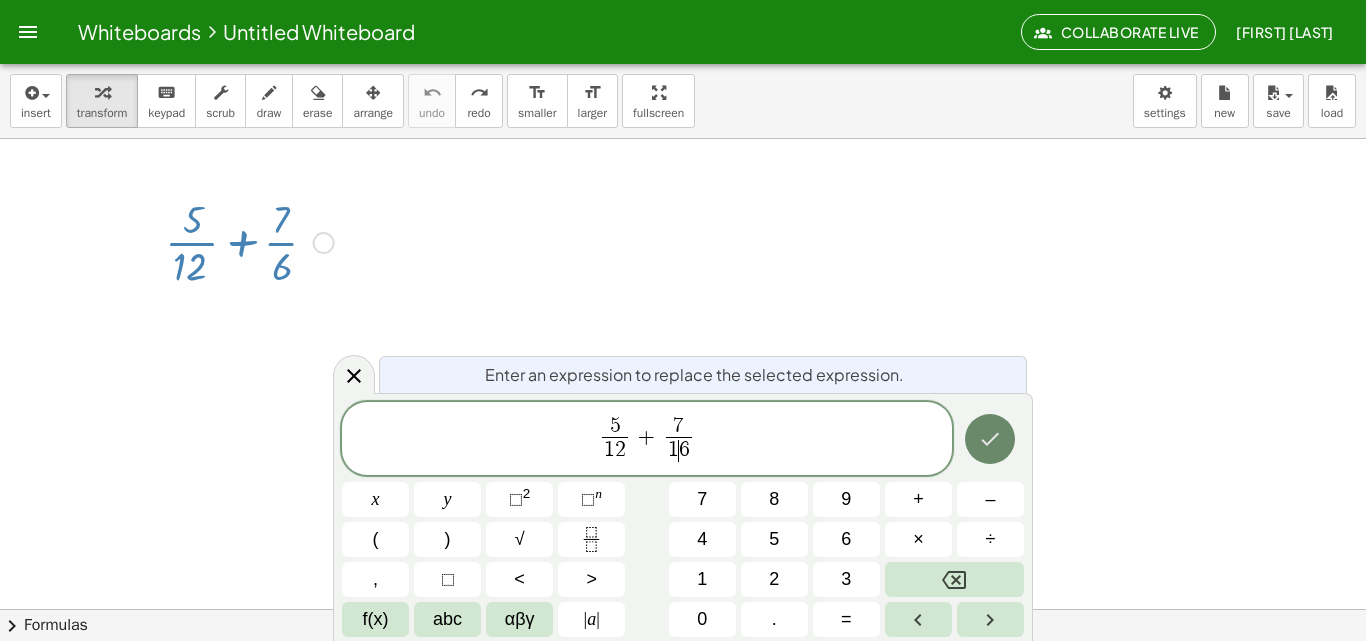 click at bounding box center [990, 439] 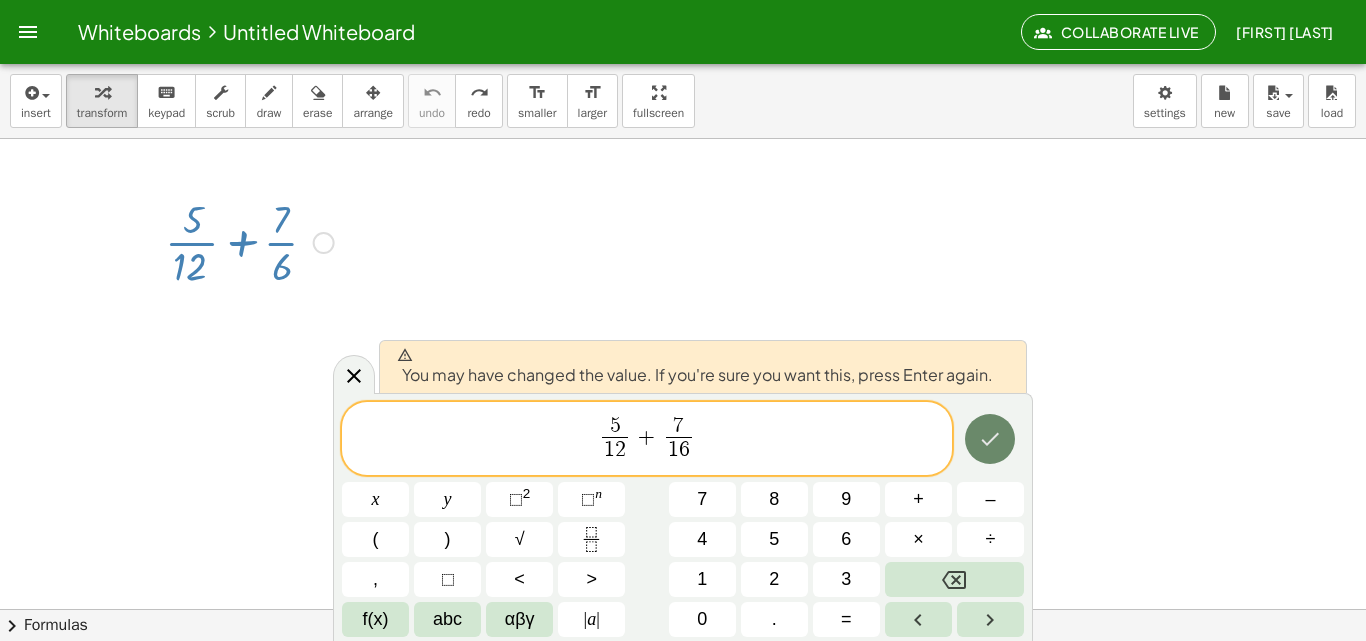 click 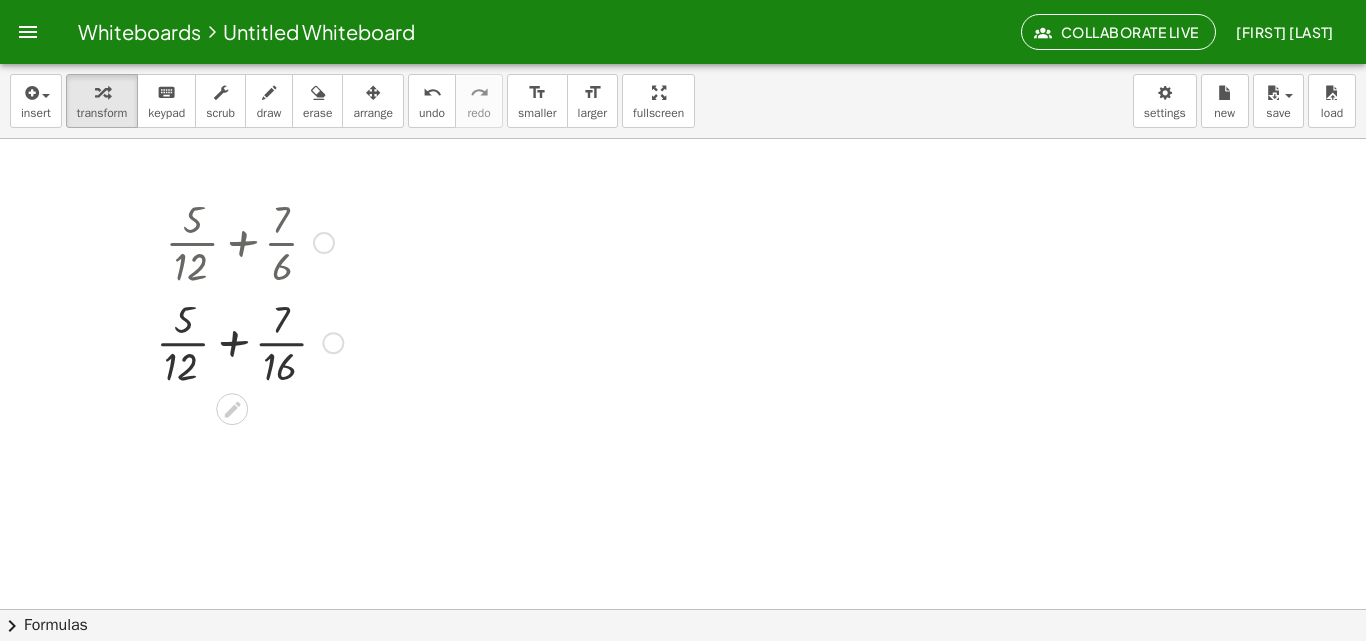 drag, startPoint x: 269, startPoint y: 249, endPoint x: 323, endPoint y: 247, distance: 54.037025 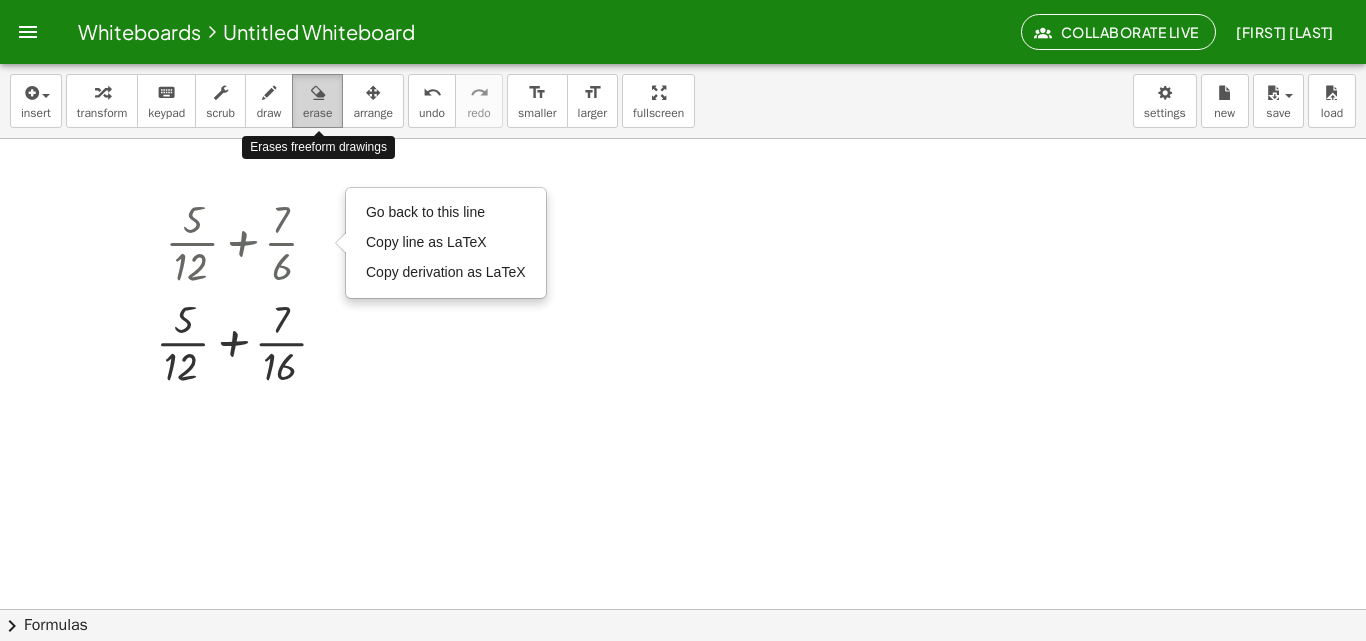 click on "erase" at bounding box center [317, 101] 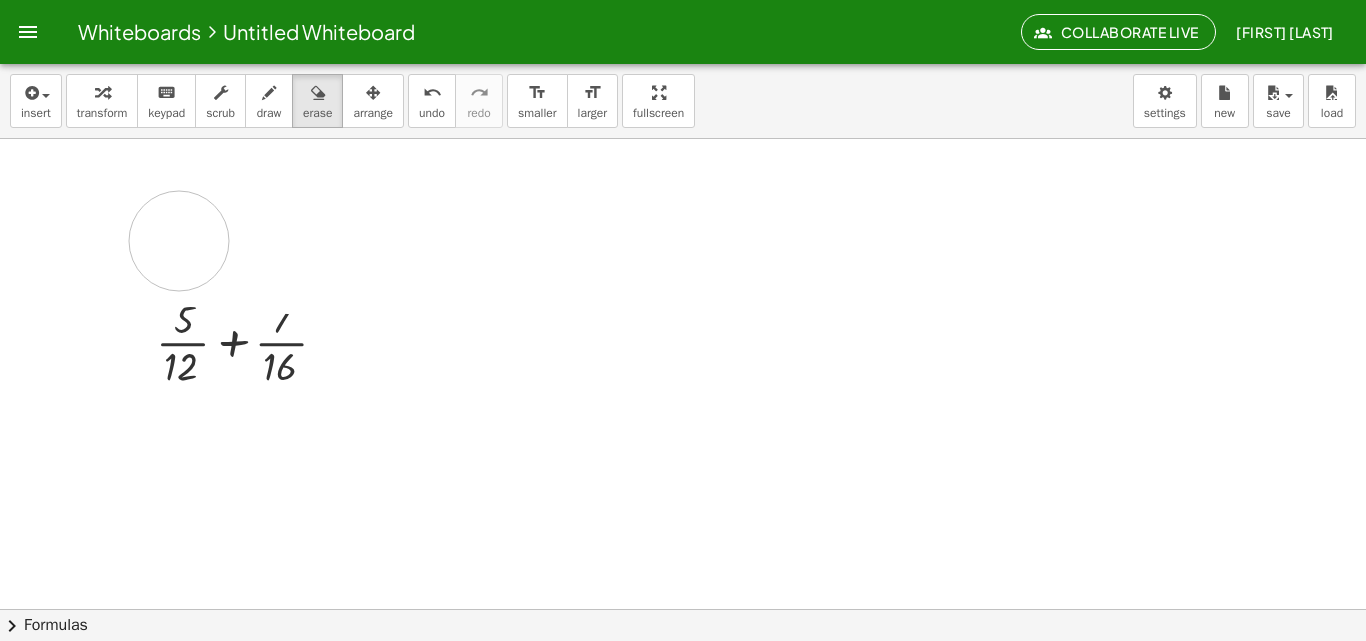 drag, startPoint x: 288, startPoint y: 264, endPoint x: 179, endPoint y: 241, distance: 111.40018 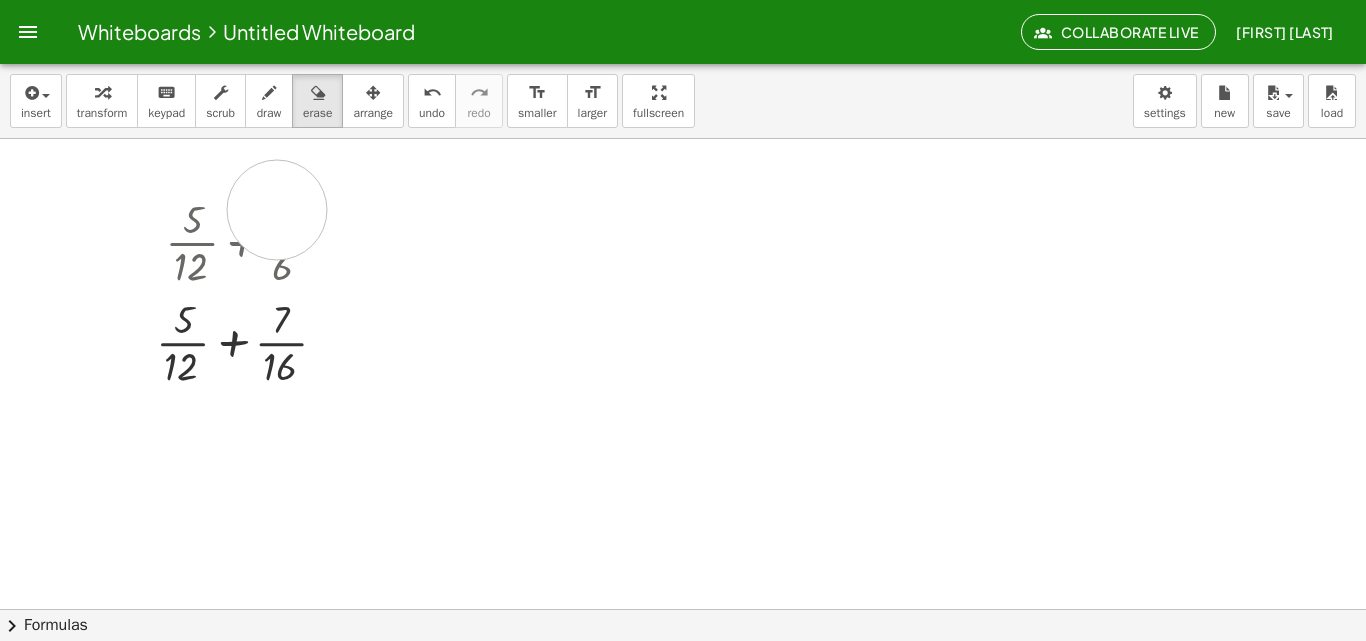 click at bounding box center (683, 609) 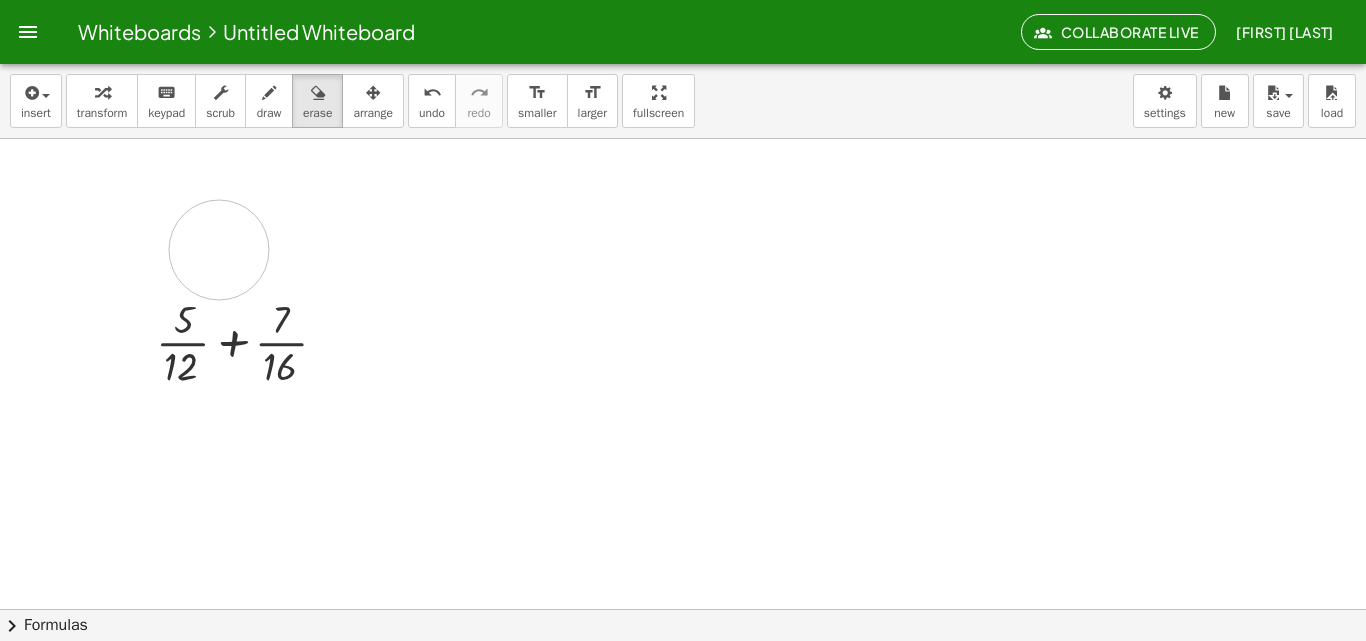 drag, startPoint x: 277, startPoint y: 210, endPoint x: 297, endPoint y: 241, distance: 36.891735 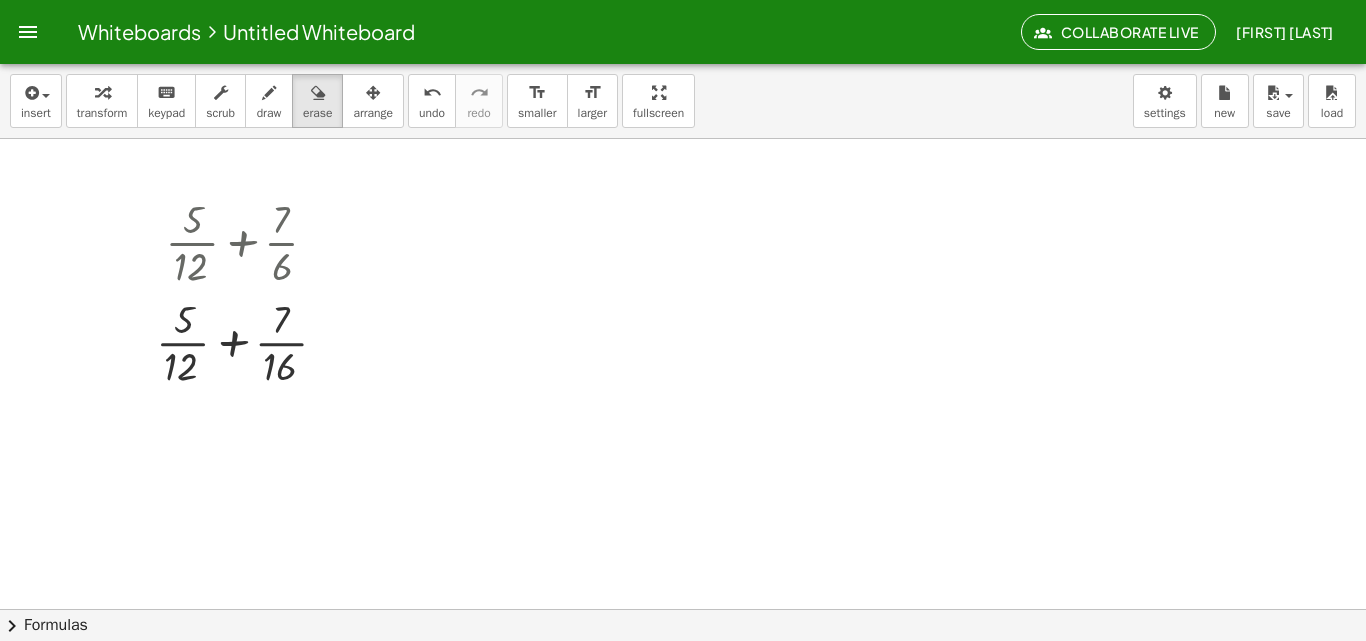 drag, startPoint x: 321, startPoint y: 122, endPoint x: 298, endPoint y: 228, distance: 108.46658 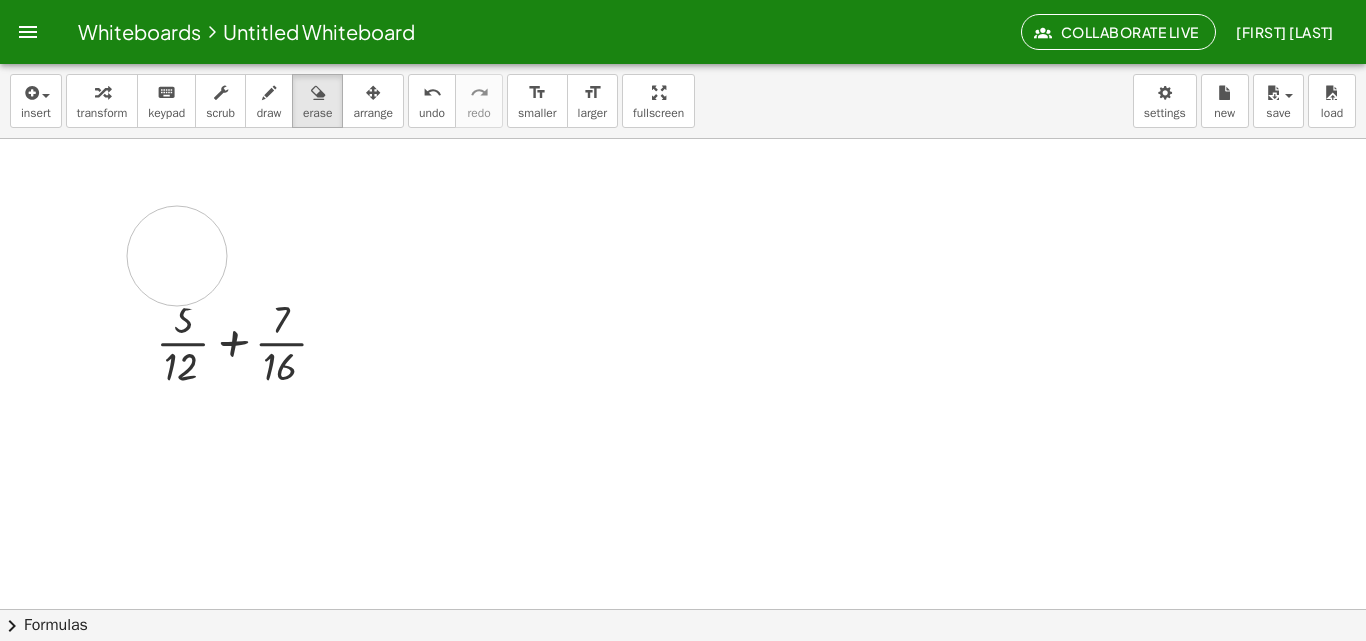 drag, startPoint x: 298, startPoint y: 228, endPoint x: 177, endPoint y: 256, distance: 124.197426 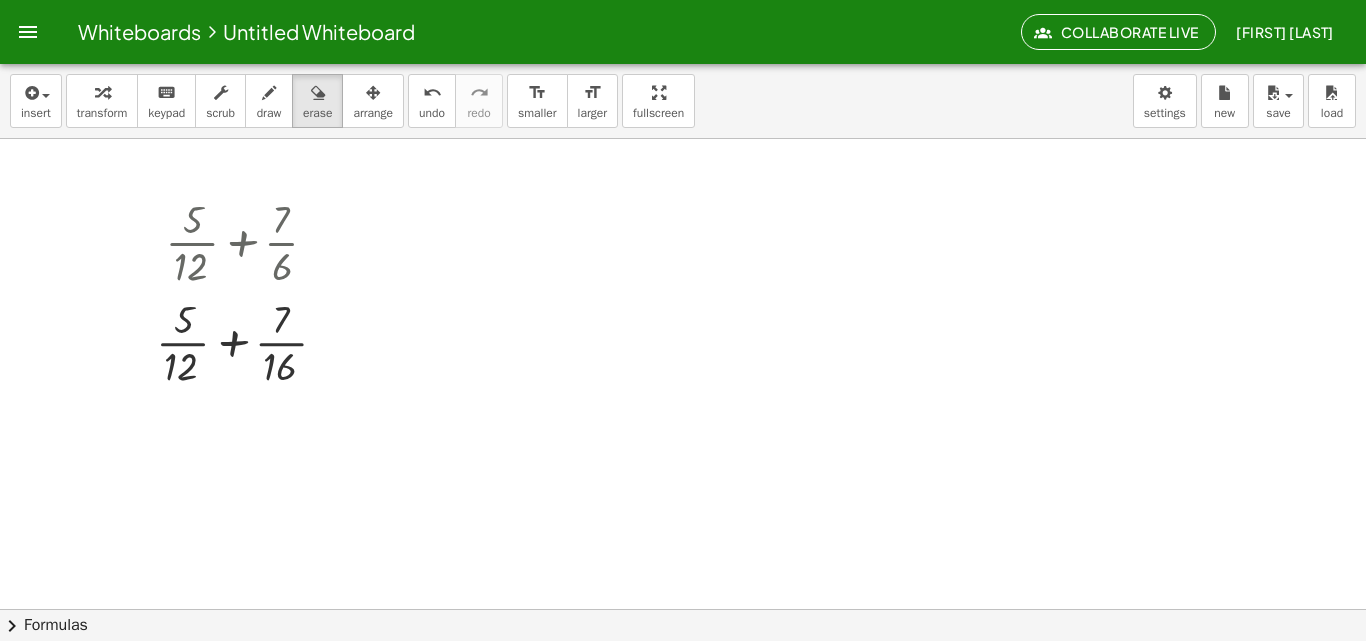 click at bounding box center (683, 609) 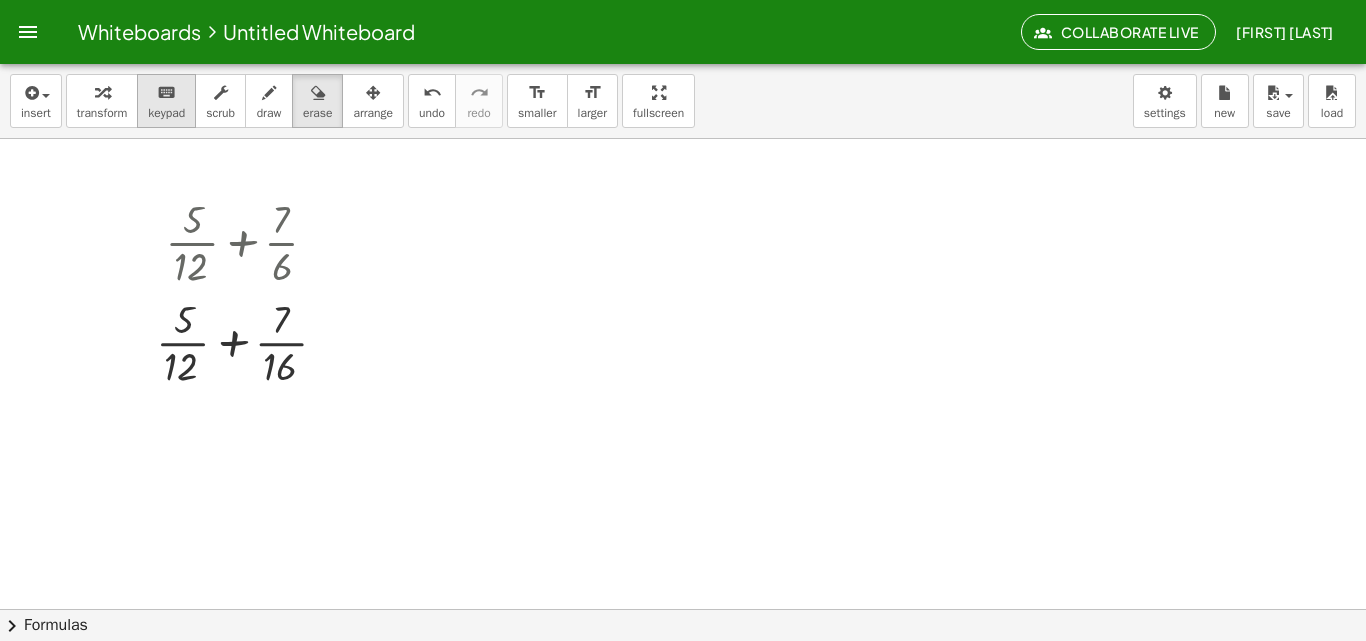 click on "keypad" at bounding box center [166, 113] 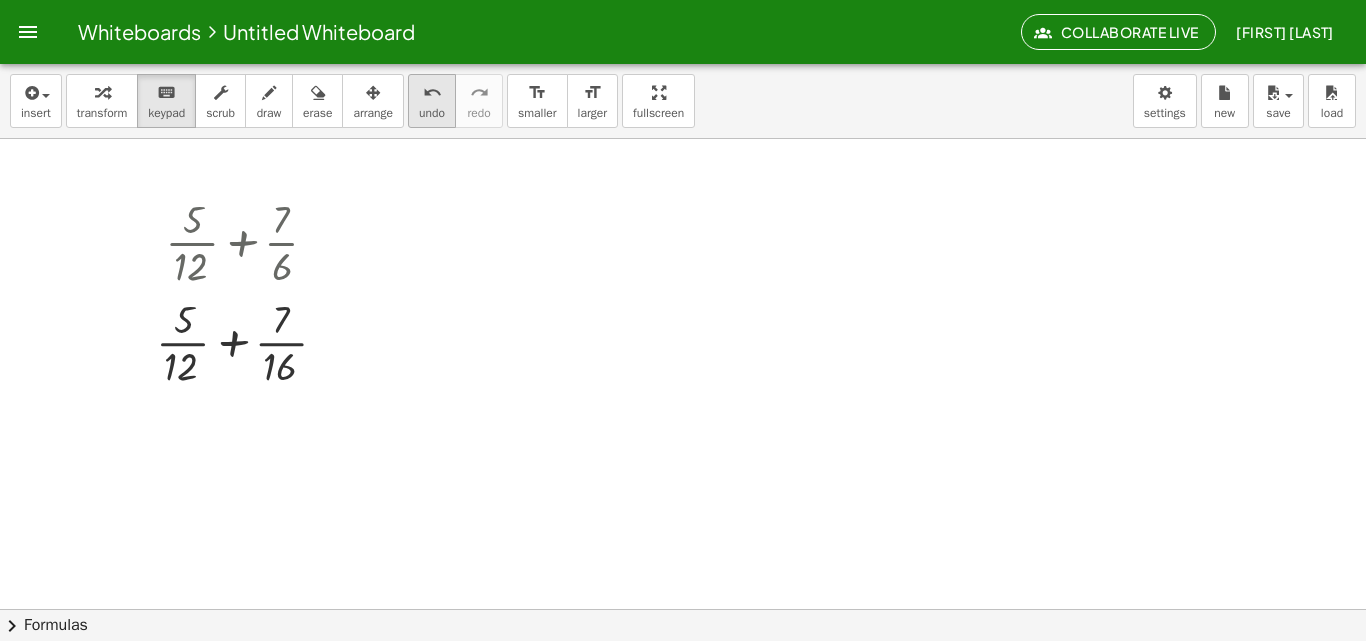 click on "undo undo" at bounding box center [432, 101] 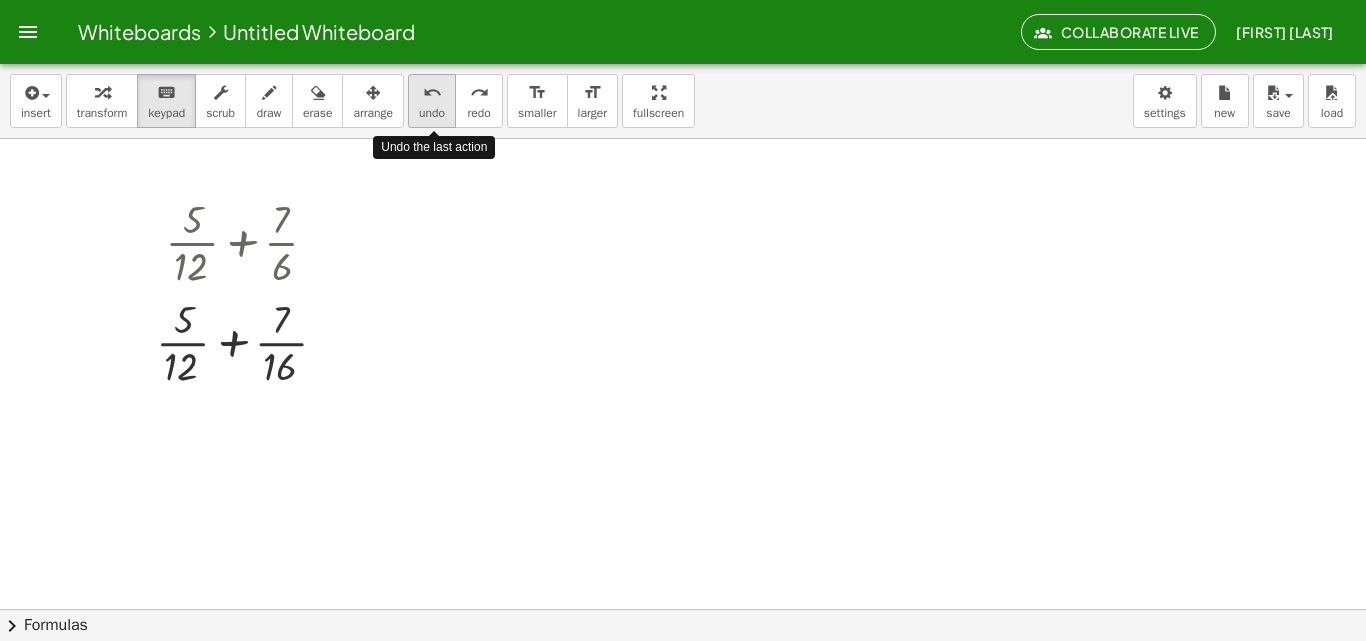 click on "undo undo" at bounding box center [432, 101] 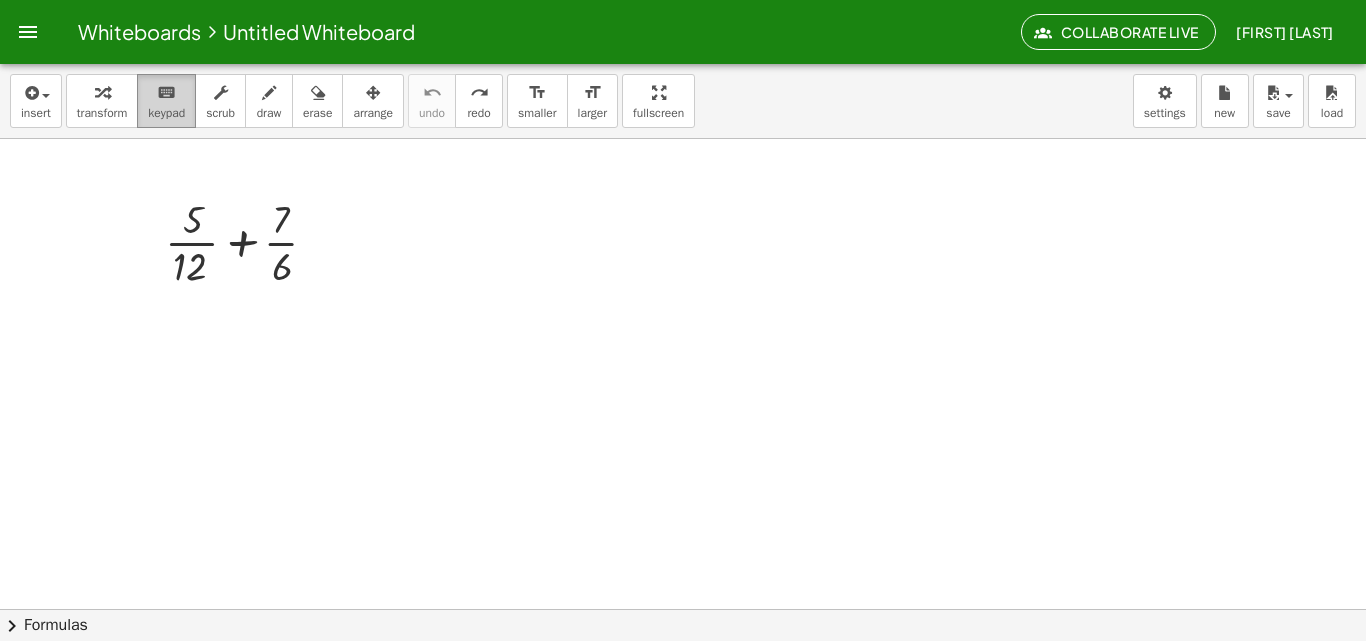 click on "keyboard" at bounding box center [166, 93] 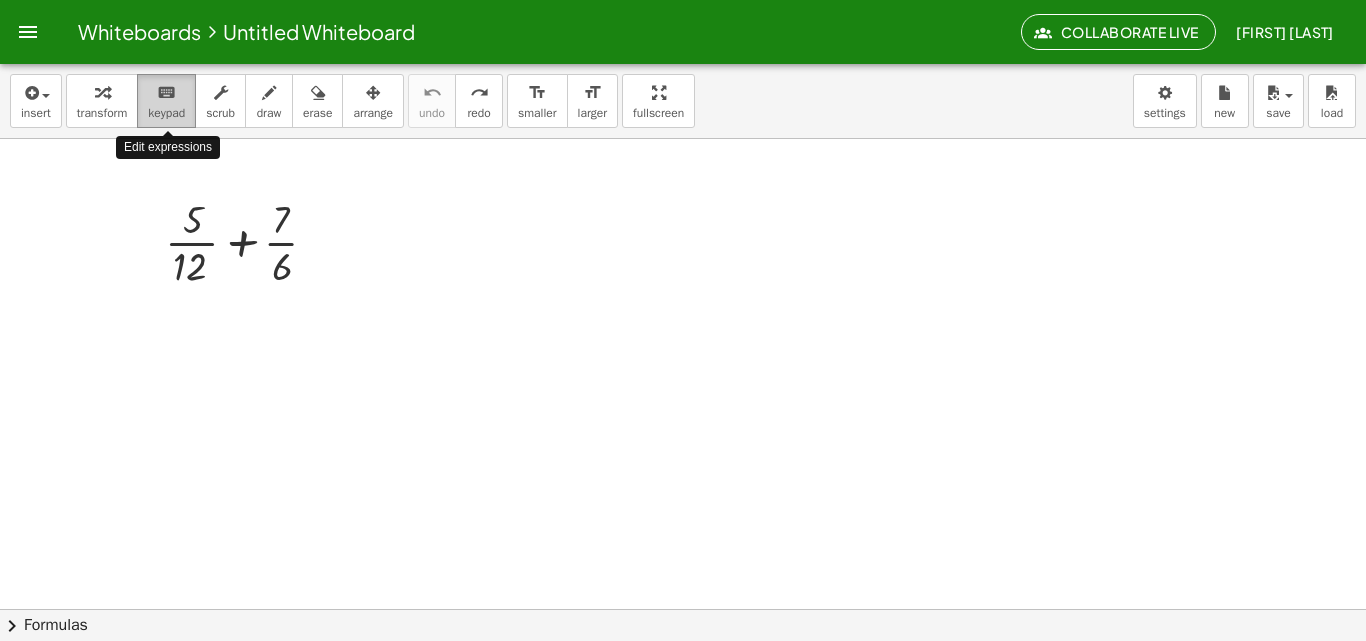 click on "keyboard" at bounding box center [166, 93] 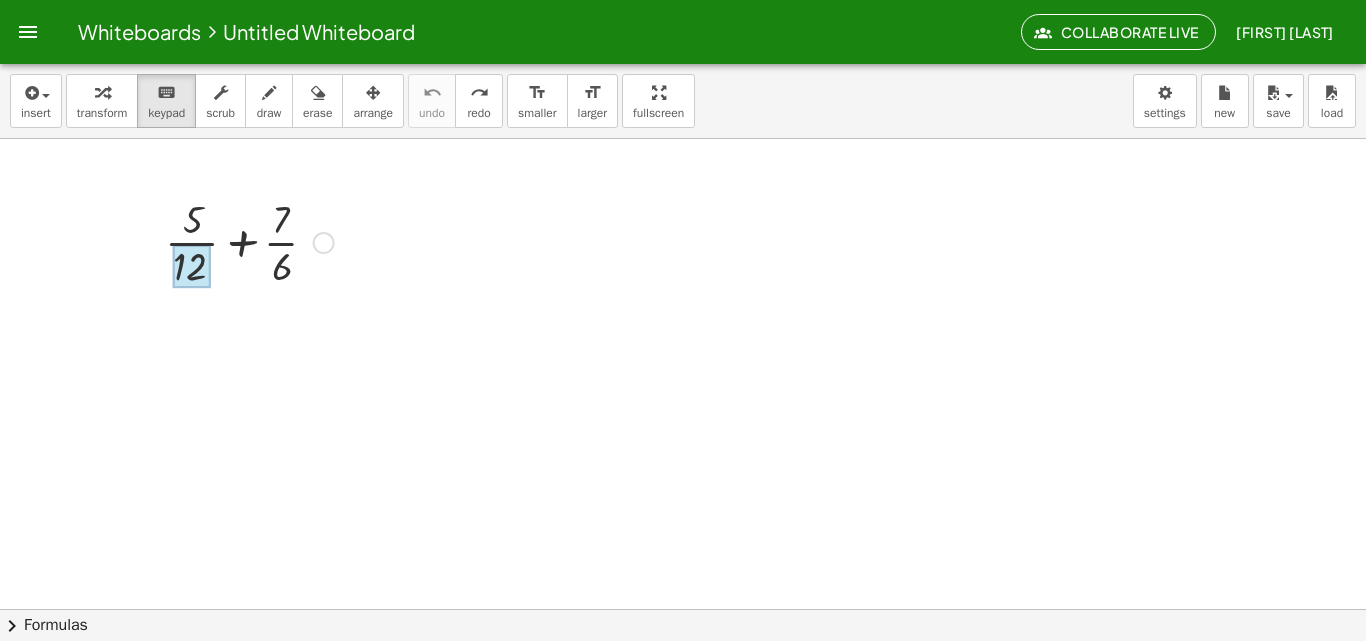 click at bounding box center (192, 267) 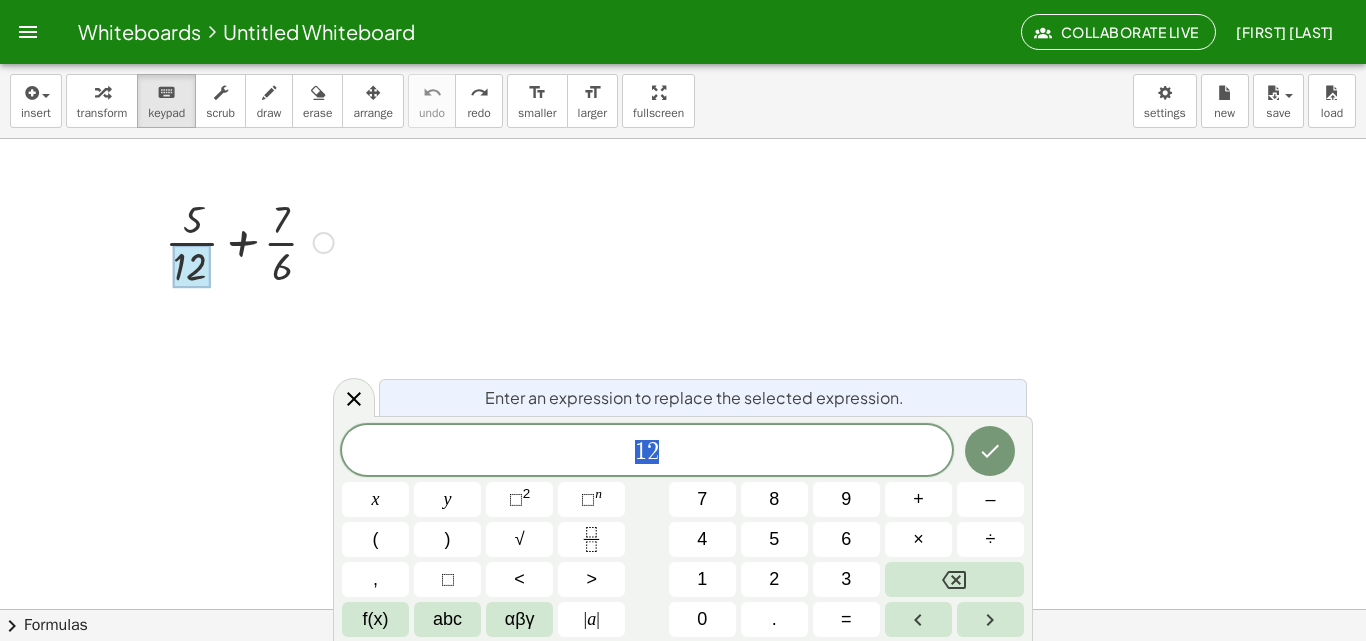 click at bounding box center (192, 267) 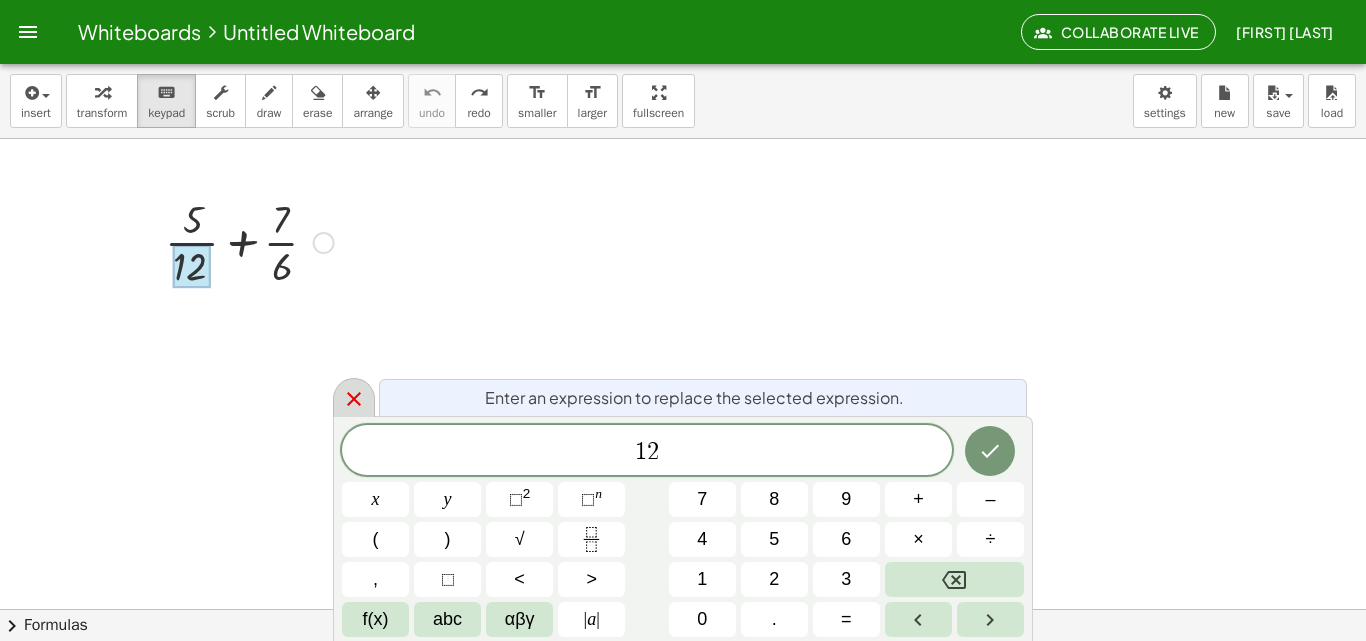 click 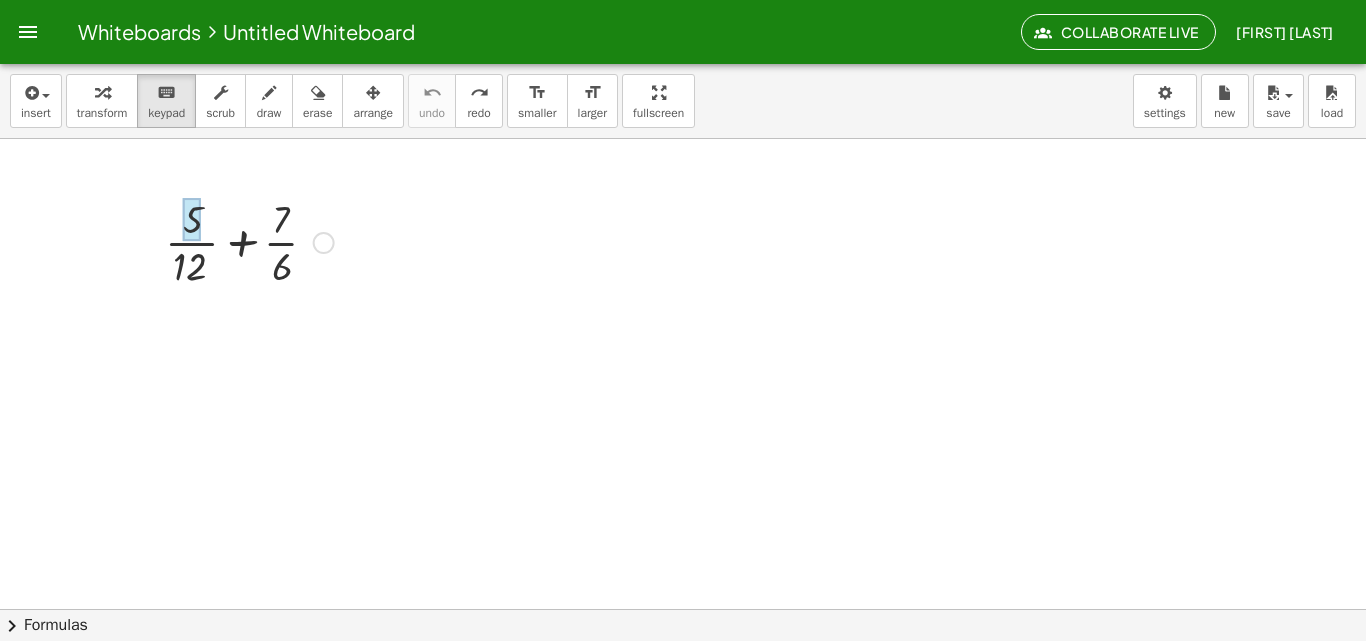 click at bounding box center (192, 220) 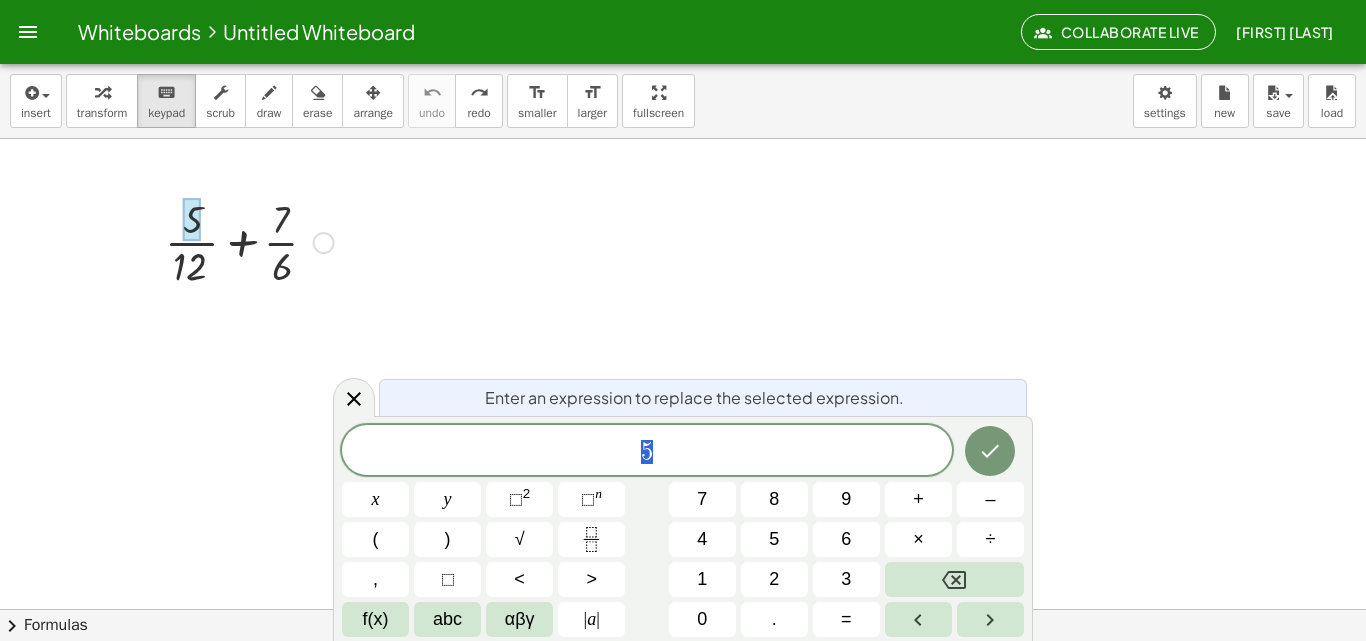 click at bounding box center [192, 220] 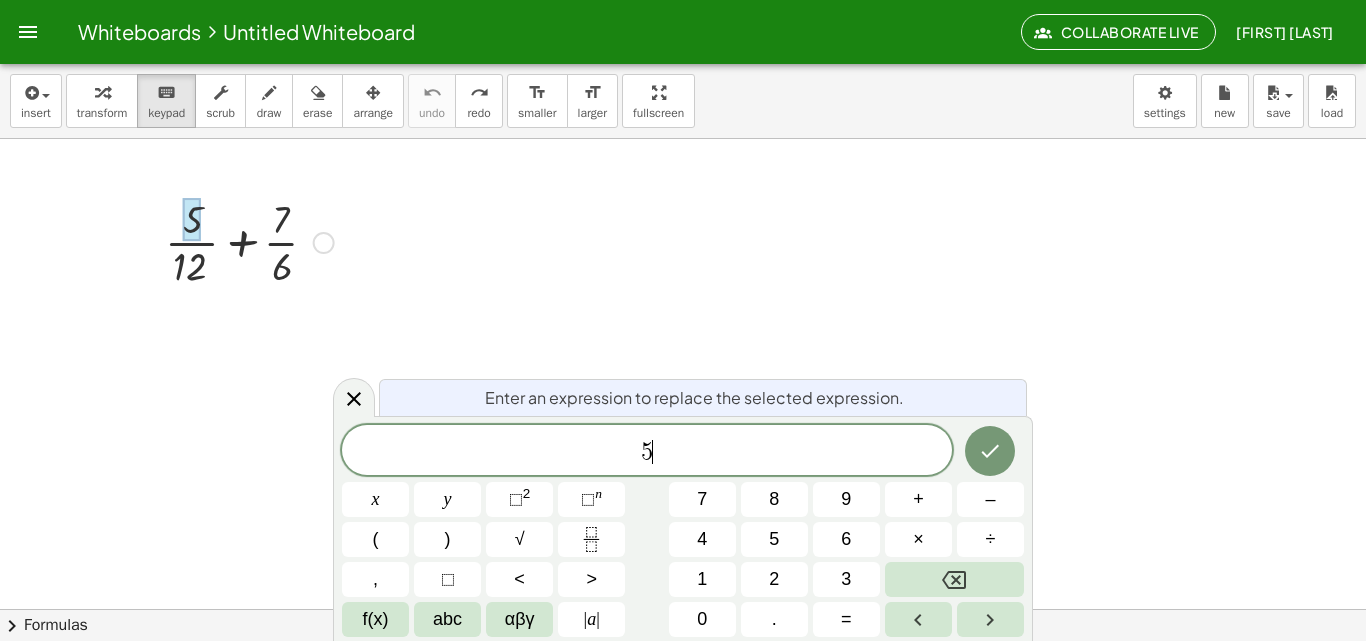 click on "5 ​" at bounding box center (647, 452) 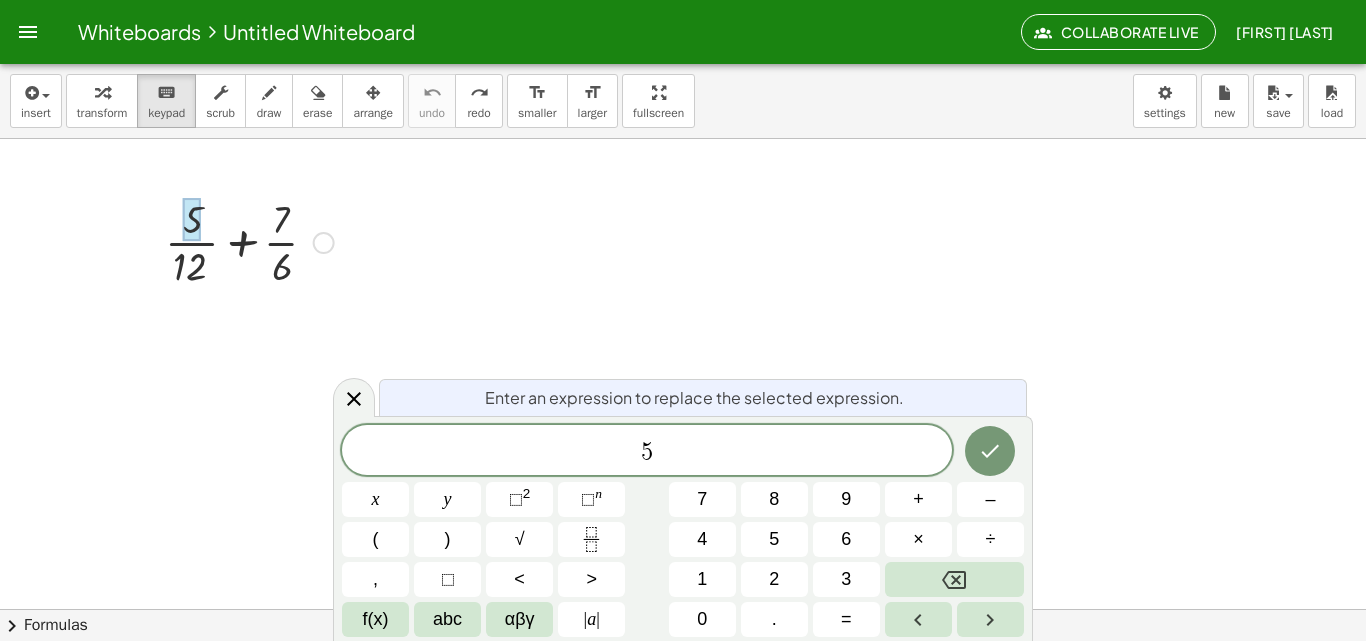 drag, startPoint x: 277, startPoint y: 233, endPoint x: 178, endPoint y: 215, distance: 100.62306 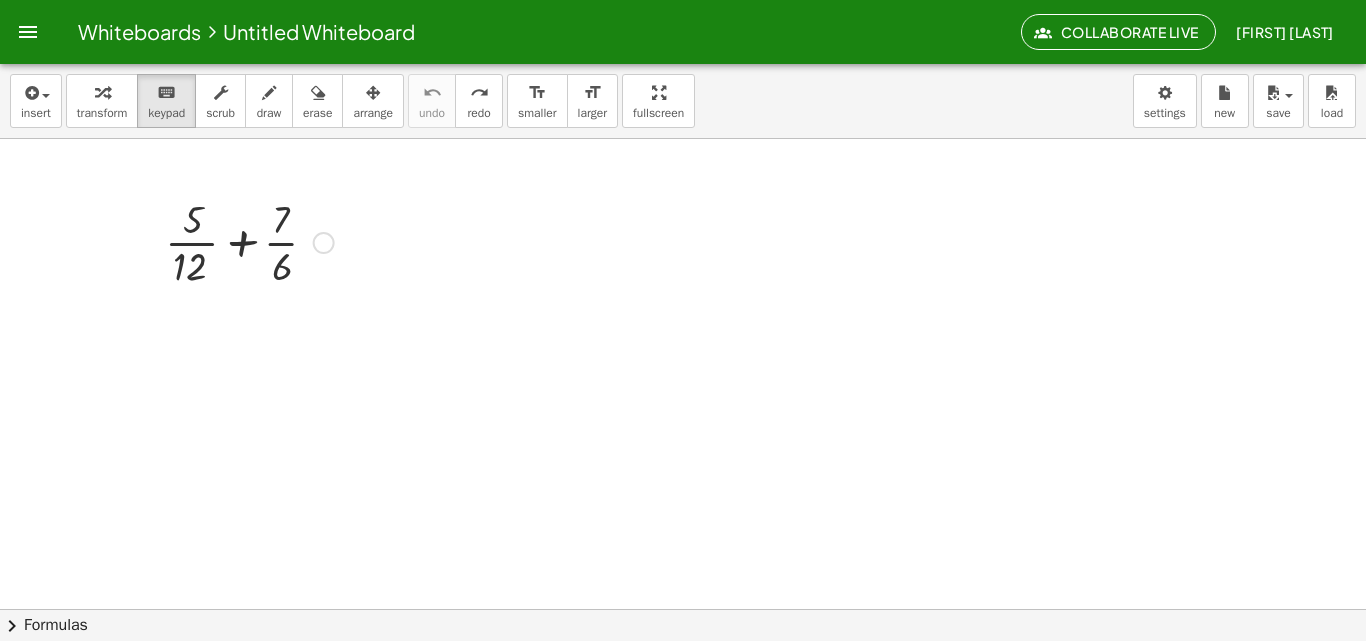 click at bounding box center [683, 609] 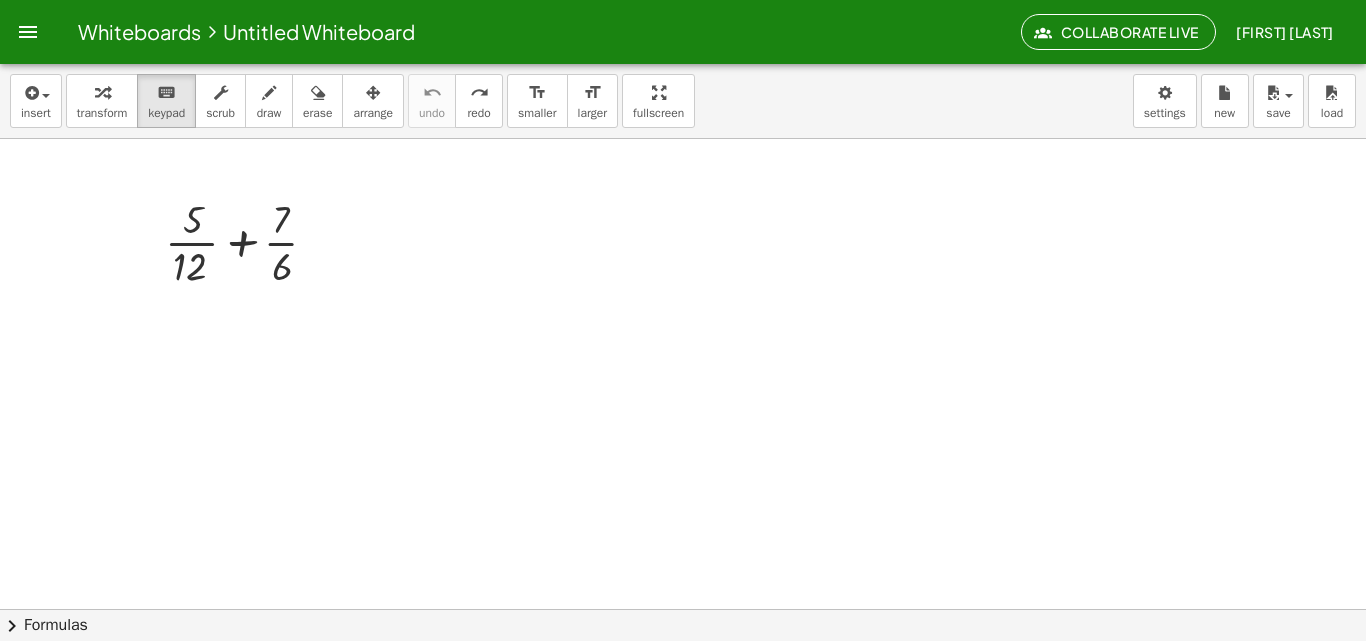 click at bounding box center (683, 609) 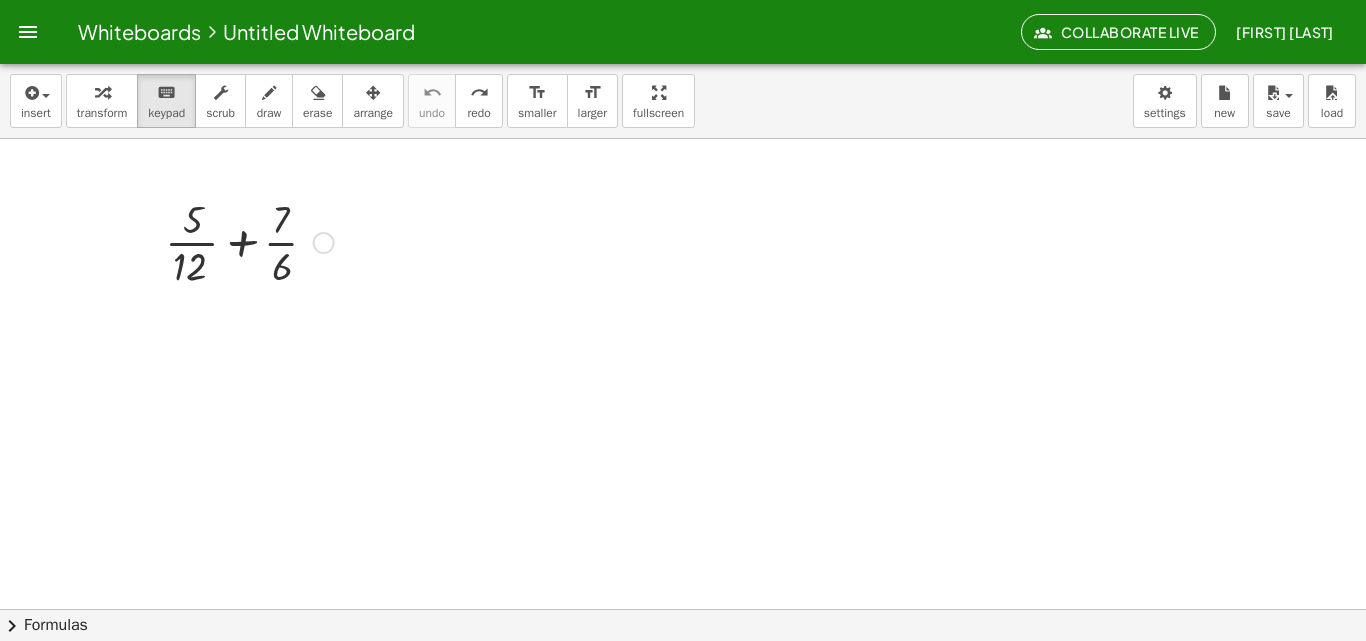 drag, startPoint x: 228, startPoint y: 305, endPoint x: 232, endPoint y: 262, distance: 43.185646 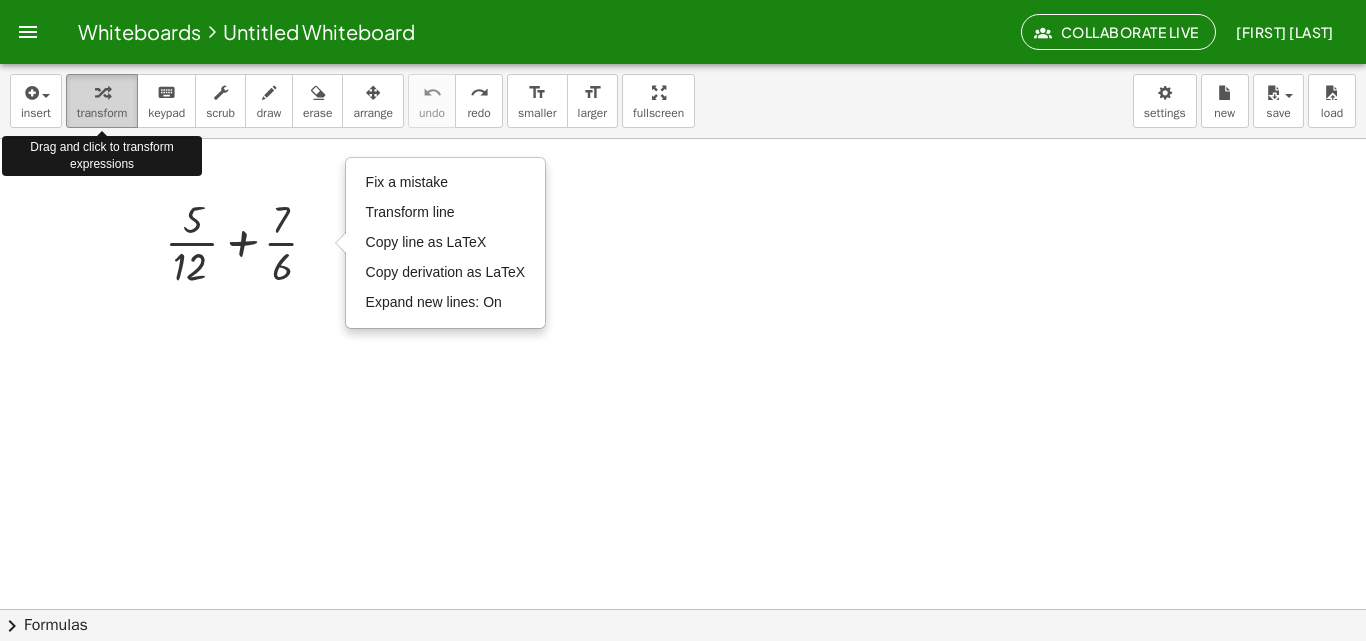 click on "transform" at bounding box center (102, 113) 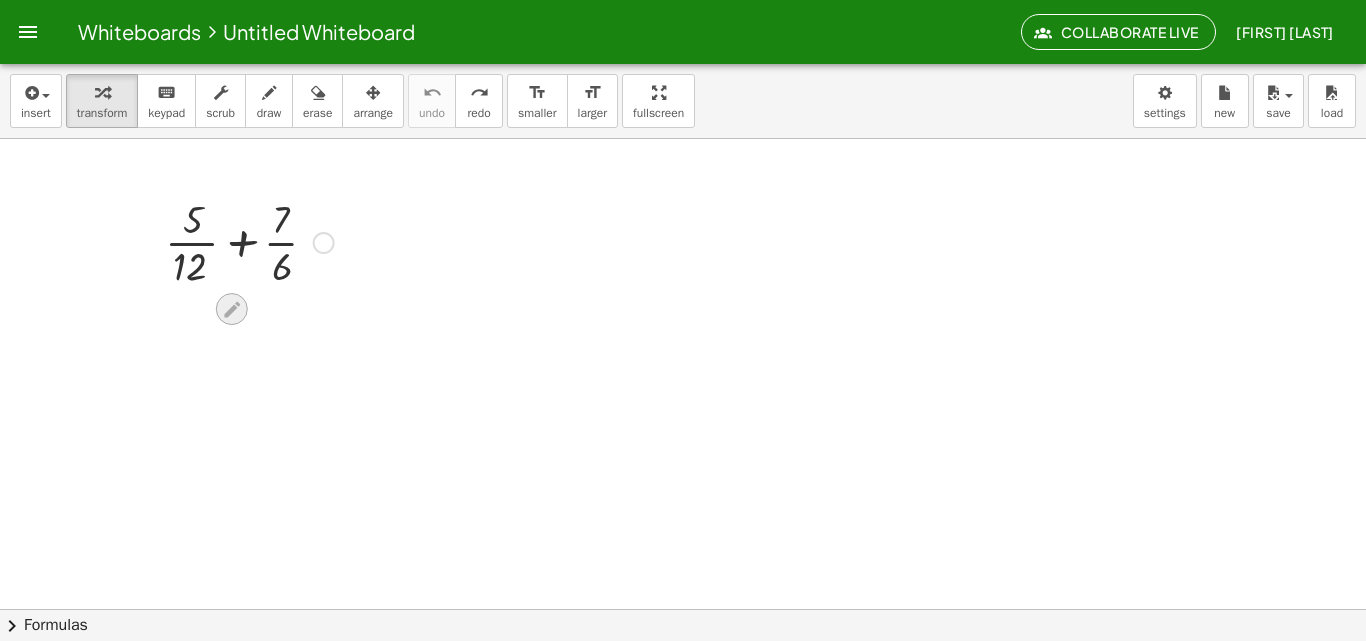 click 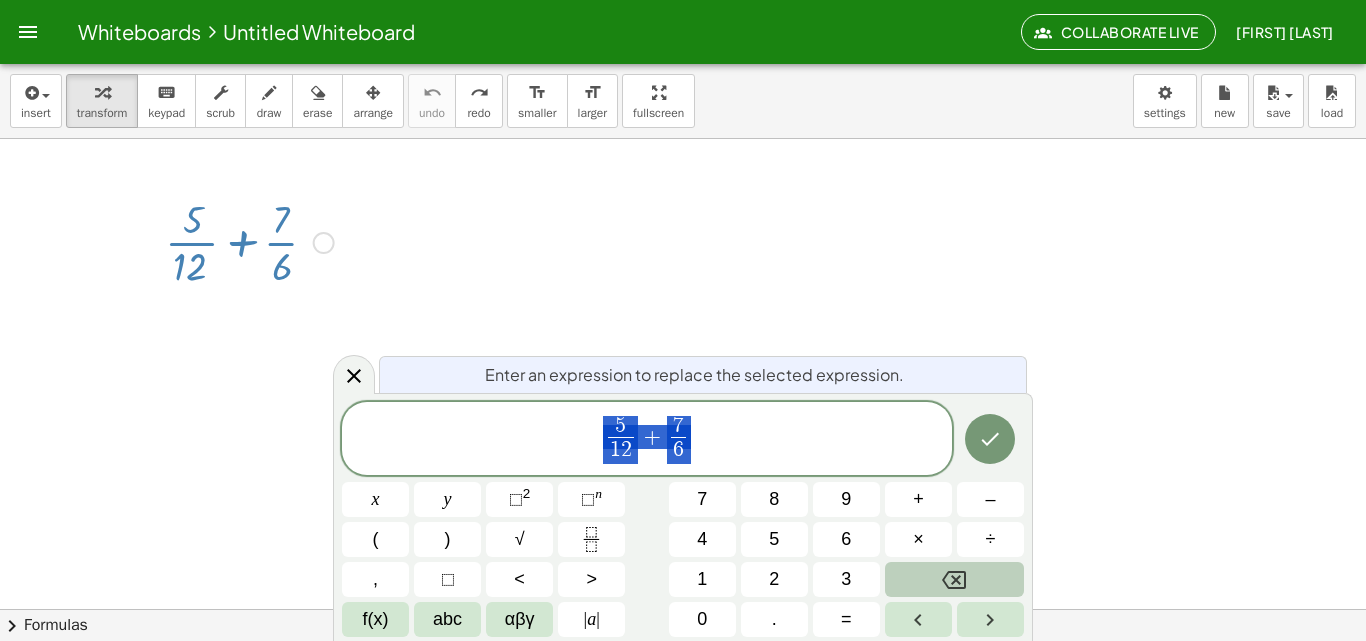 click at bounding box center [954, 579] 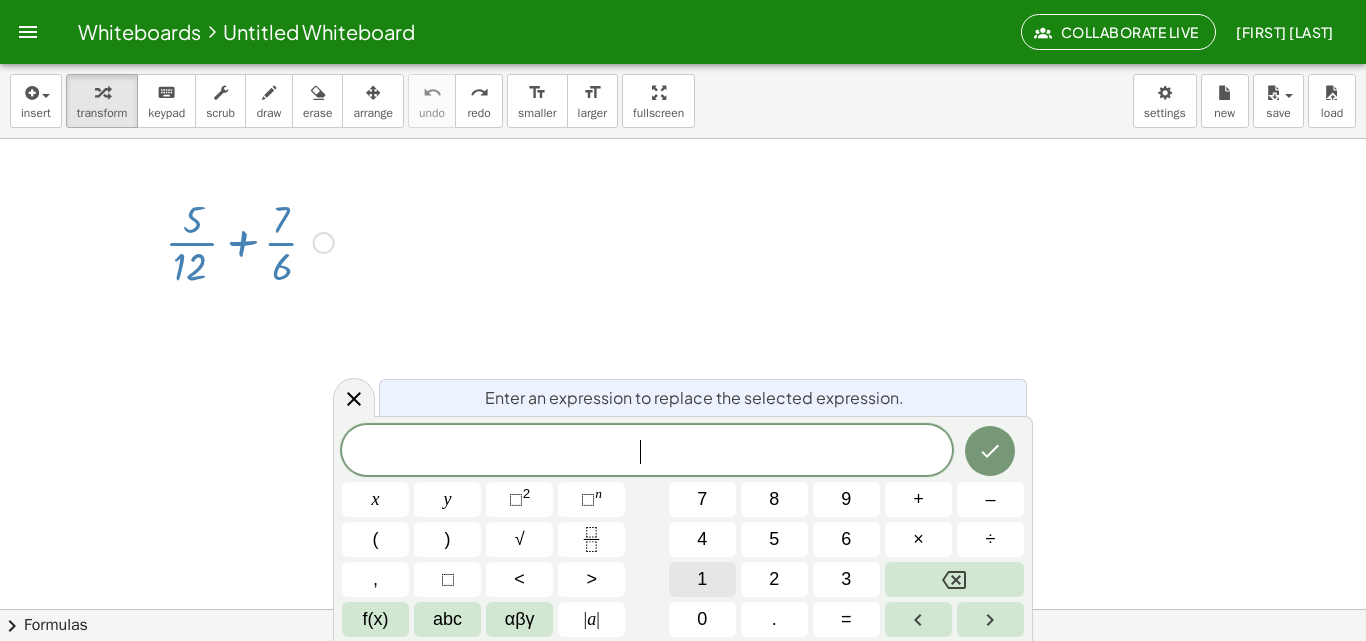 click on "1" at bounding box center (702, 579) 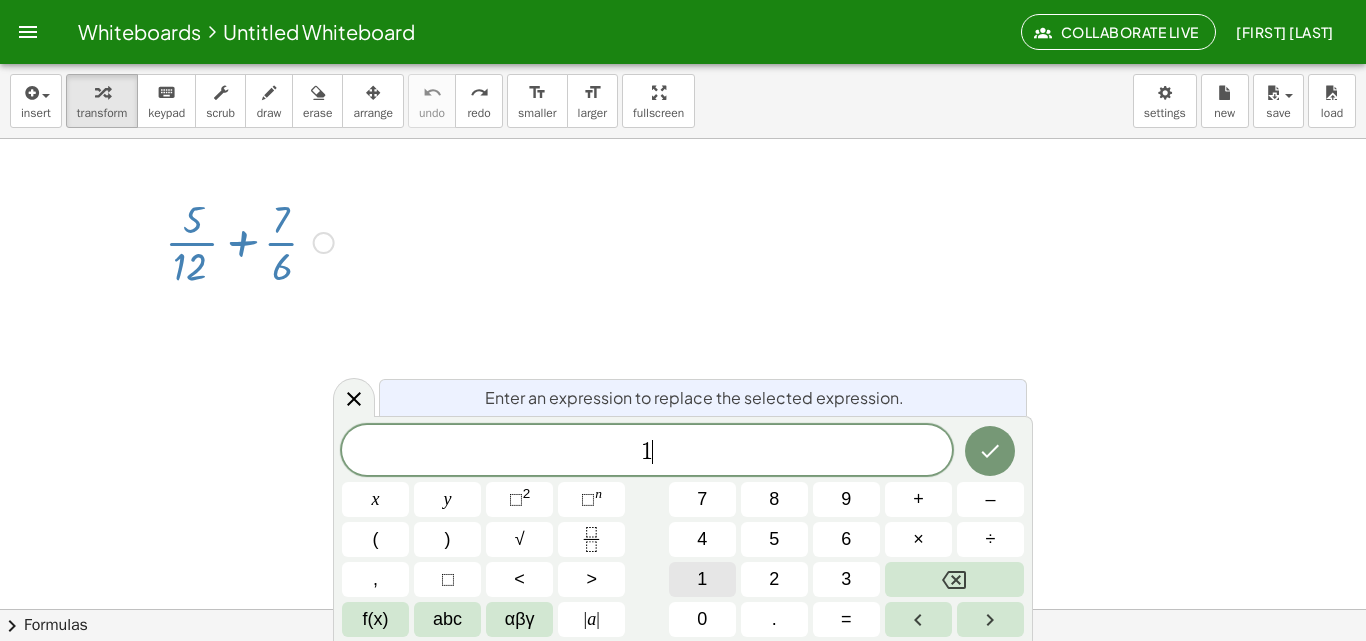 click on "1" at bounding box center (702, 579) 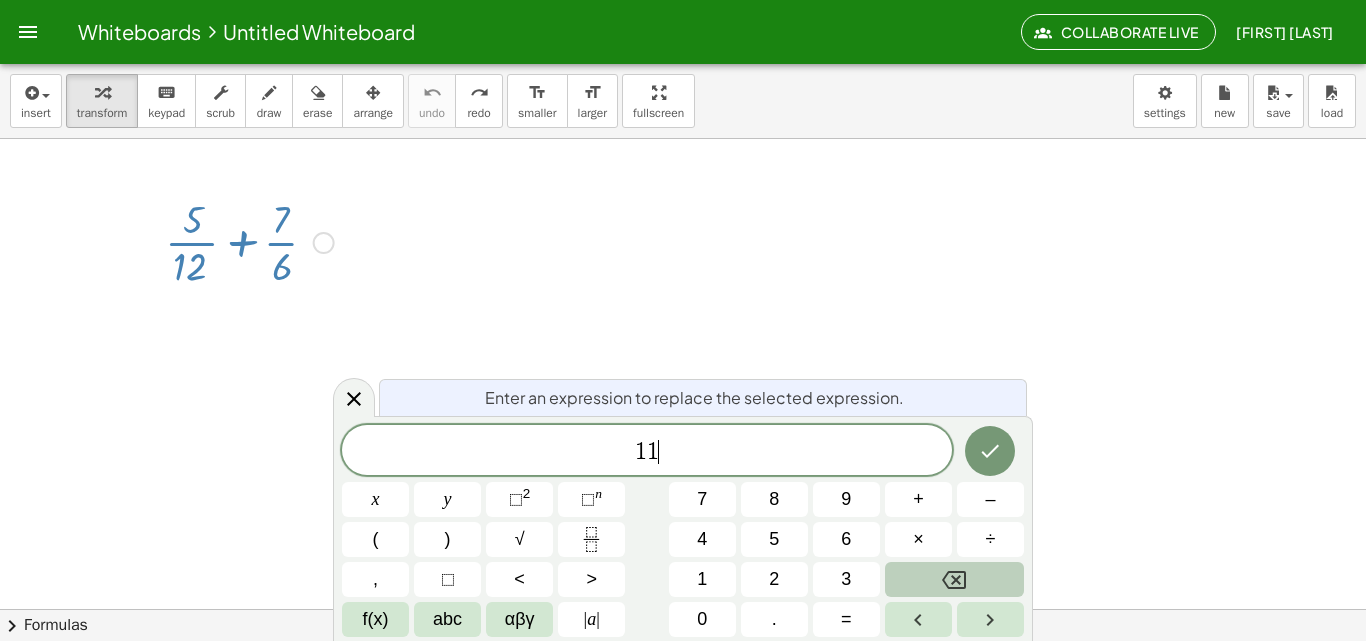 click on "1 1 ​ x y ⬚ 2 ⬚ n 7 8 9 + – ( ) √ 4 5 6 × ÷ , ⬚ < > 1 2 3 f(x) abc αβγ | a | 0 . =" at bounding box center (683, 531) 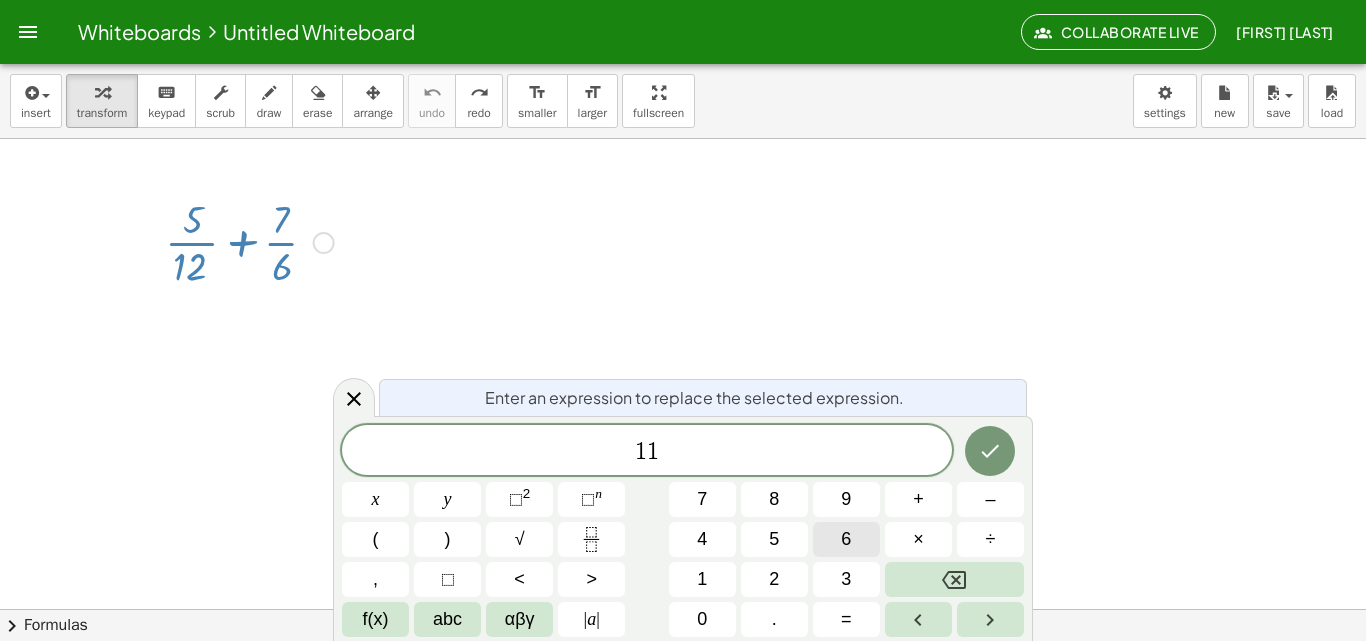 click on "1 1 ​ x y ⬚ 2 ⬚ n 7 8 9 + – ( ) √ 4 5 6 × ÷ , ⬚ < > 1 2 3 f(x) abc αβγ | a | 0 . =" at bounding box center (683, 531) 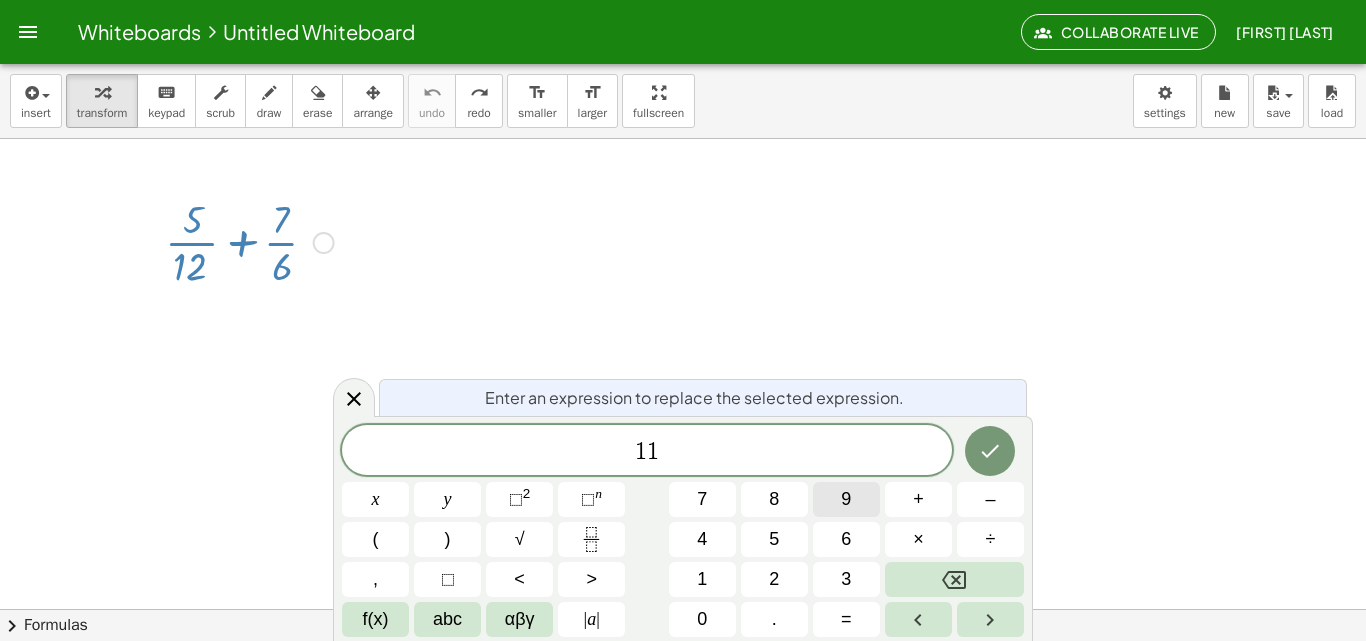 click on "9" at bounding box center [846, 499] 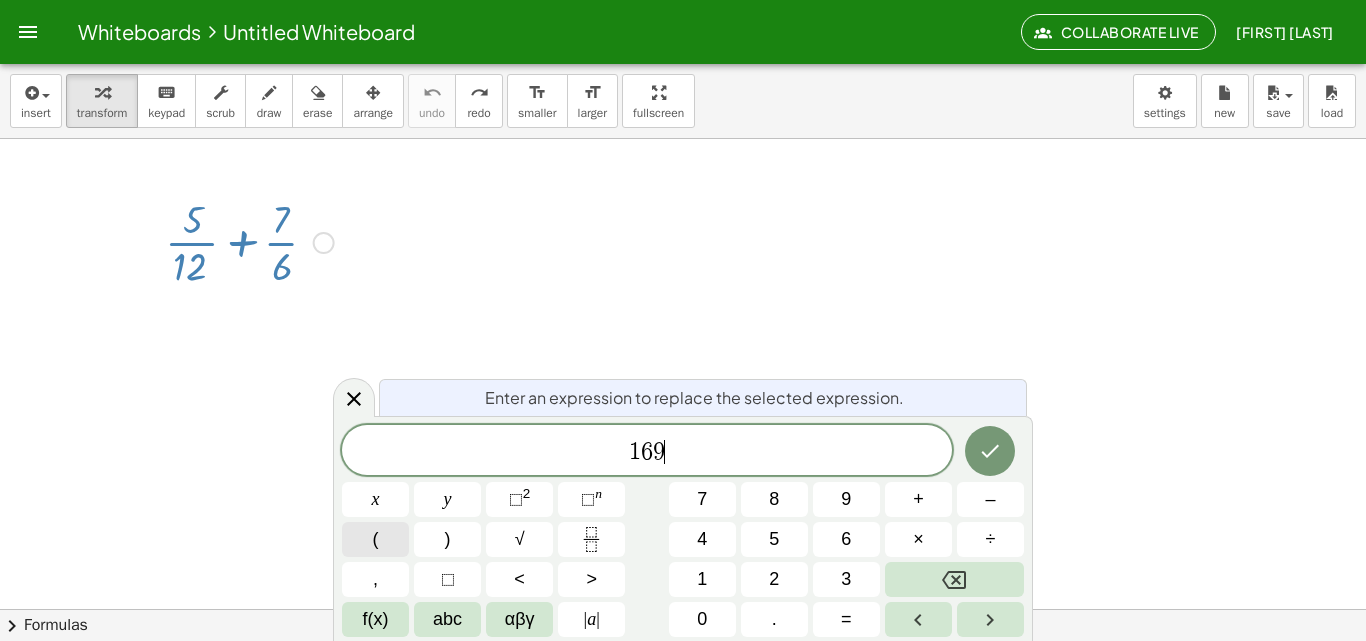 click on "(" at bounding box center [375, 539] 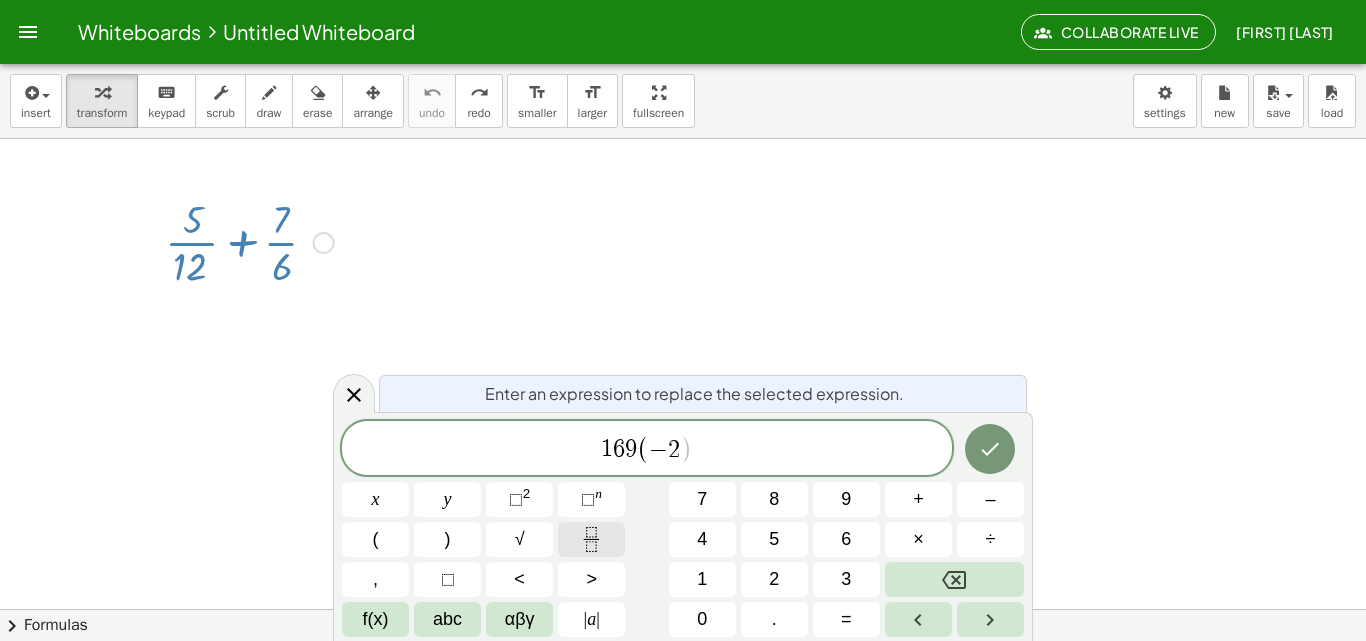 click at bounding box center [591, 539] 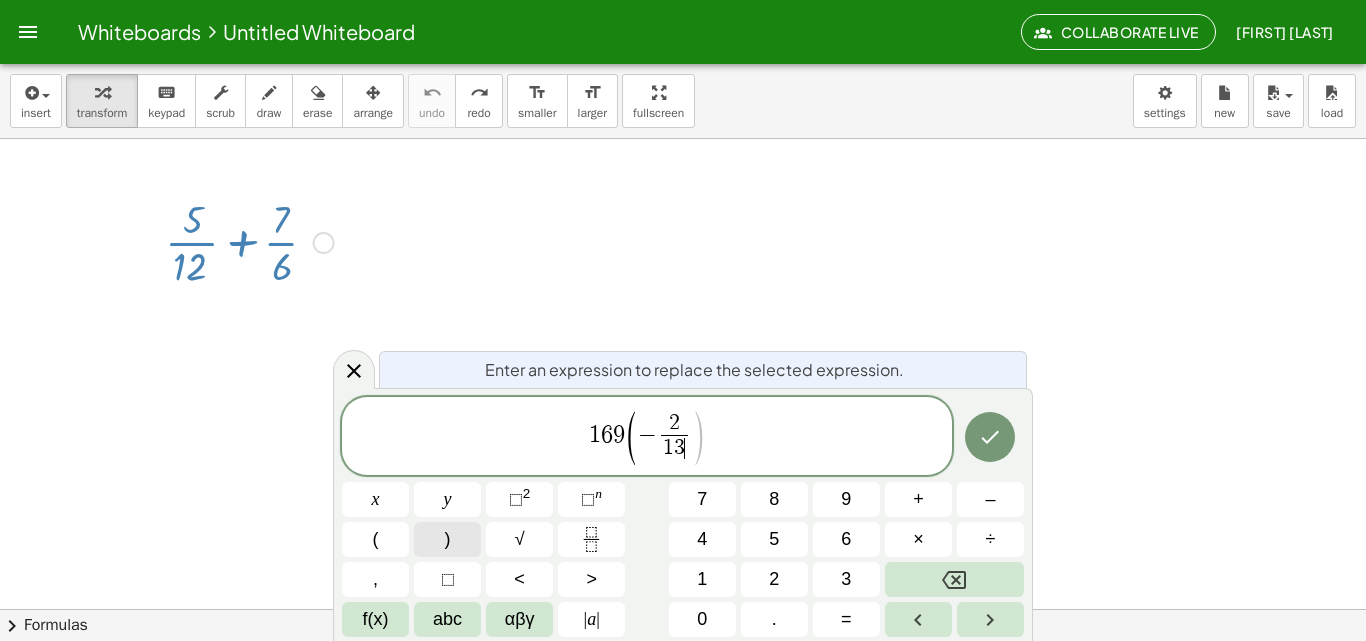 click on ")" at bounding box center (447, 539) 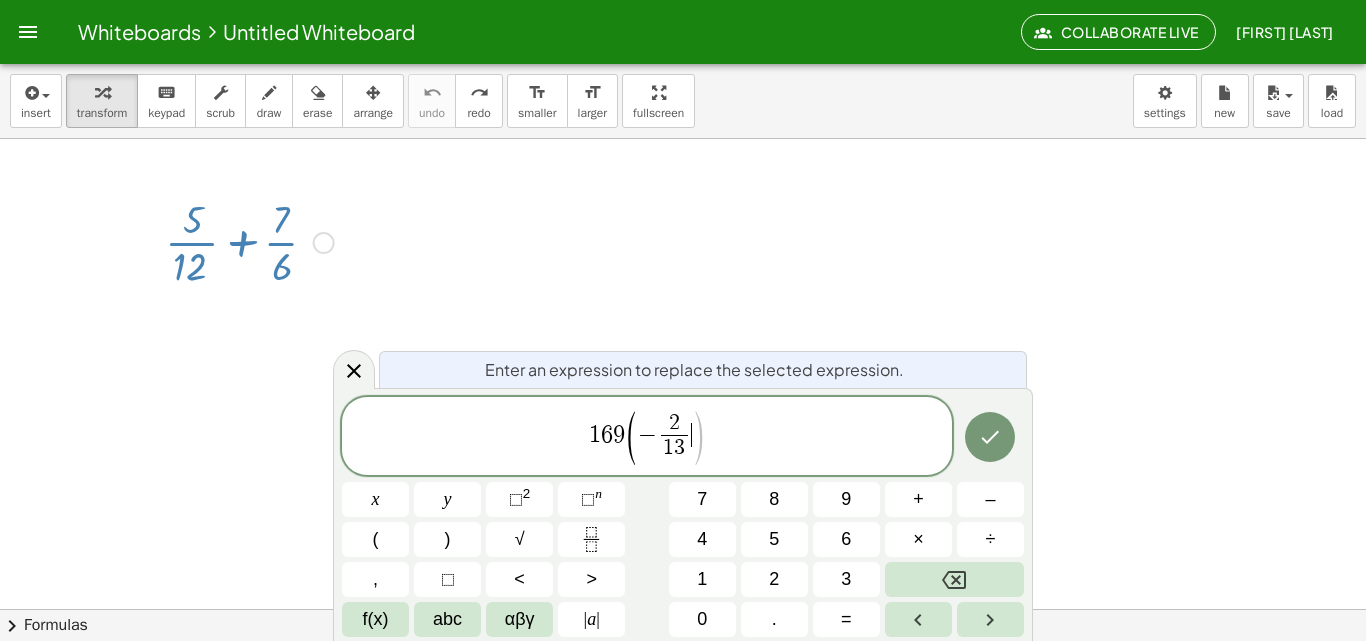 click on "( − 2 1 3 ​ ​ )" at bounding box center [665, 437] 